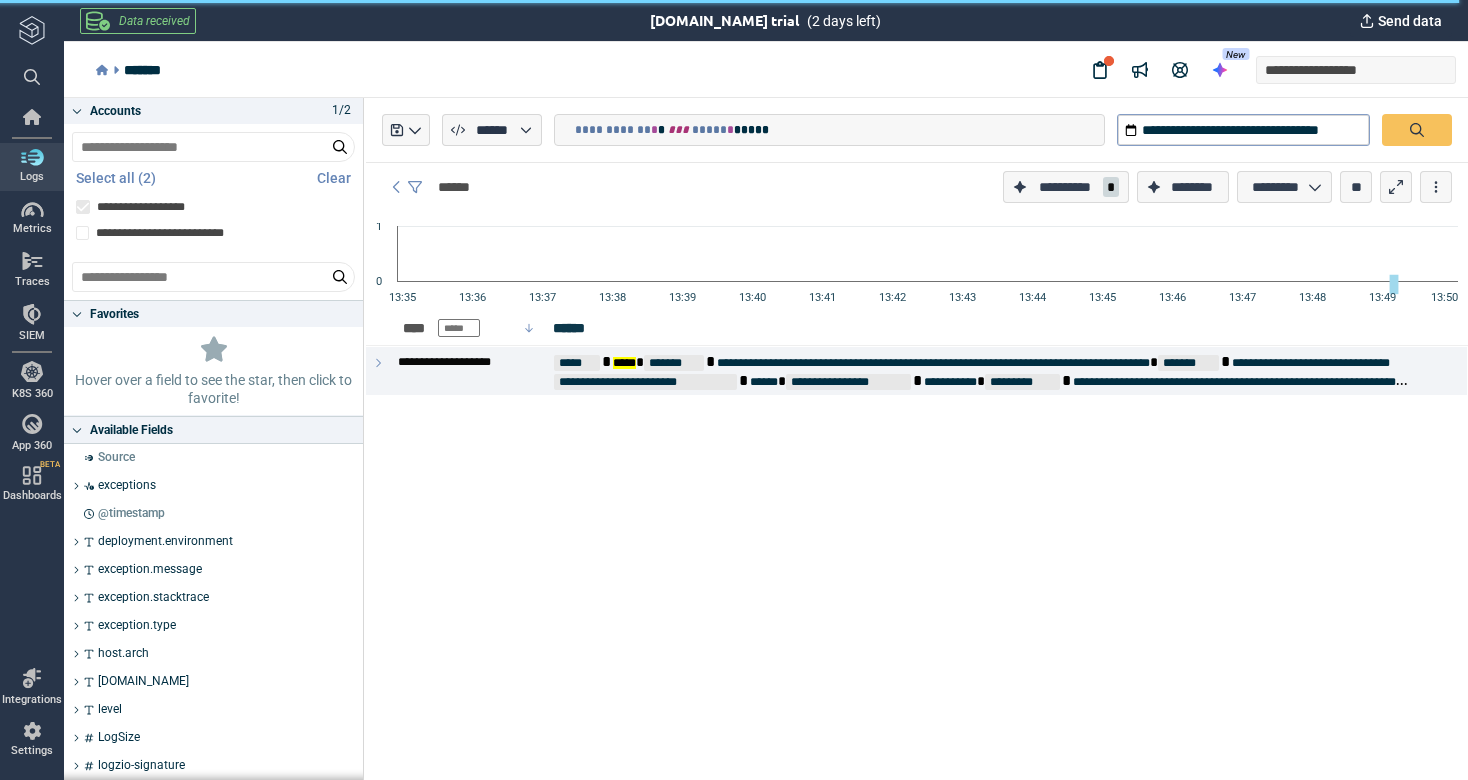 scroll, scrollTop: 0, scrollLeft: 0, axis: both 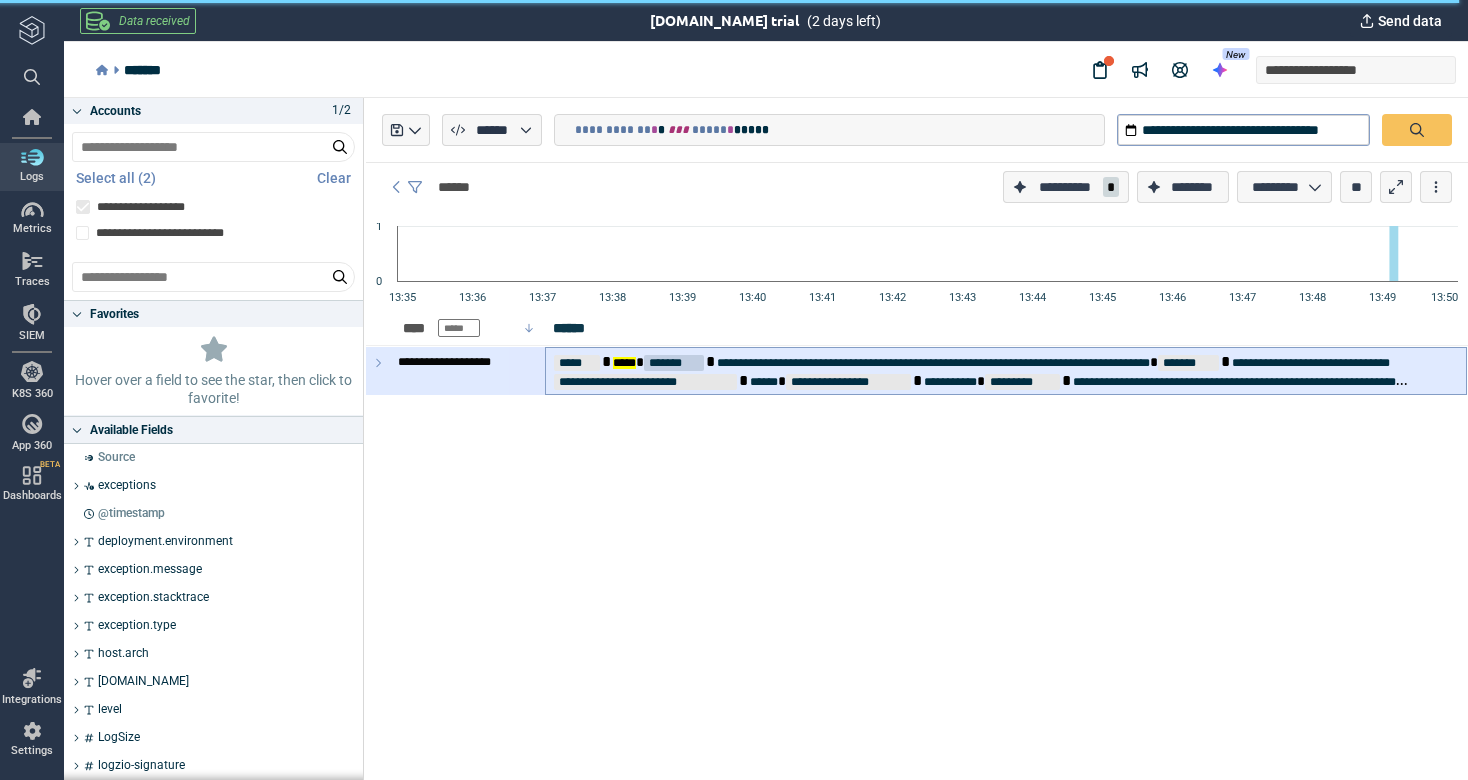 click on "*******" at bounding box center (674, 363) 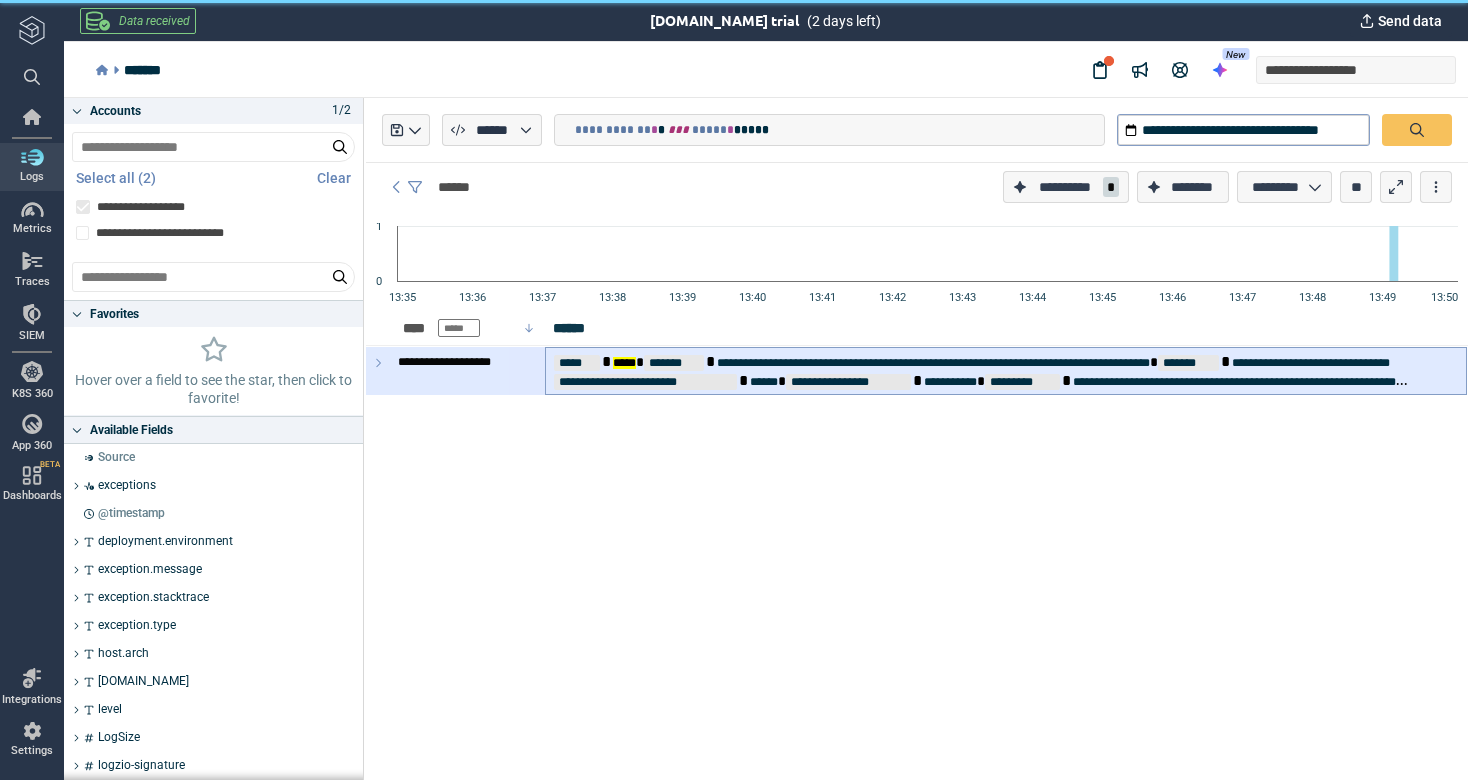 click on "**********" at bounding box center [1273, 361] 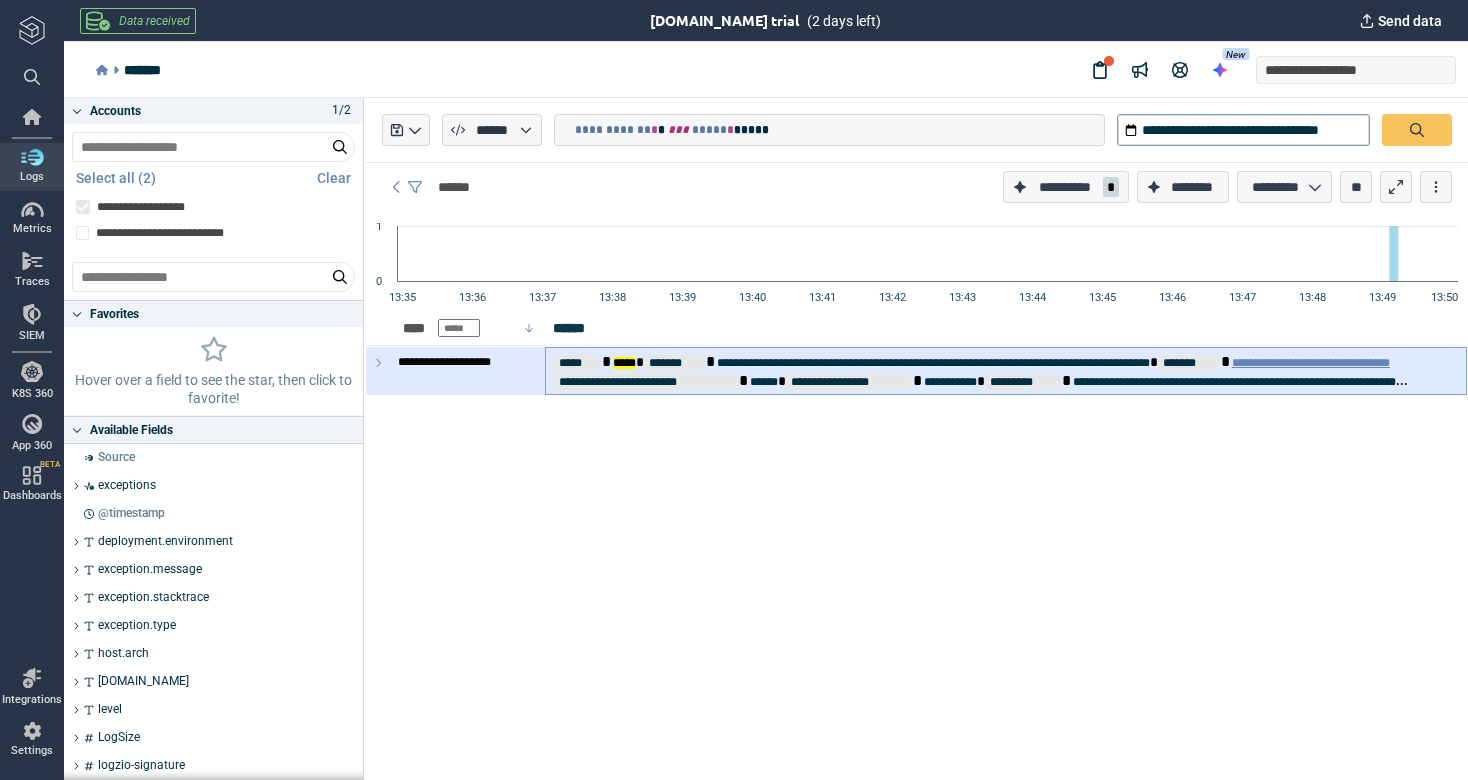 click on "**********" at bounding box center [1311, 363] 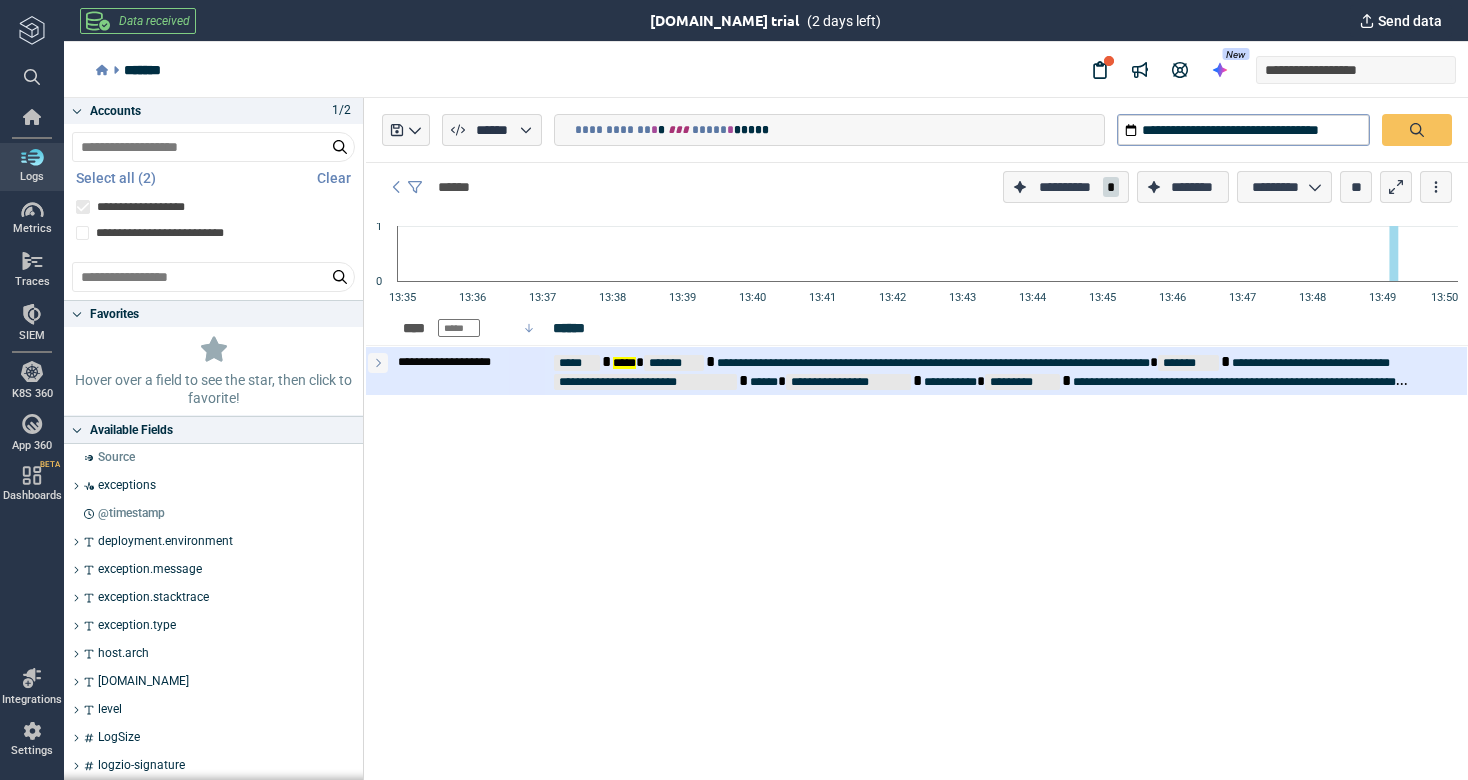 click at bounding box center (378, 363) 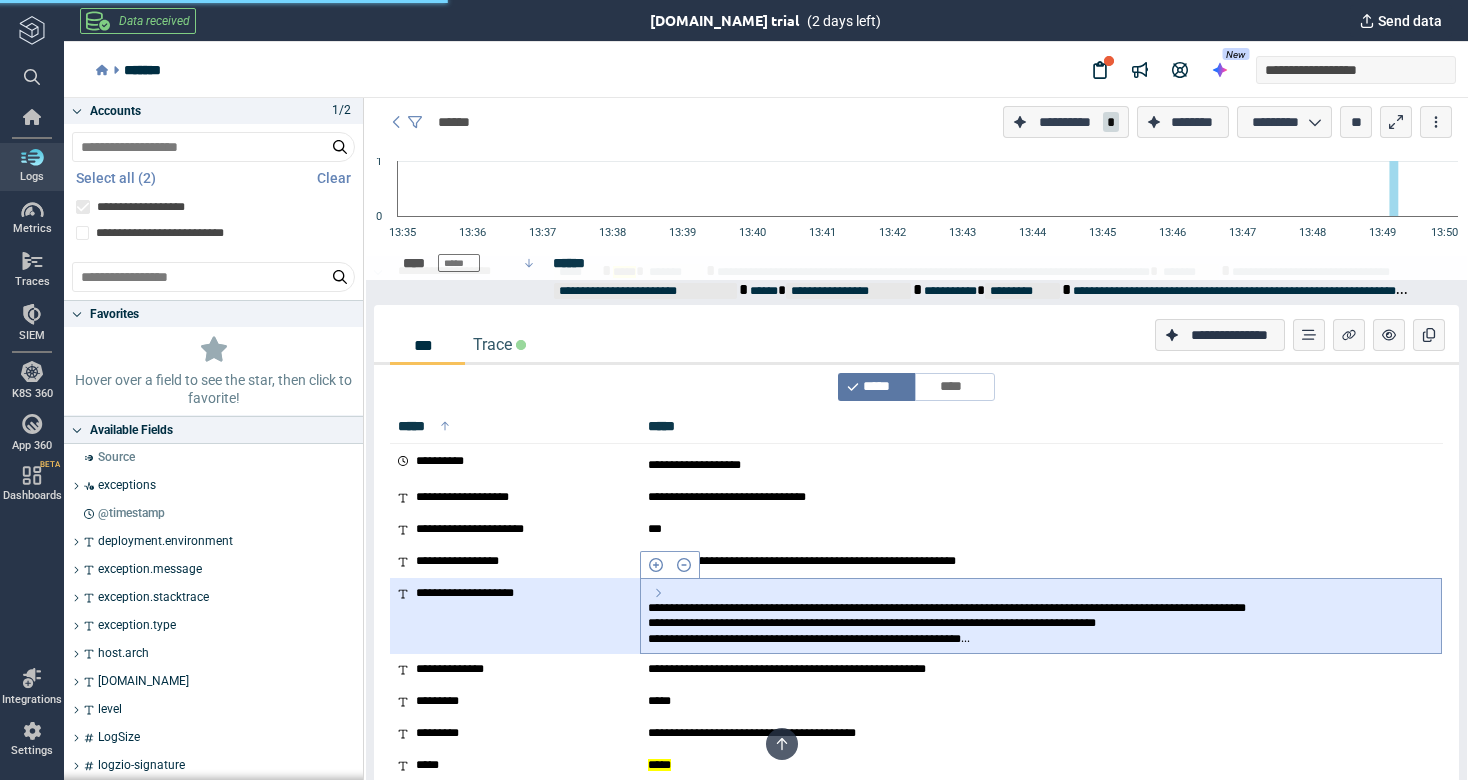 scroll, scrollTop: 83, scrollLeft: 0, axis: vertical 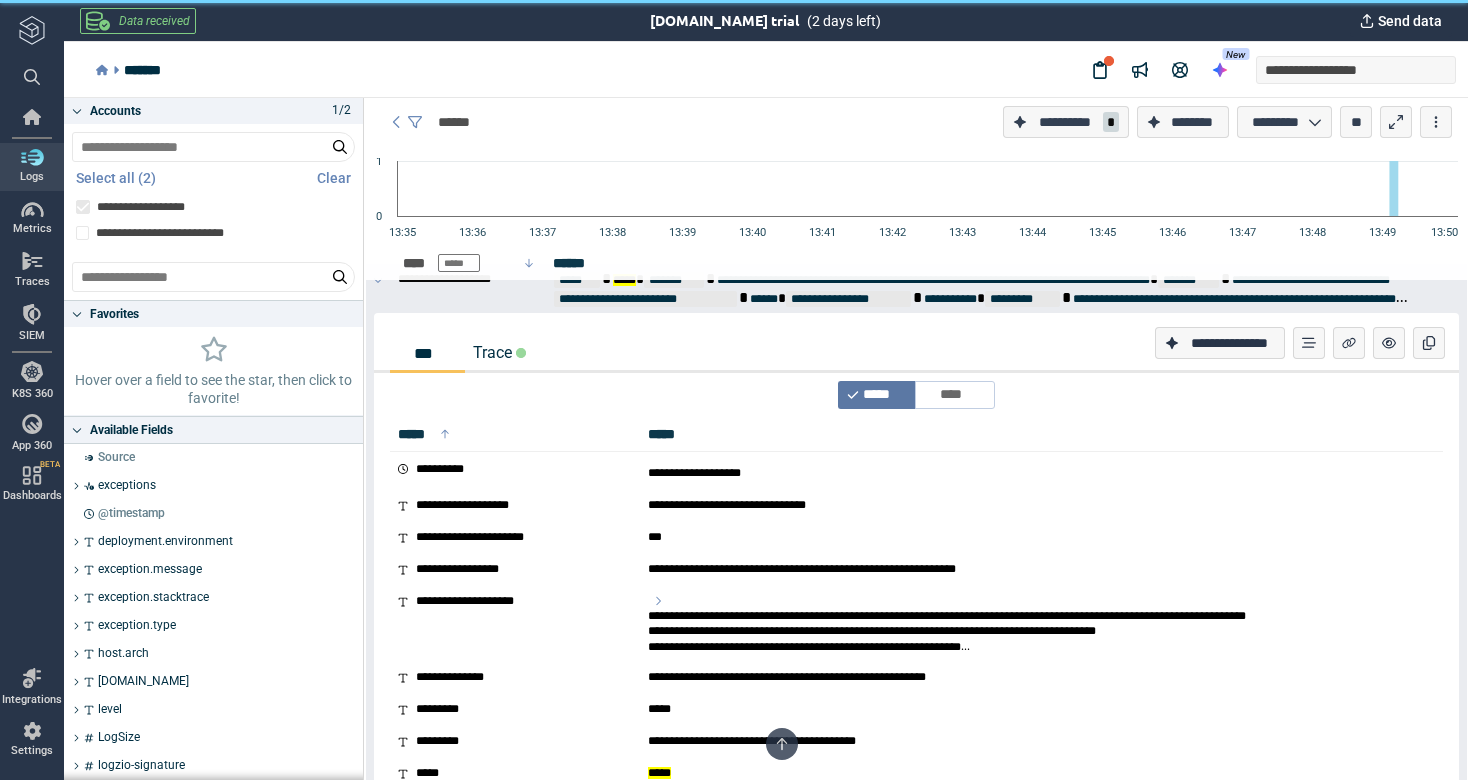 click on "Trace" at bounding box center [499, 352] 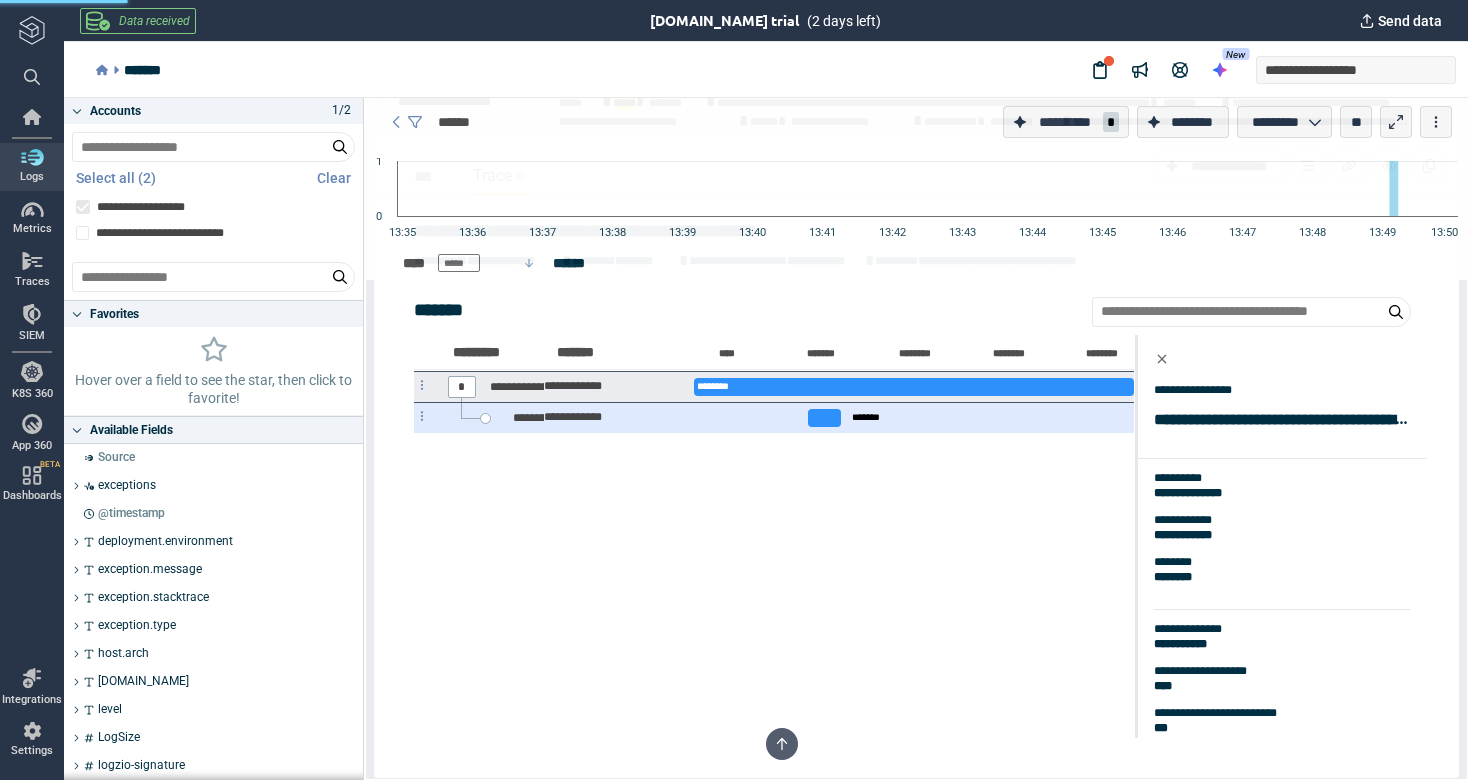 scroll, scrollTop: 260, scrollLeft: 0, axis: vertical 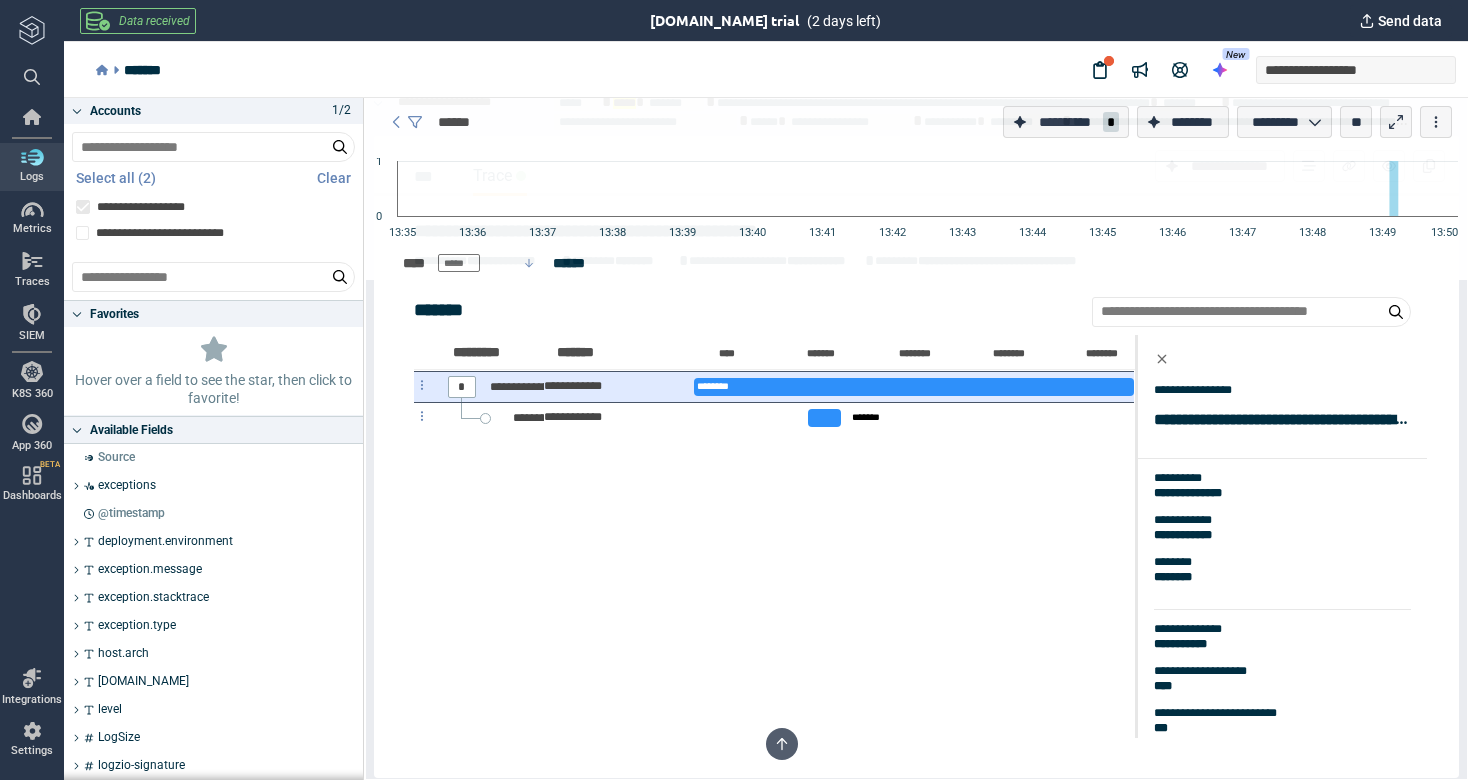 click on "**********" at bounding box center [575, 386] 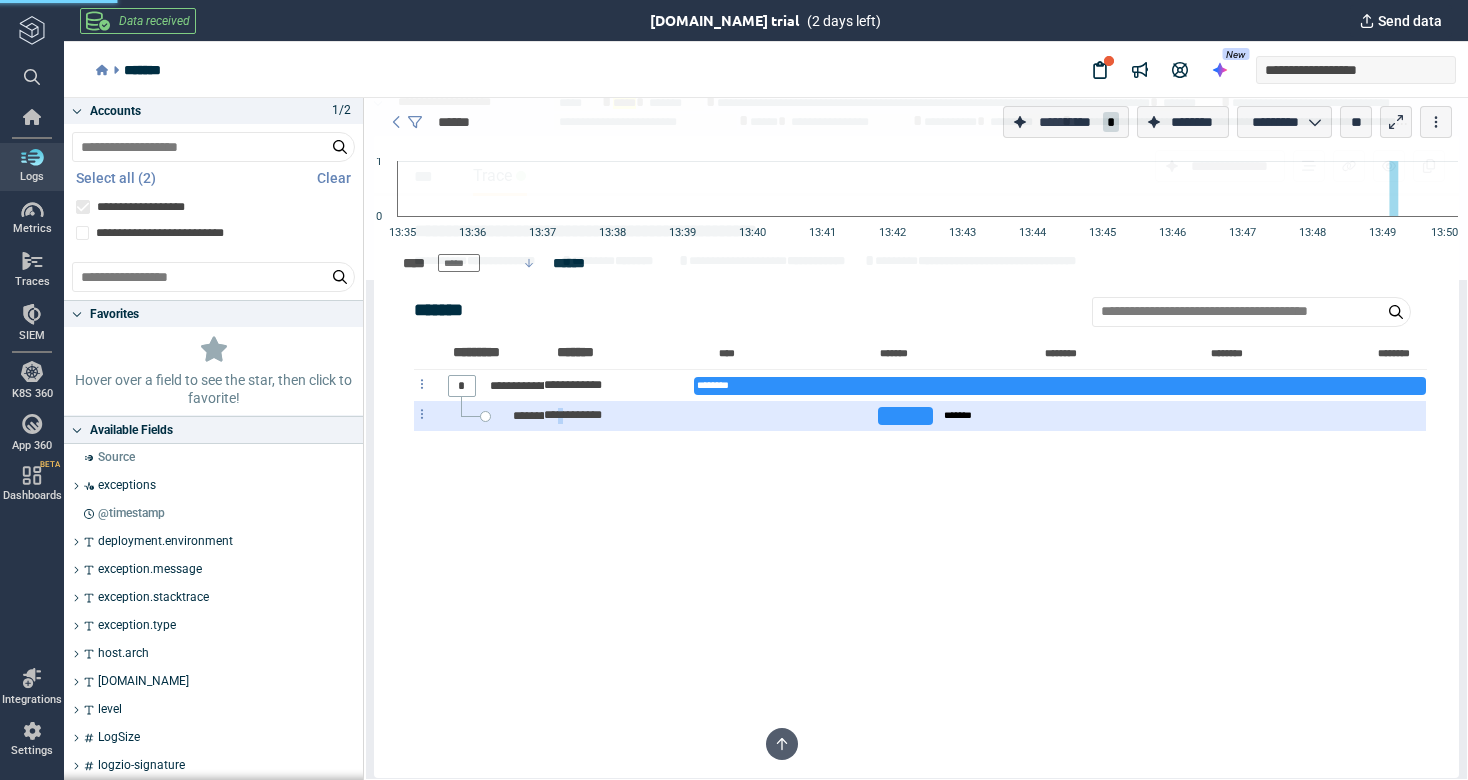 click on "**********" at bounding box center (575, 415) 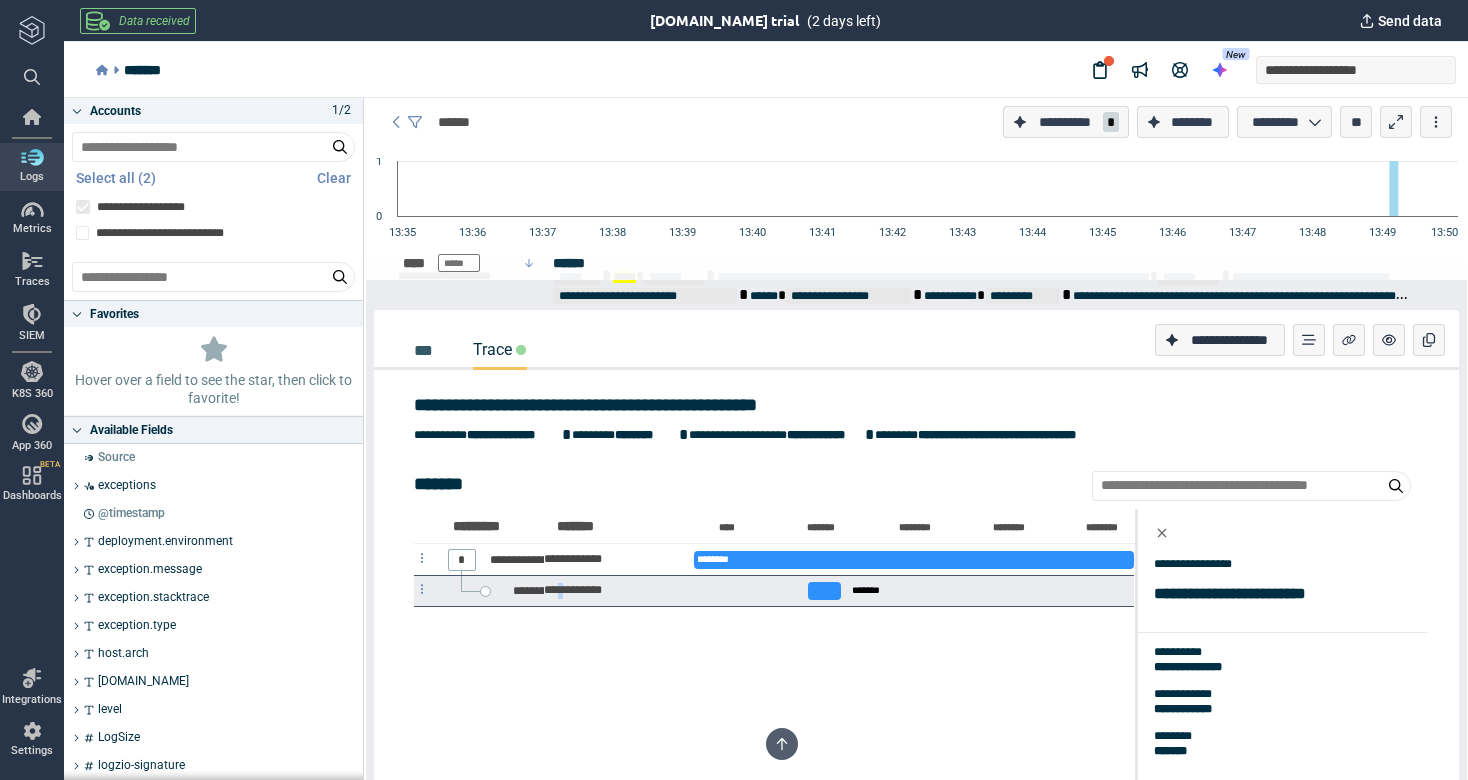 scroll, scrollTop: 47, scrollLeft: 0, axis: vertical 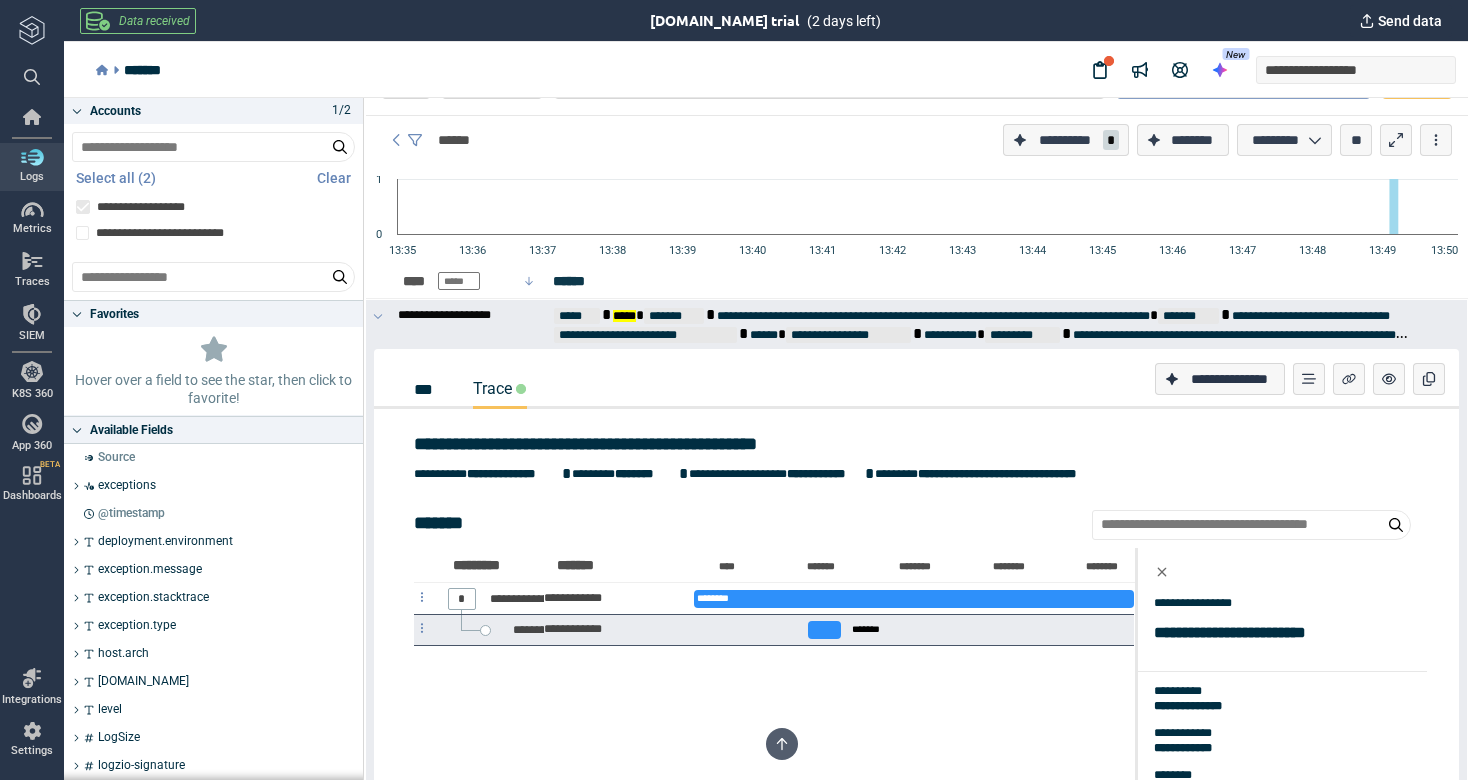 click on "***" at bounding box center (427, 389) 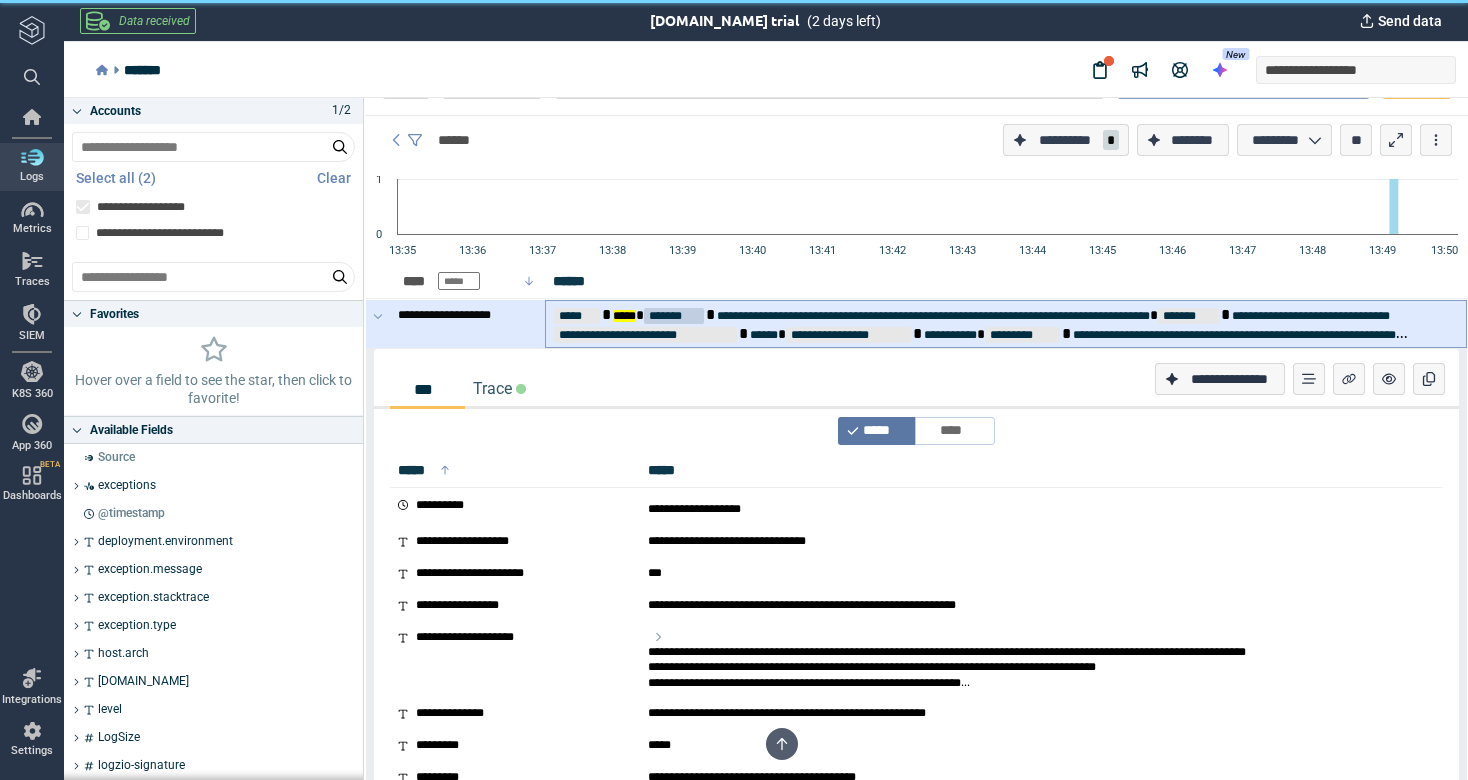 click on "*******" at bounding box center [674, 316] 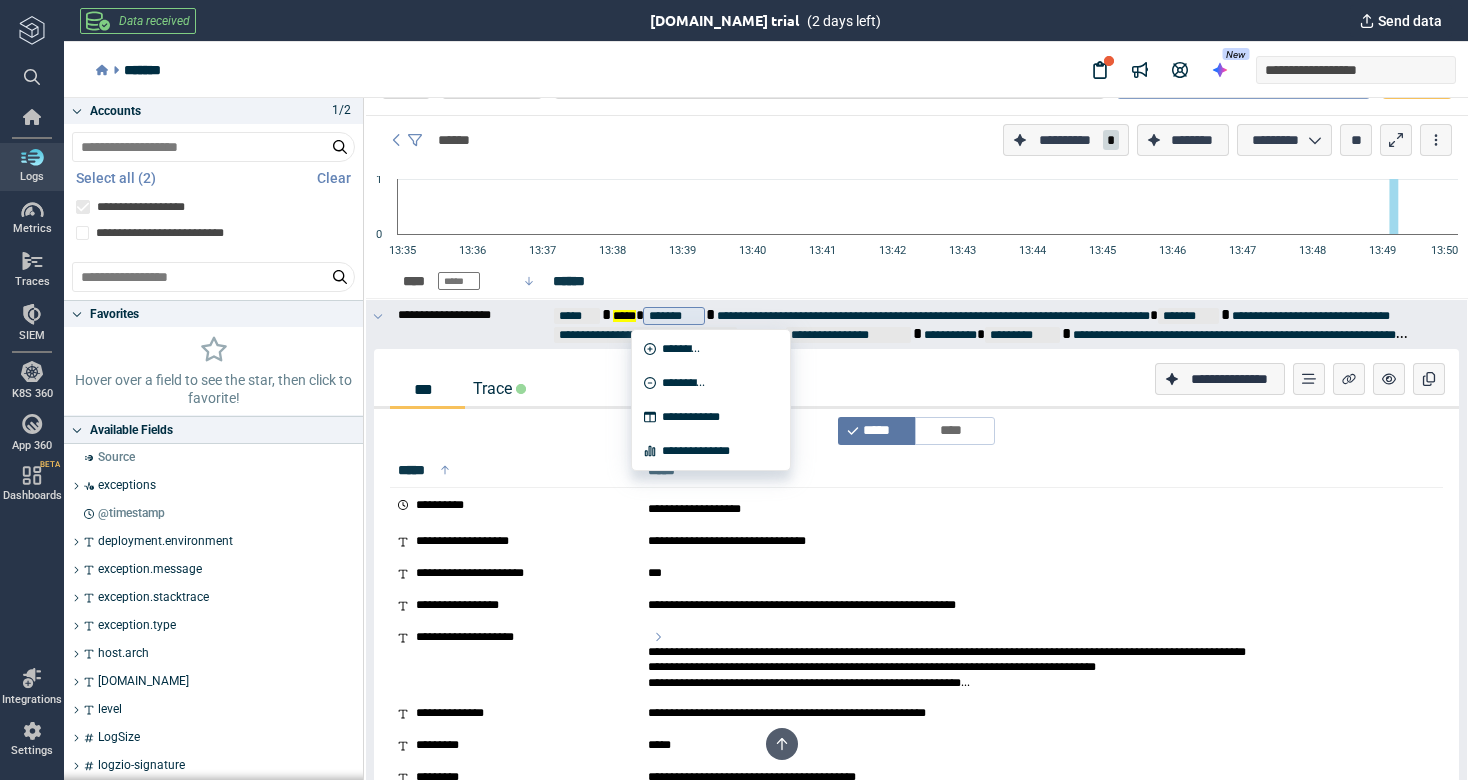 click on "Trace" at bounding box center [499, 388] 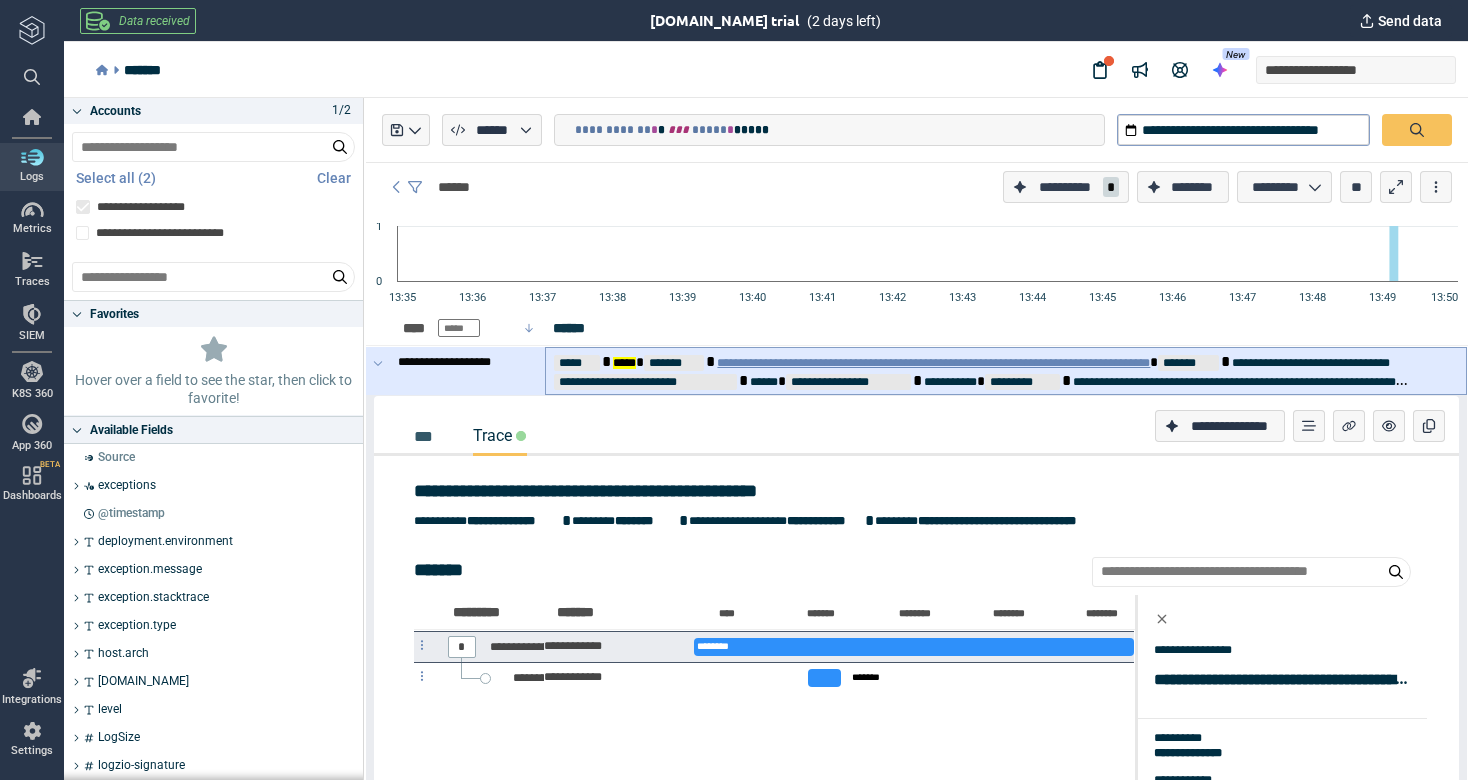scroll, scrollTop: 0, scrollLeft: 0, axis: both 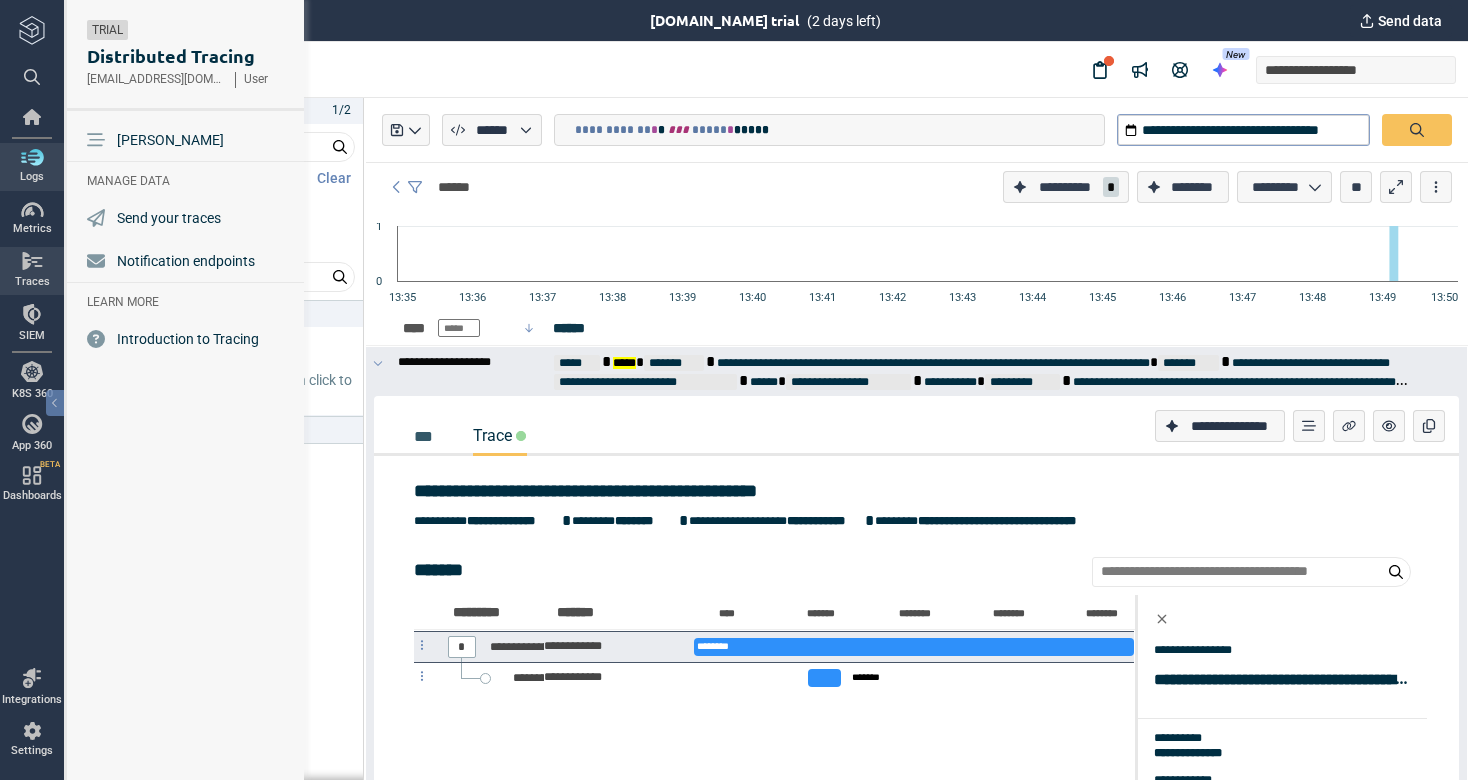 click on "Logs" at bounding box center (32, 167) 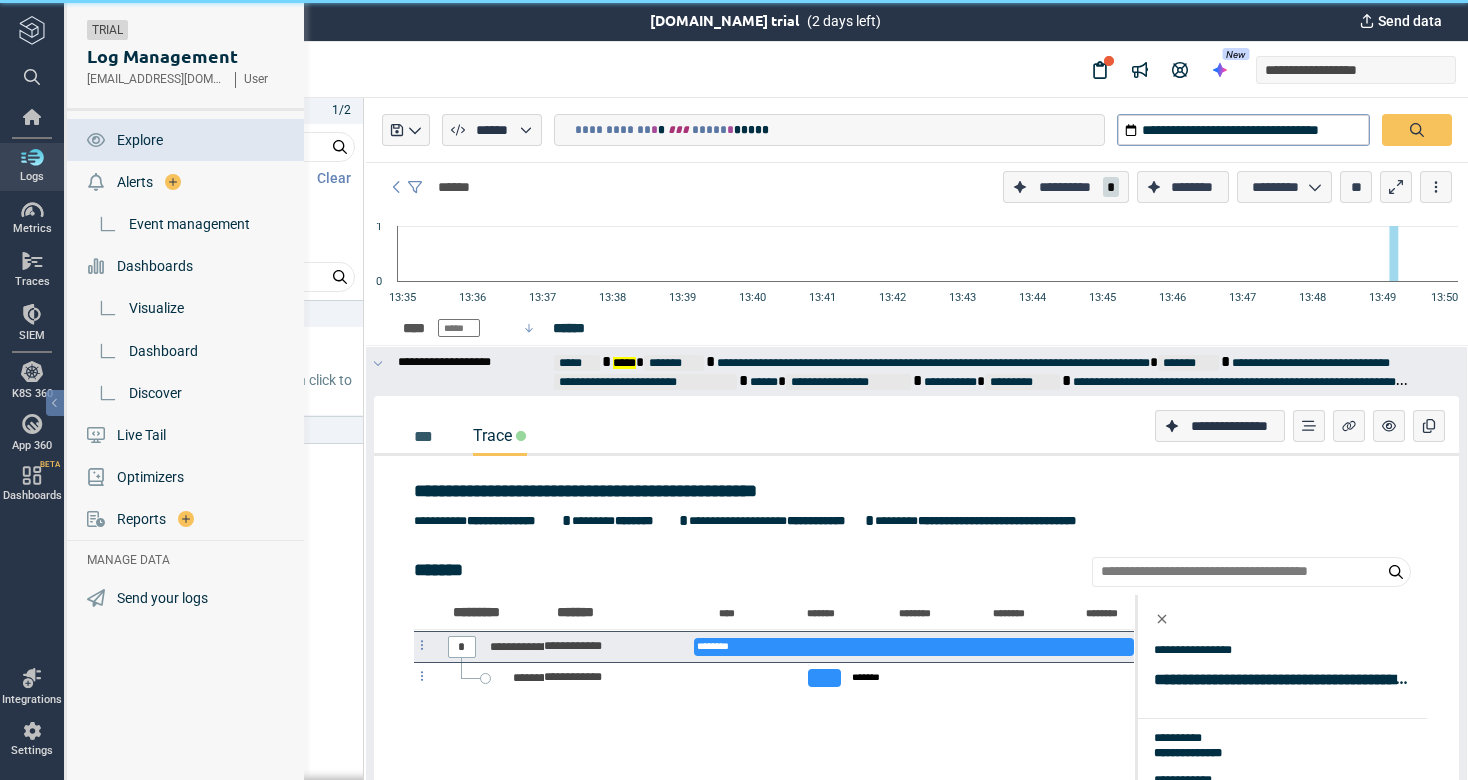 click at bounding box center (32, 157) 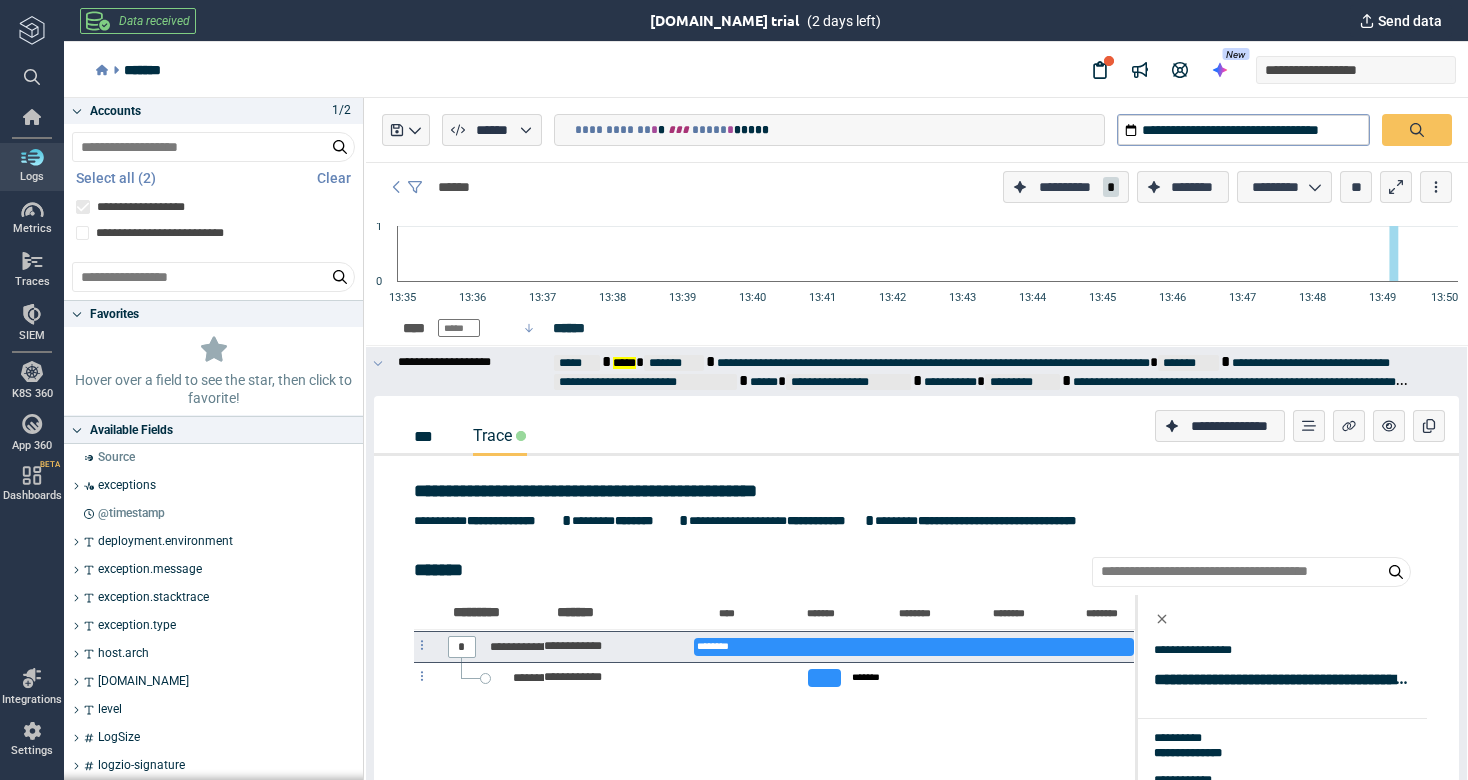 click on "***" at bounding box center [427, 436] 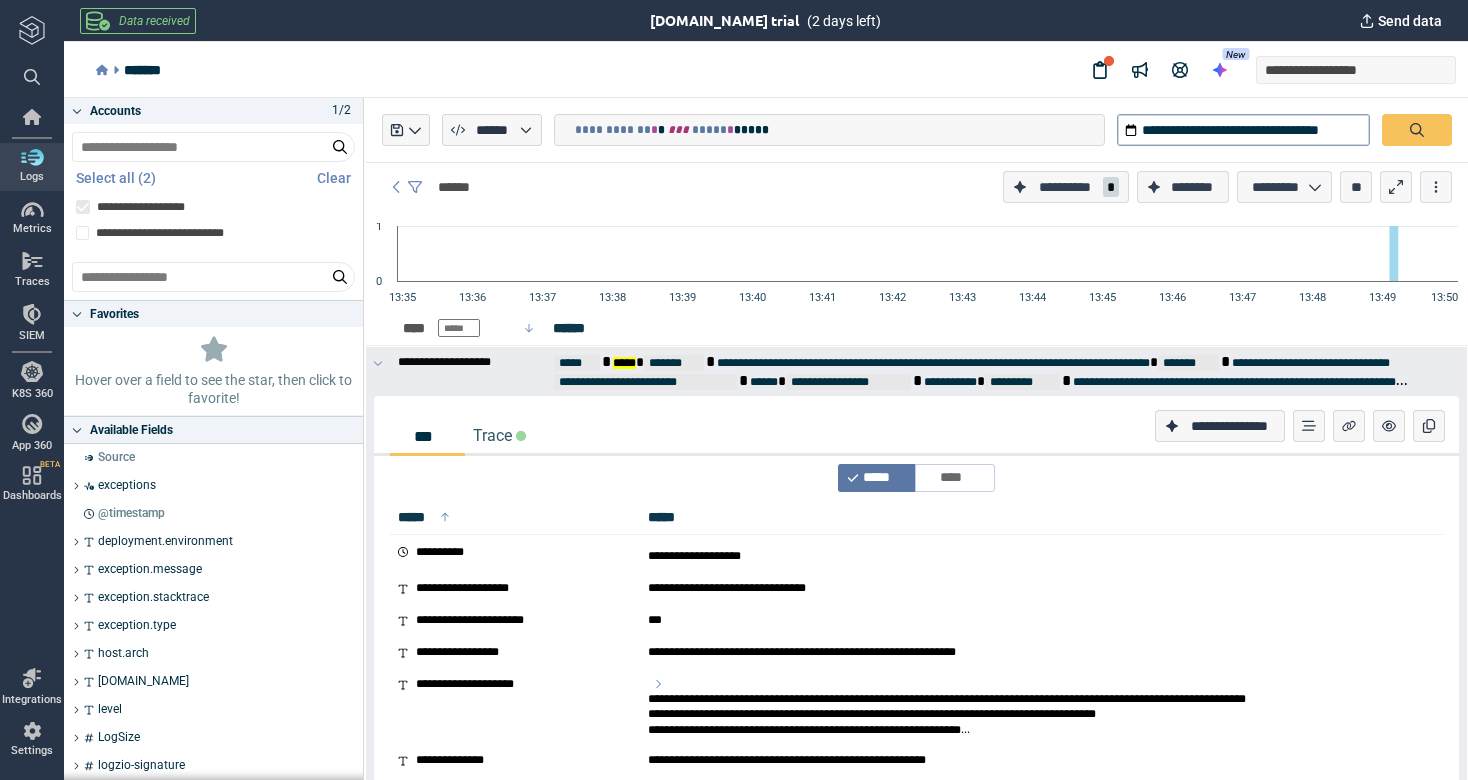 click on "***" at bounding box center (427, 436) 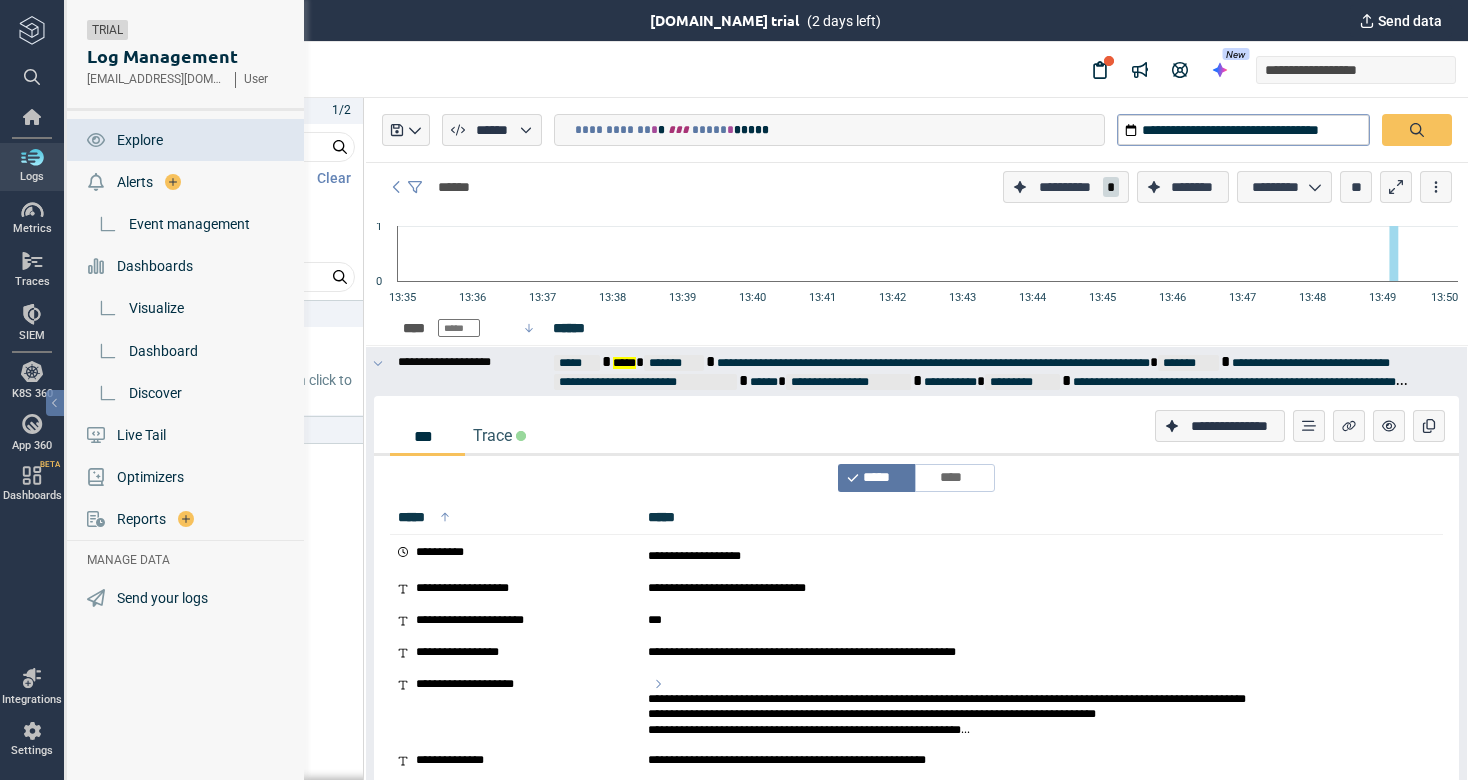 click on "Logs" at bounding box center [32, 177] 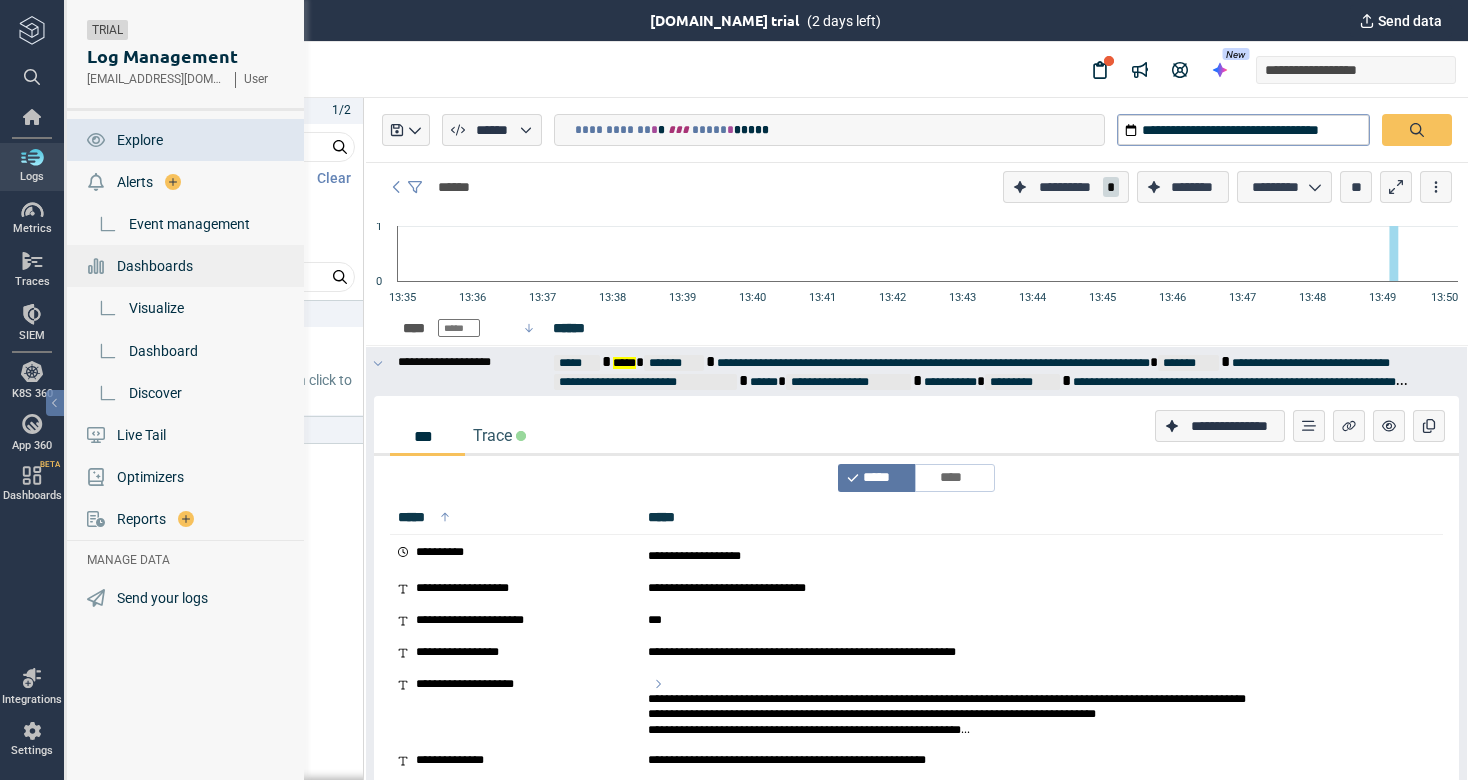 click on "Dashboards" at bounding box center [155, 266] 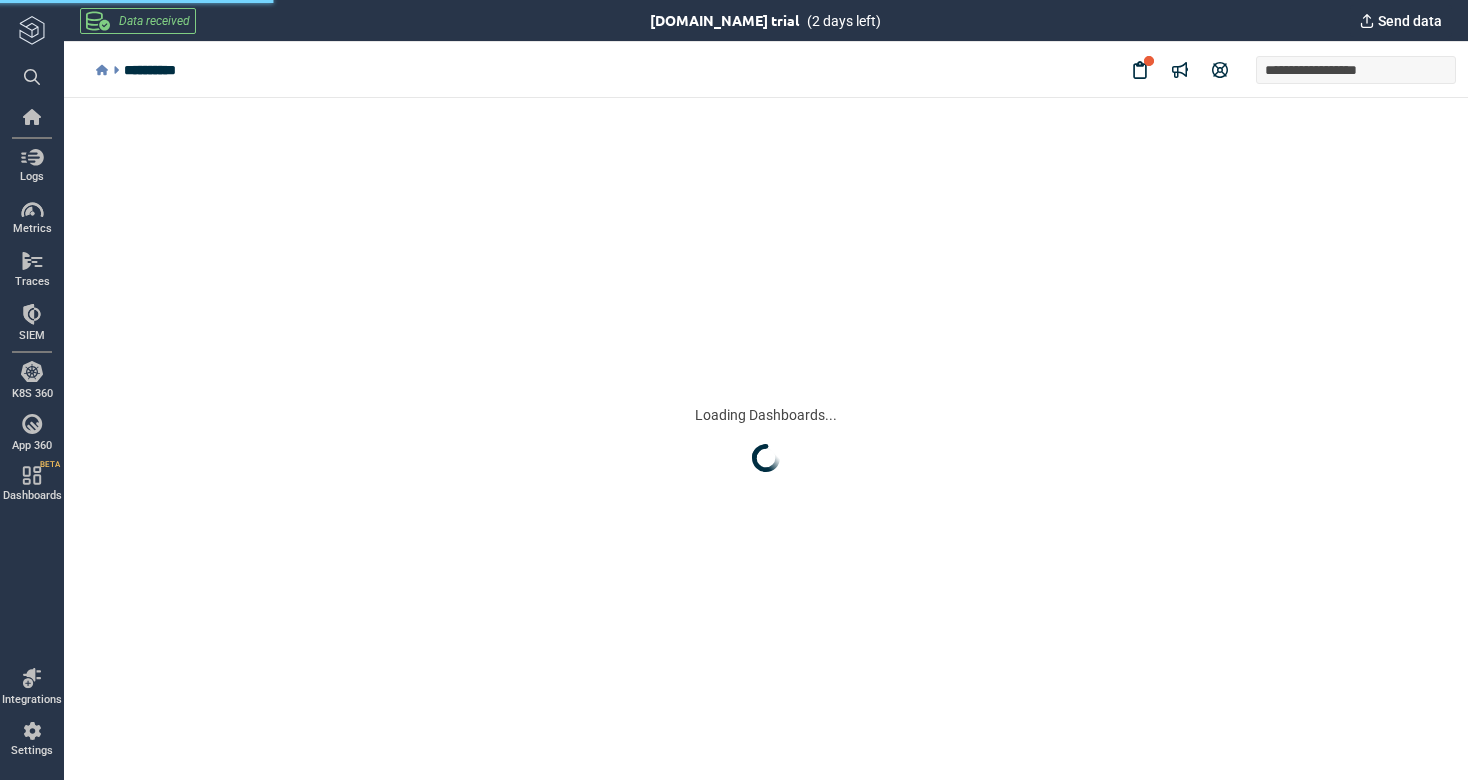 scroll, scrollTop: 0, scrollLeft: 0, axis: both 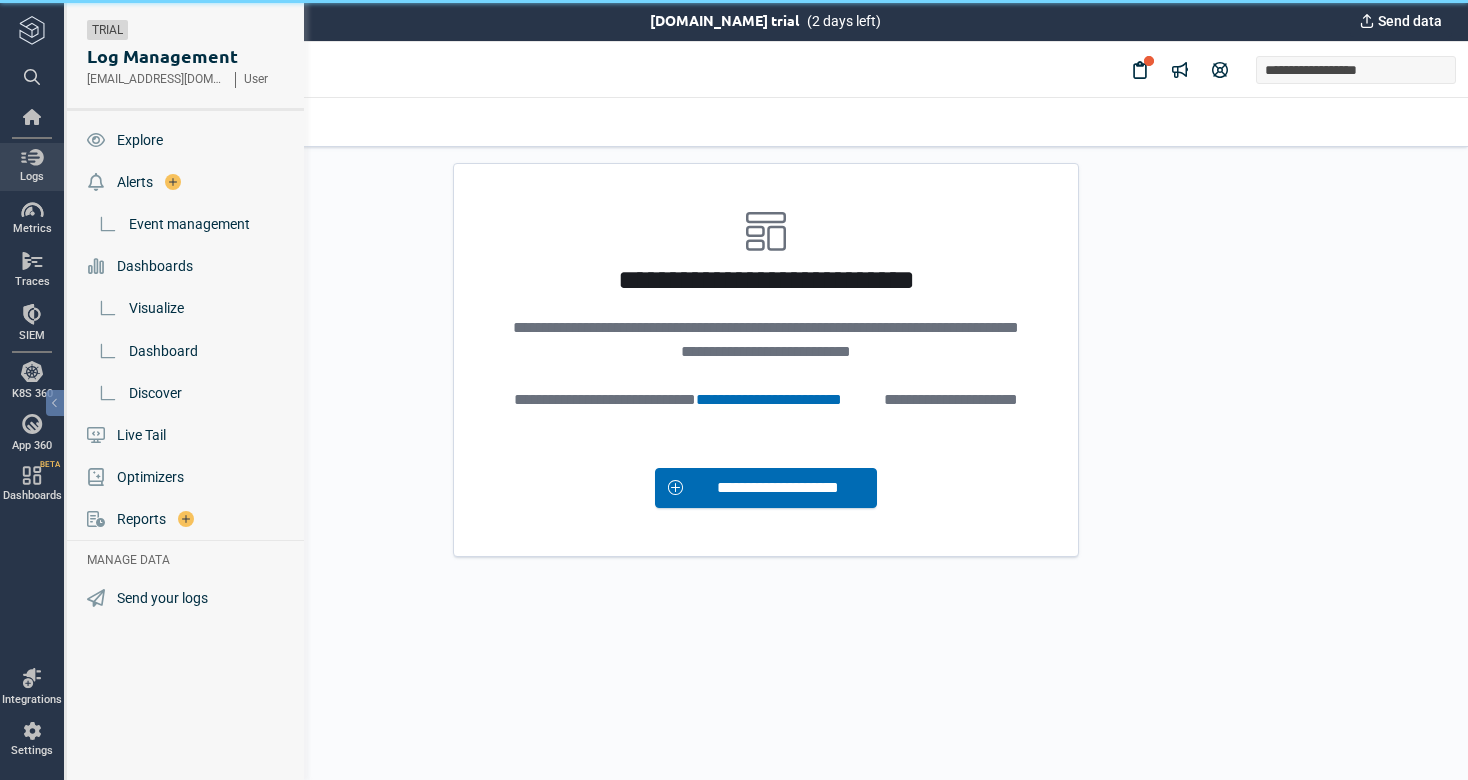 click at bounding box center [32, 157] 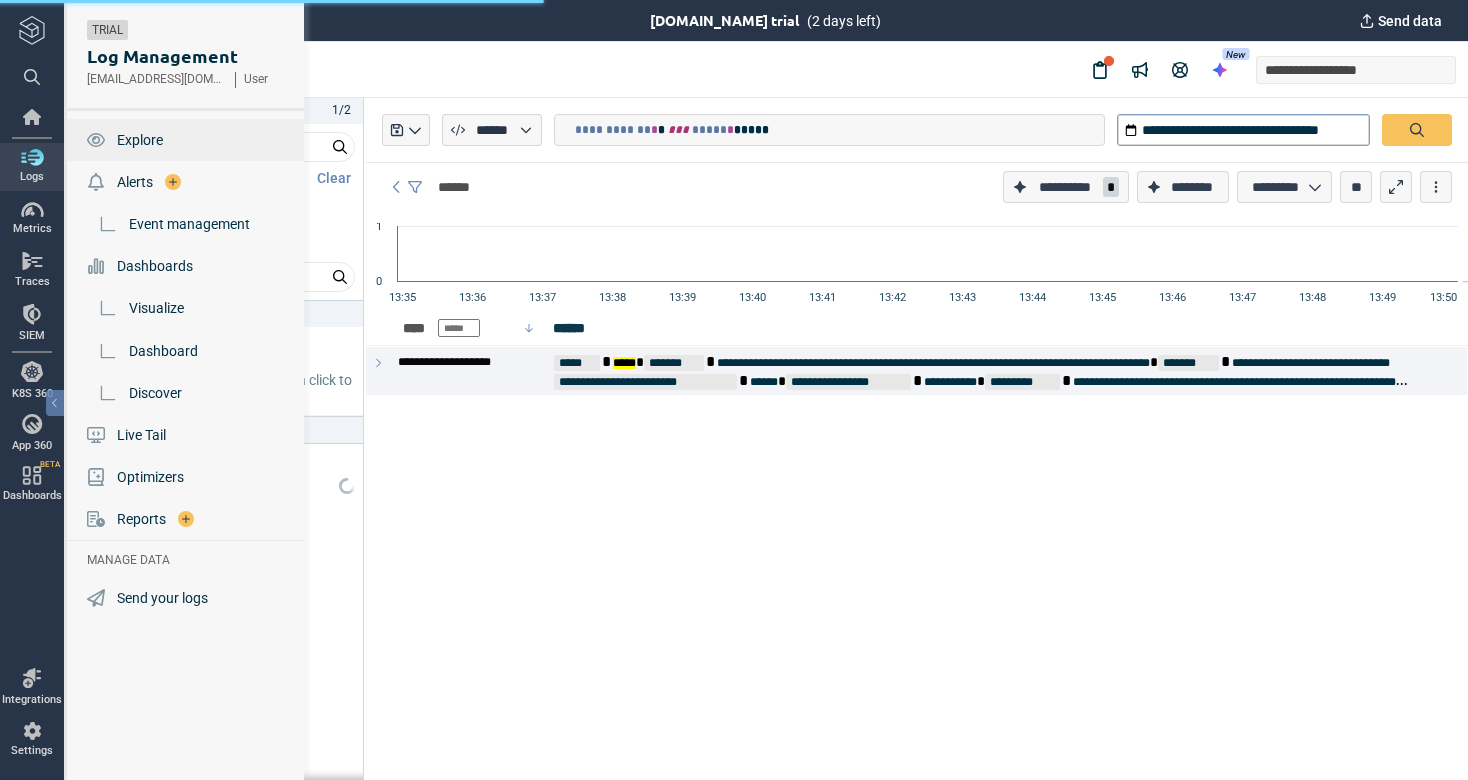 click on "Explore" at bounding box center [140, 140] 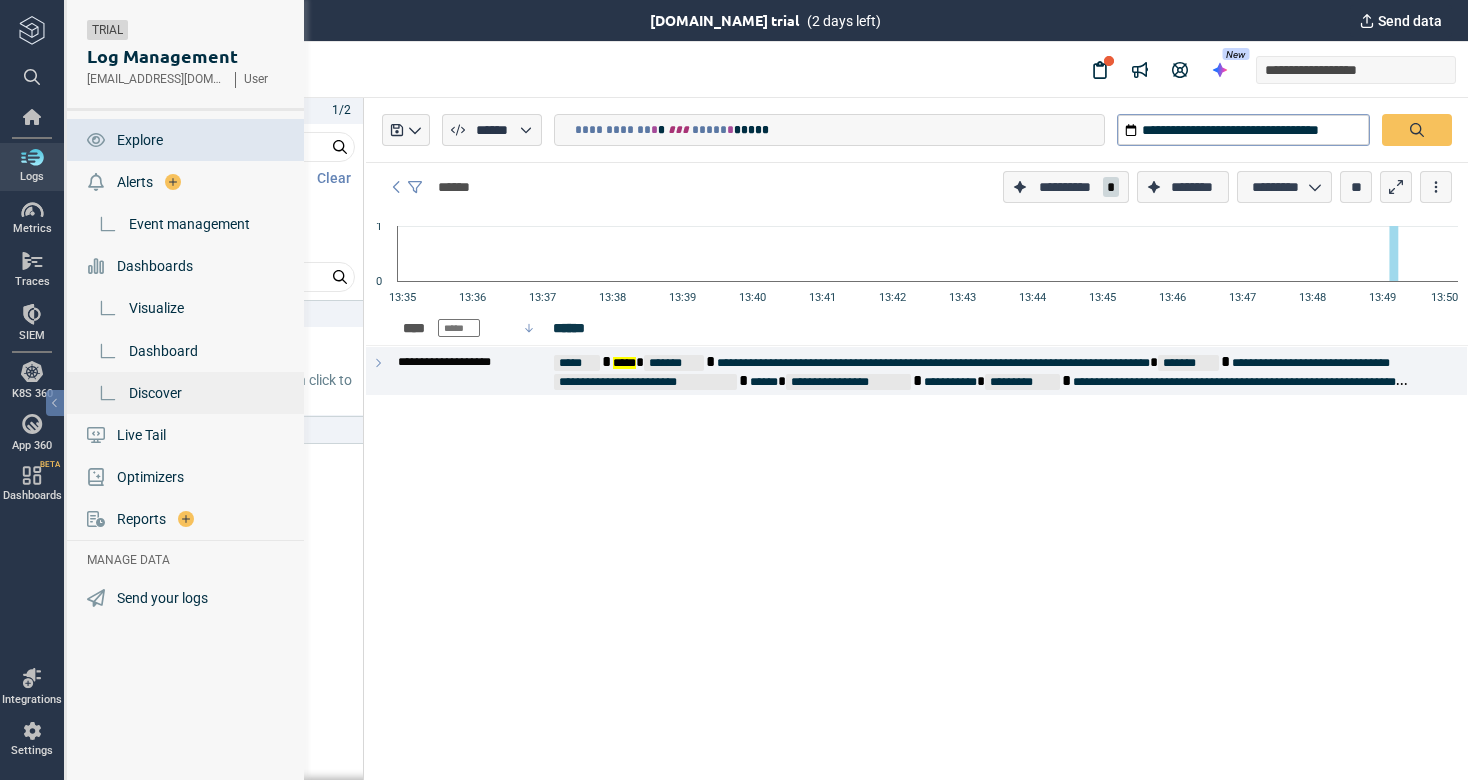 click on "Discover" at bounding box center [155, 393] 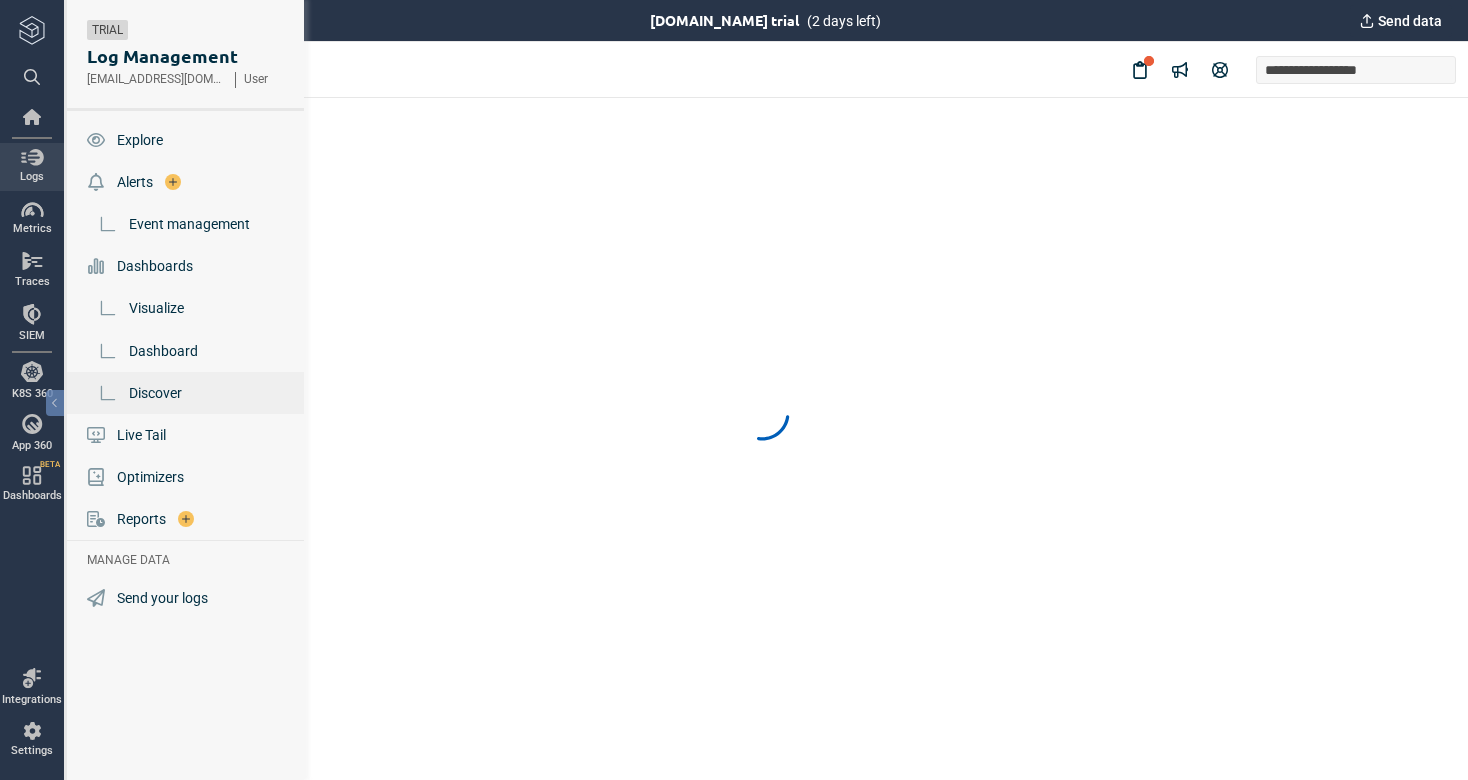 scroll, scrollTop: 0, scrollLeft: 0, axis: both 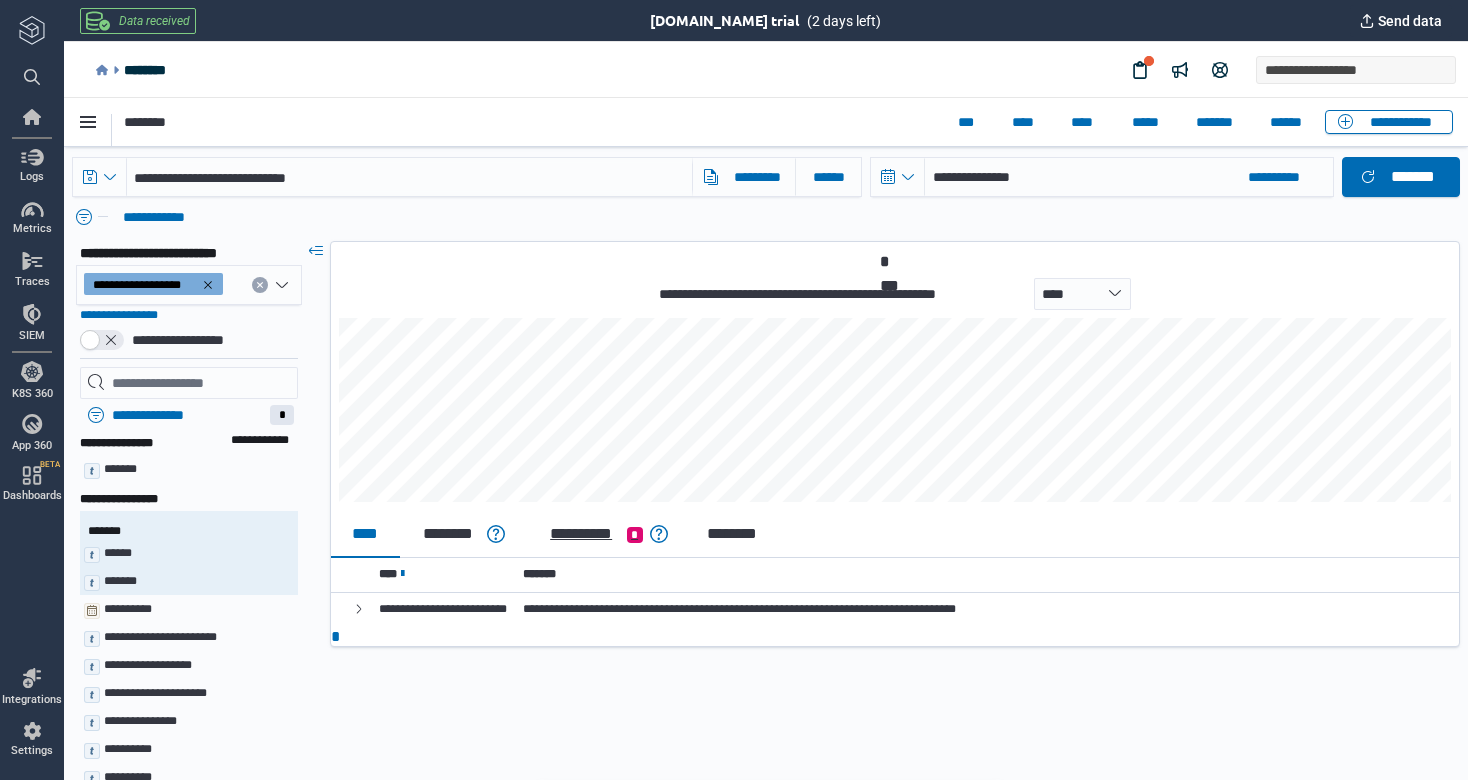 click on "**********" at bounding box center [581, 534] 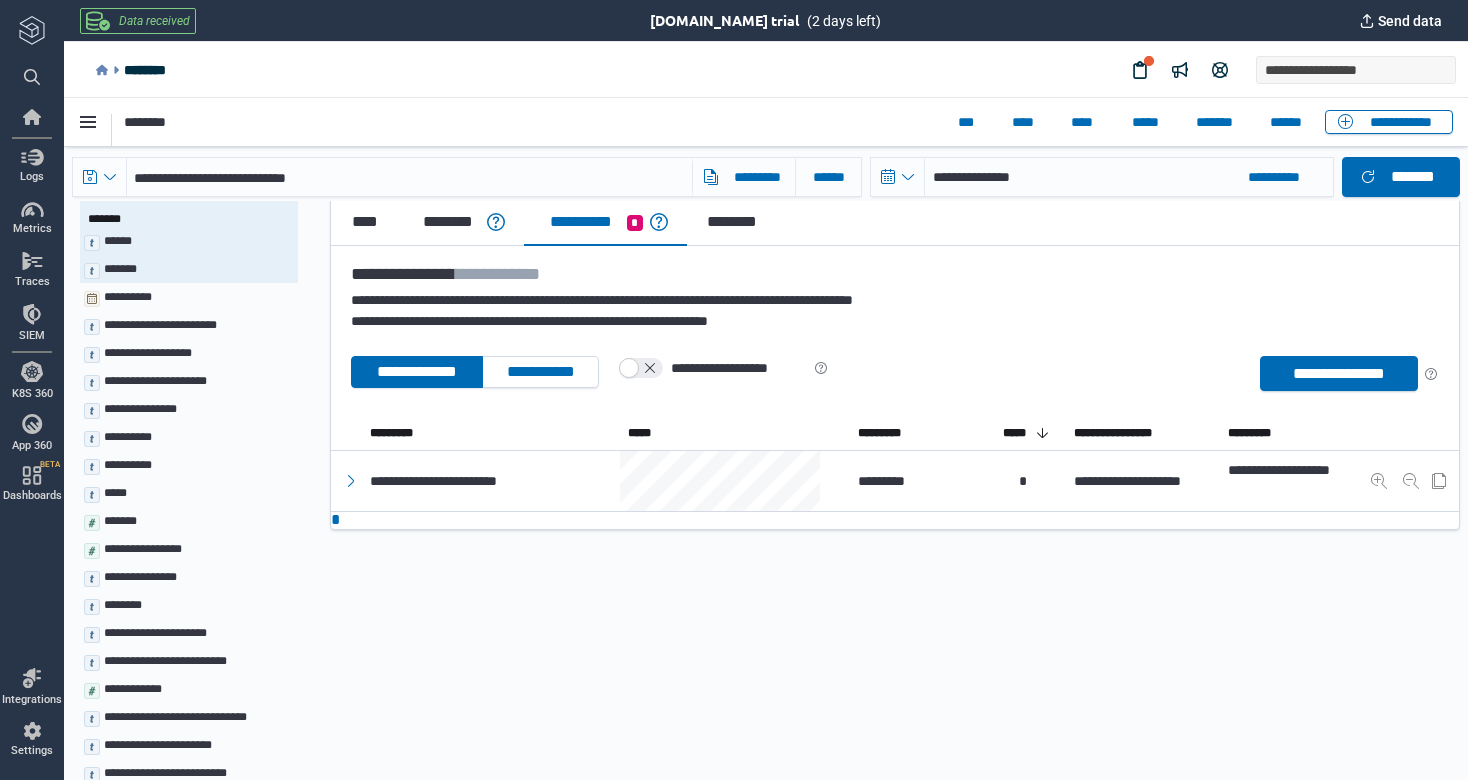 scroll, scrollTop: 299, scrollLeft: 0, axis: vertical 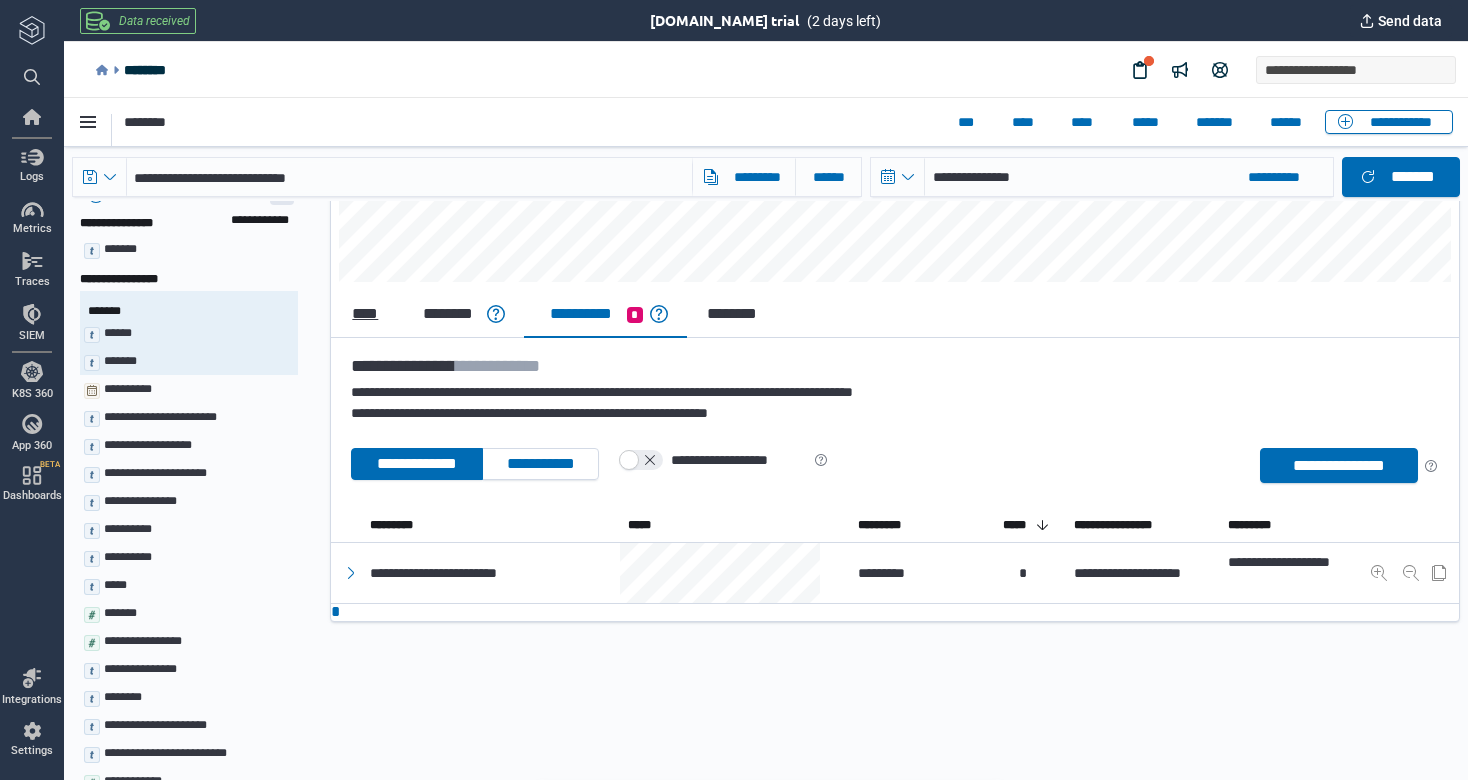 click on "****" at bounding box center [365, 314] 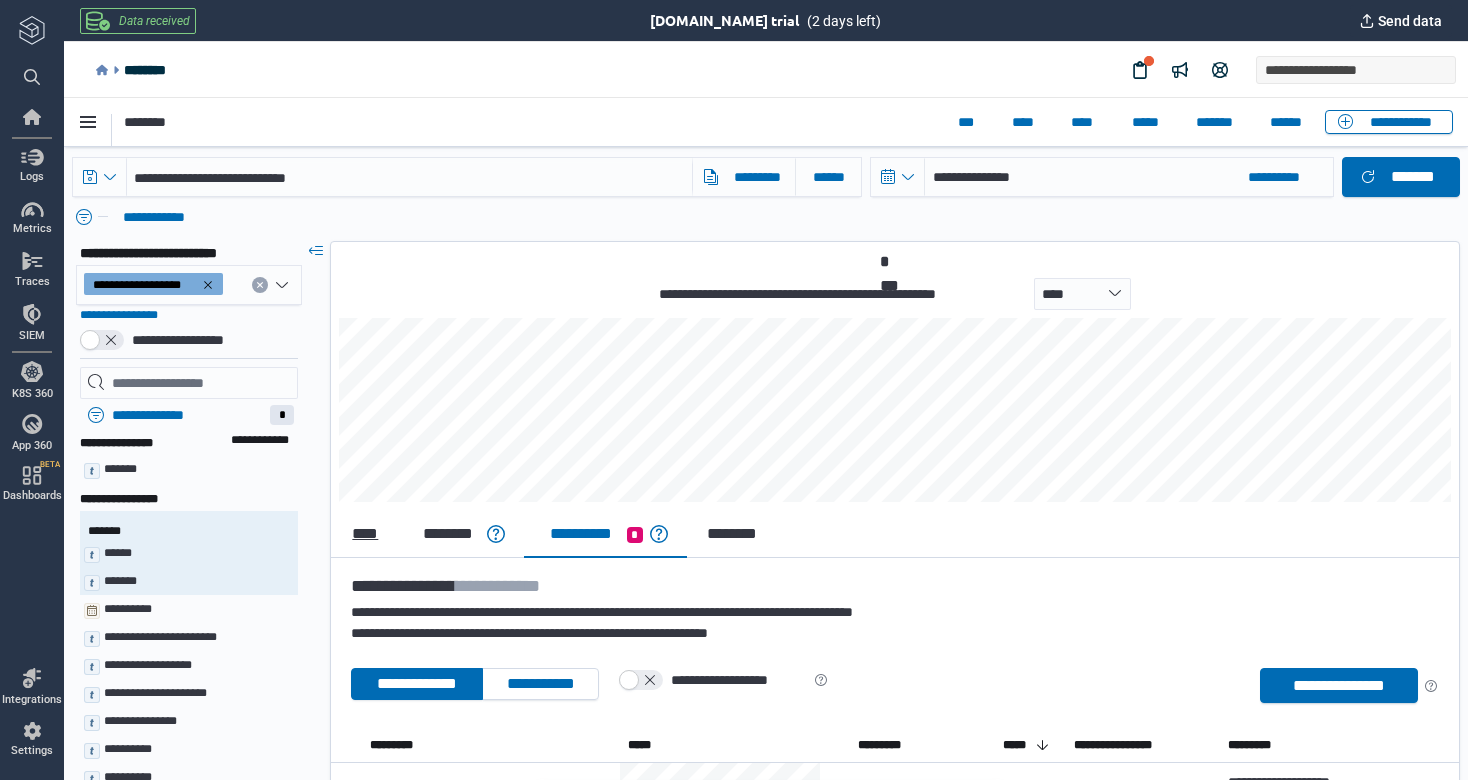type on "*" 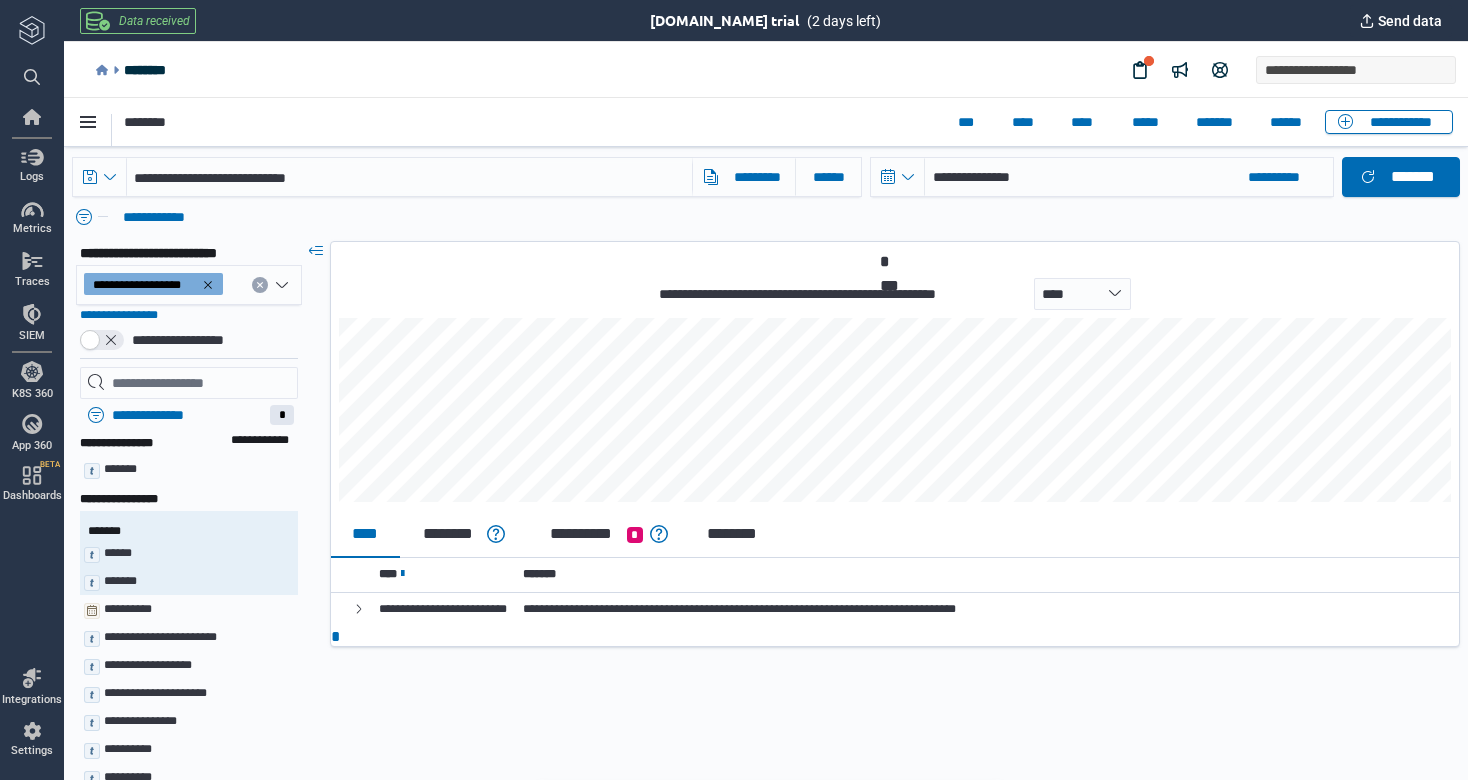 scroll, scrollTop: 0, scrollLeft: 0, axis: both 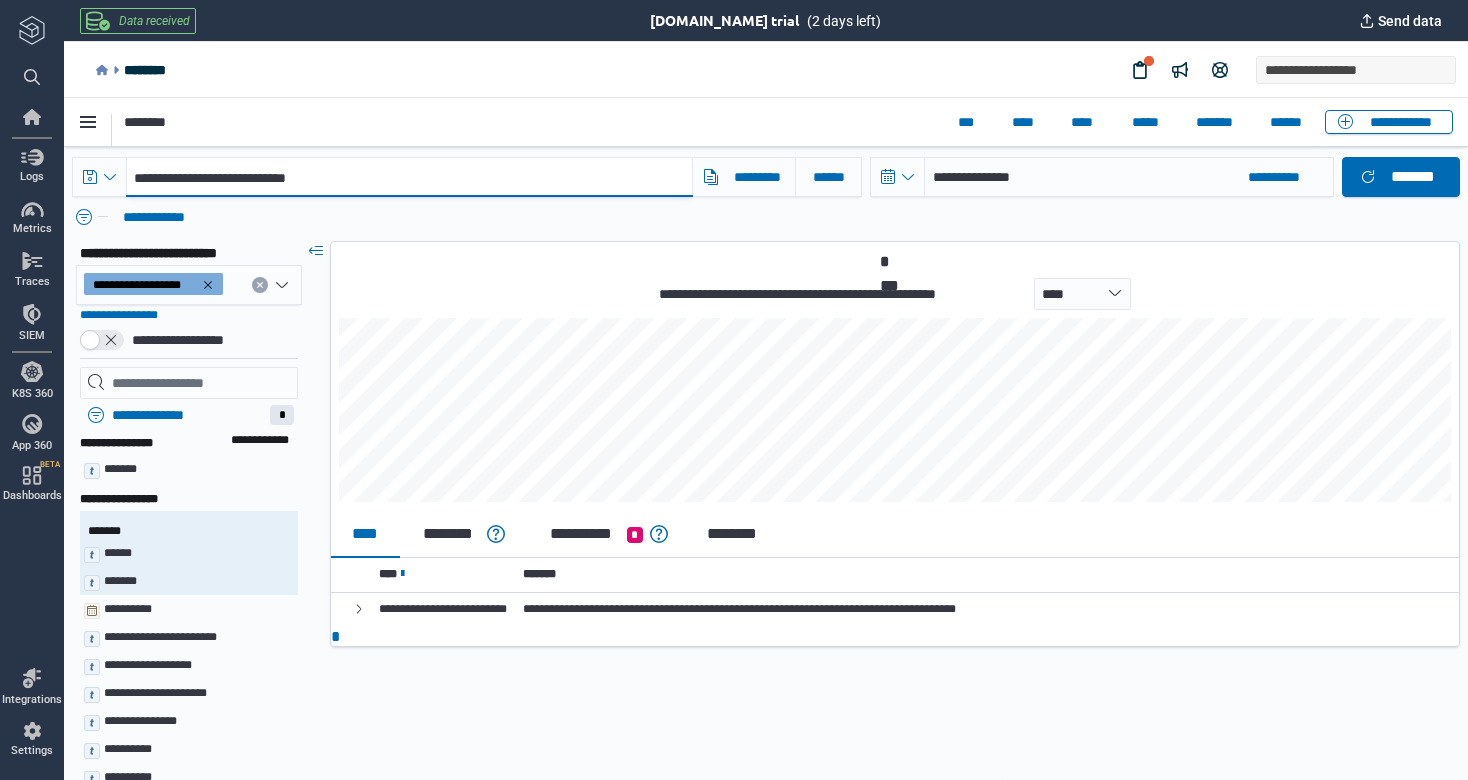 click on "**********" at bounding box center [409, 177] 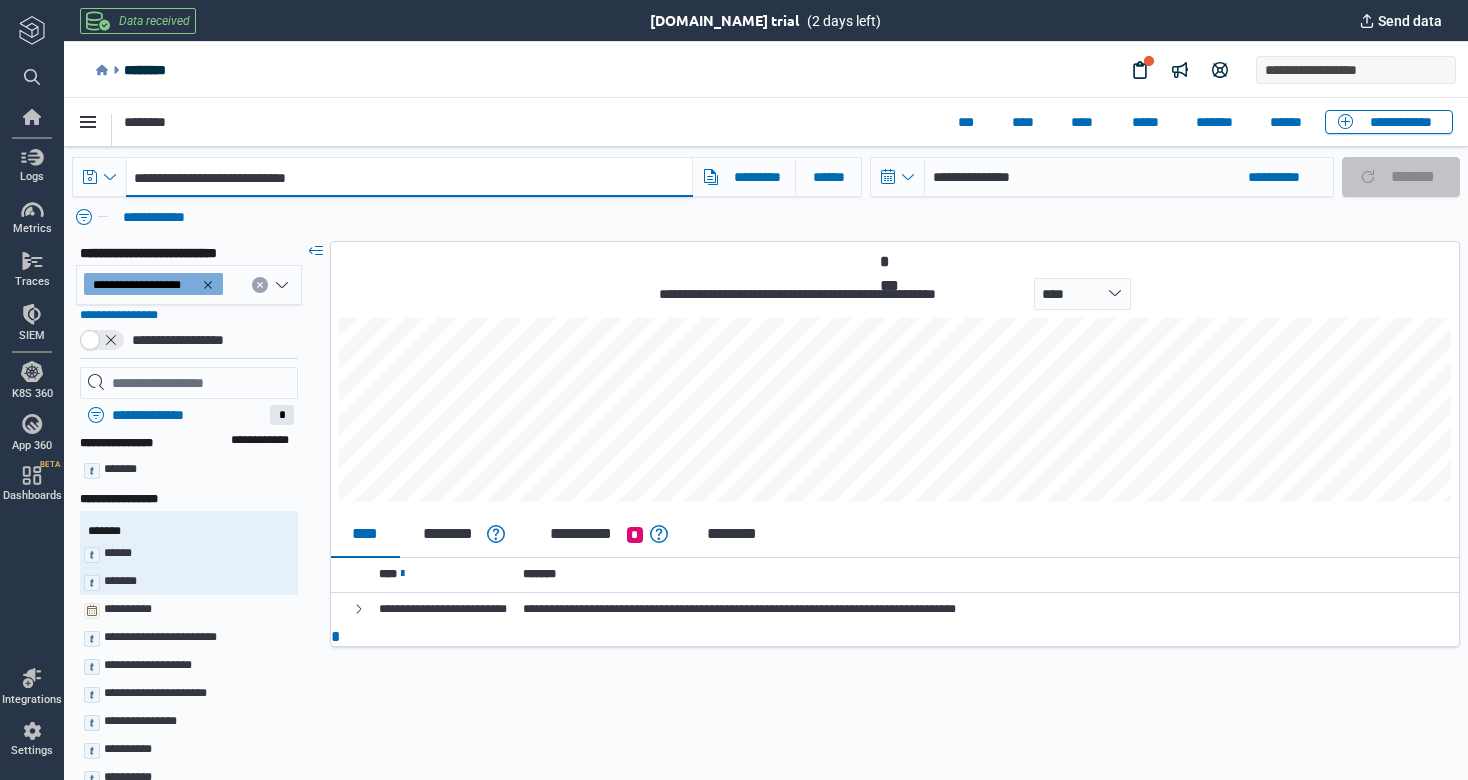 click on "**********" at bounding box center [409, 177] 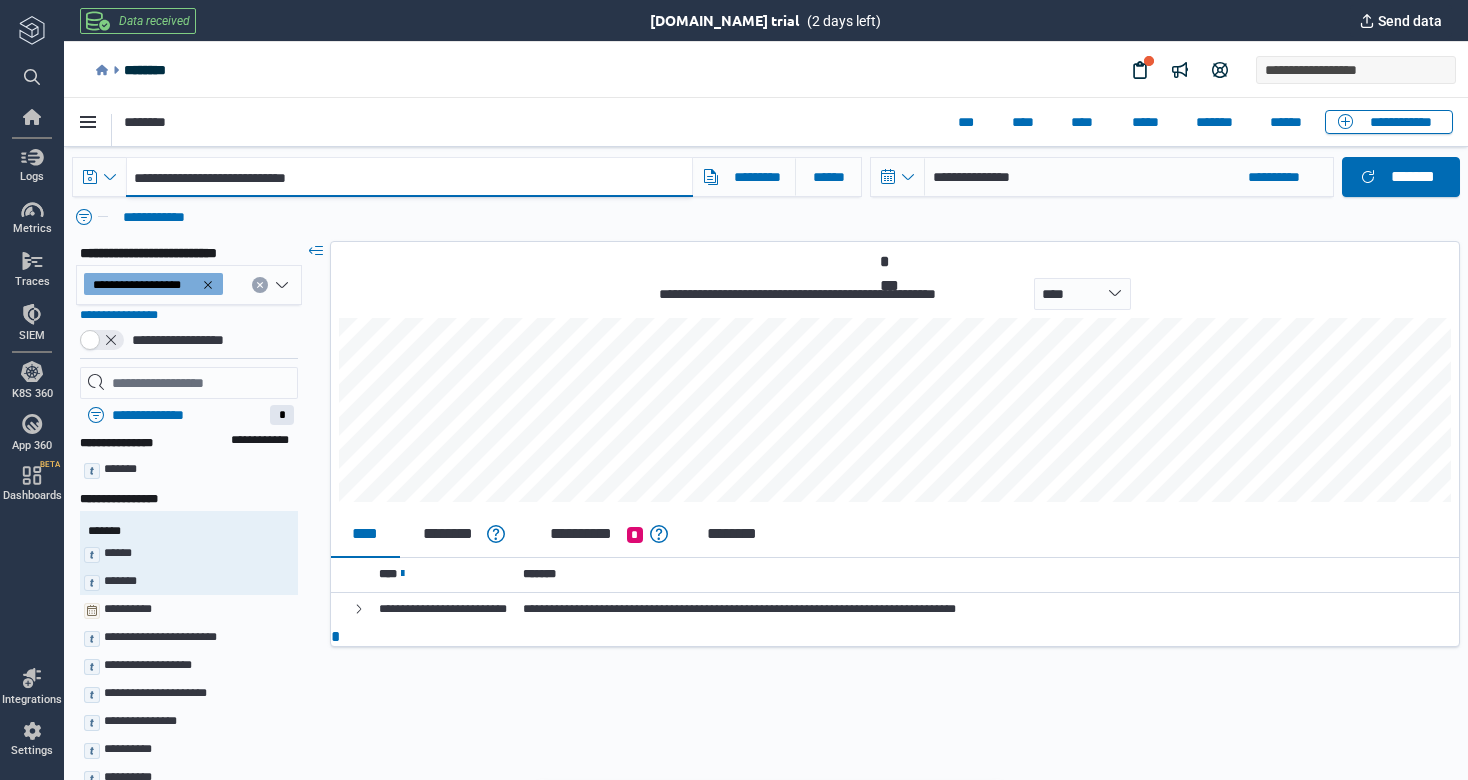 click on "**********" at bounding box center (409, 177) 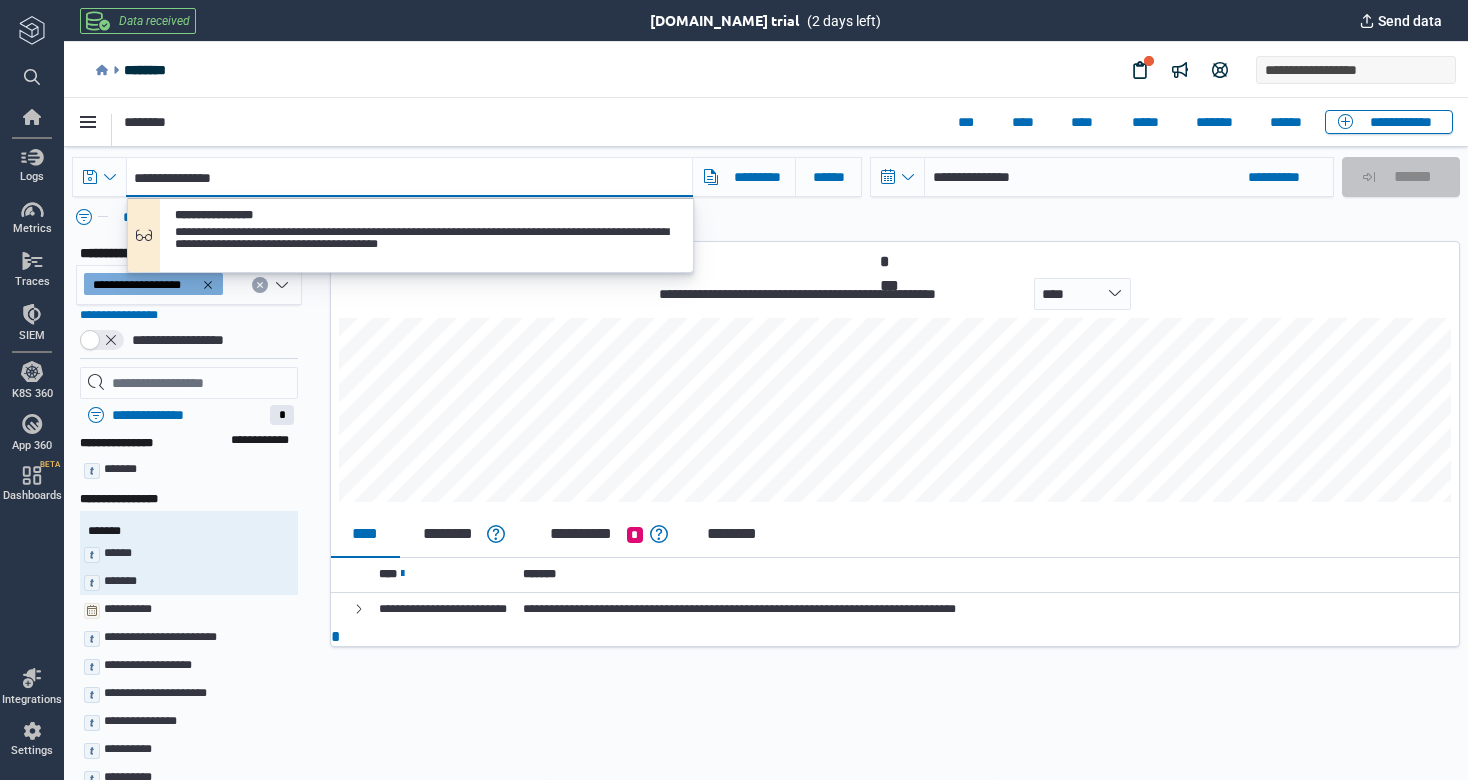 type on "**********" 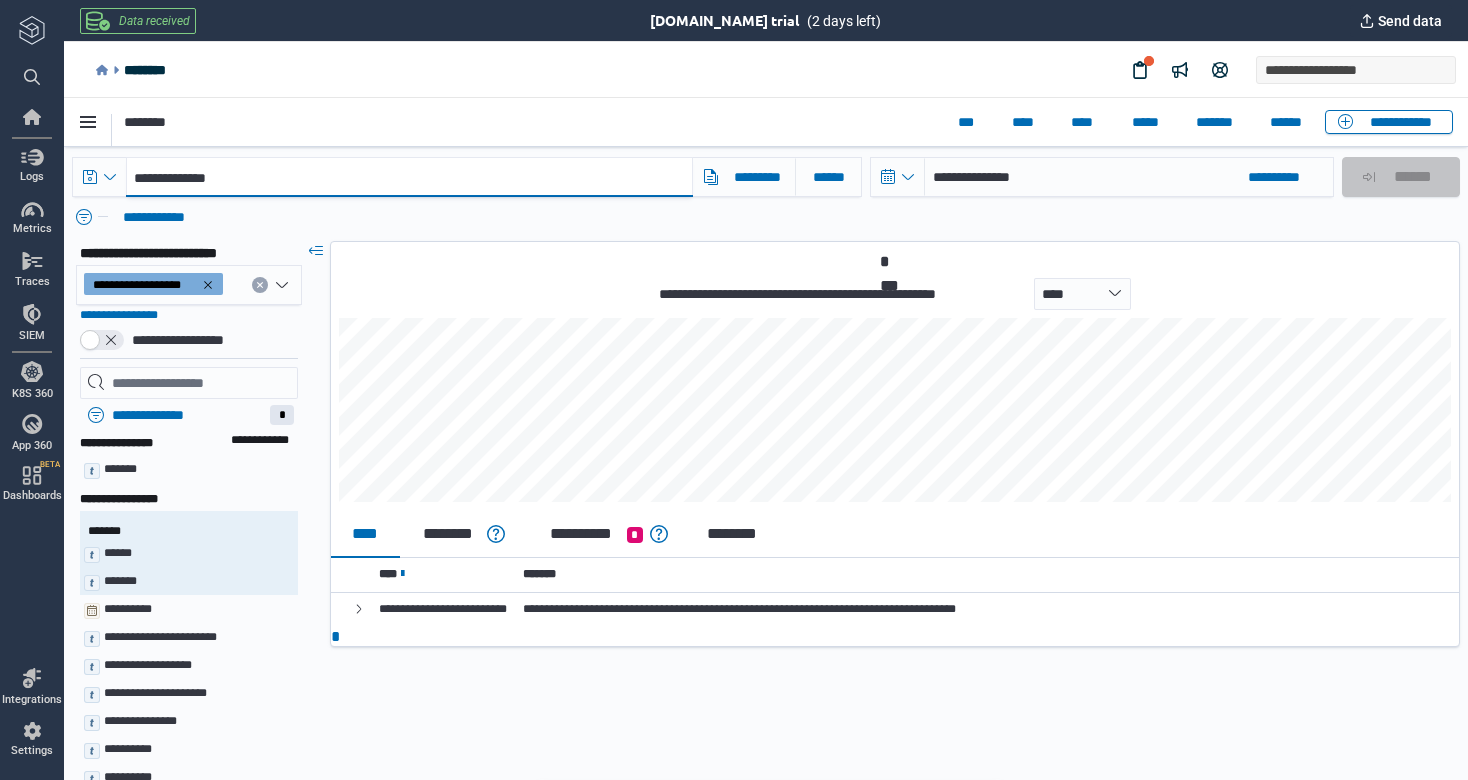 type on "*" 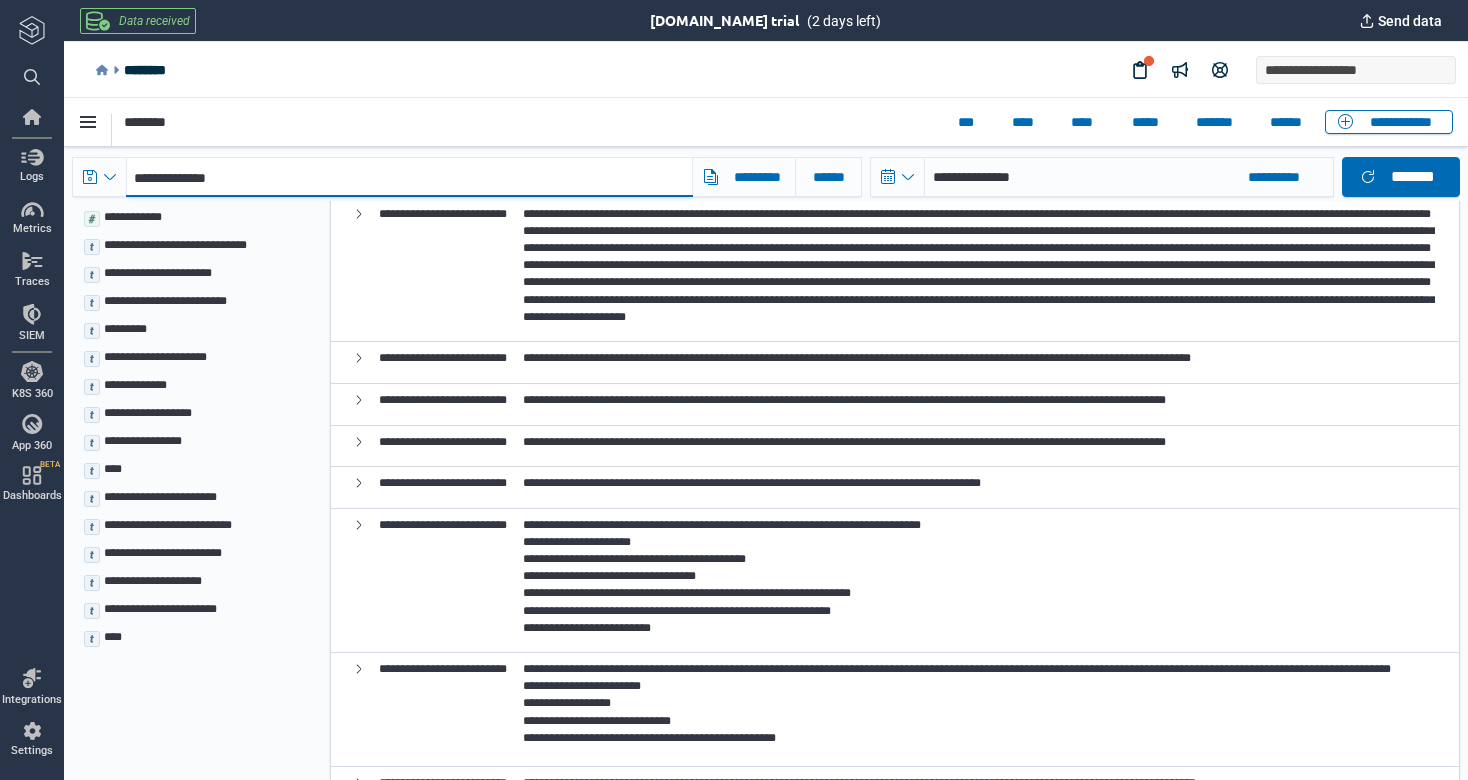 scroll, scrollTop: 707, scrollLeft: 0, axis: vertical 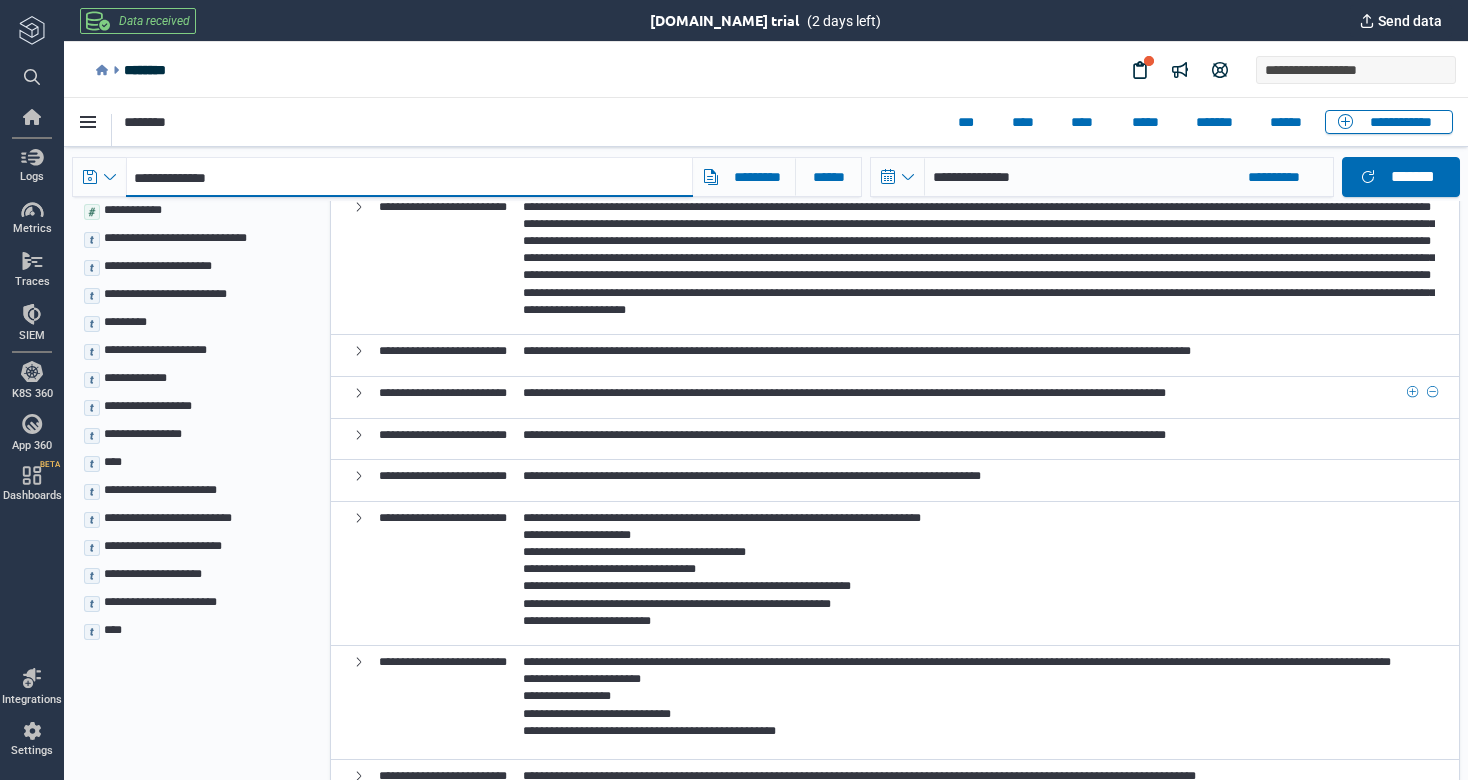 type on "**********" 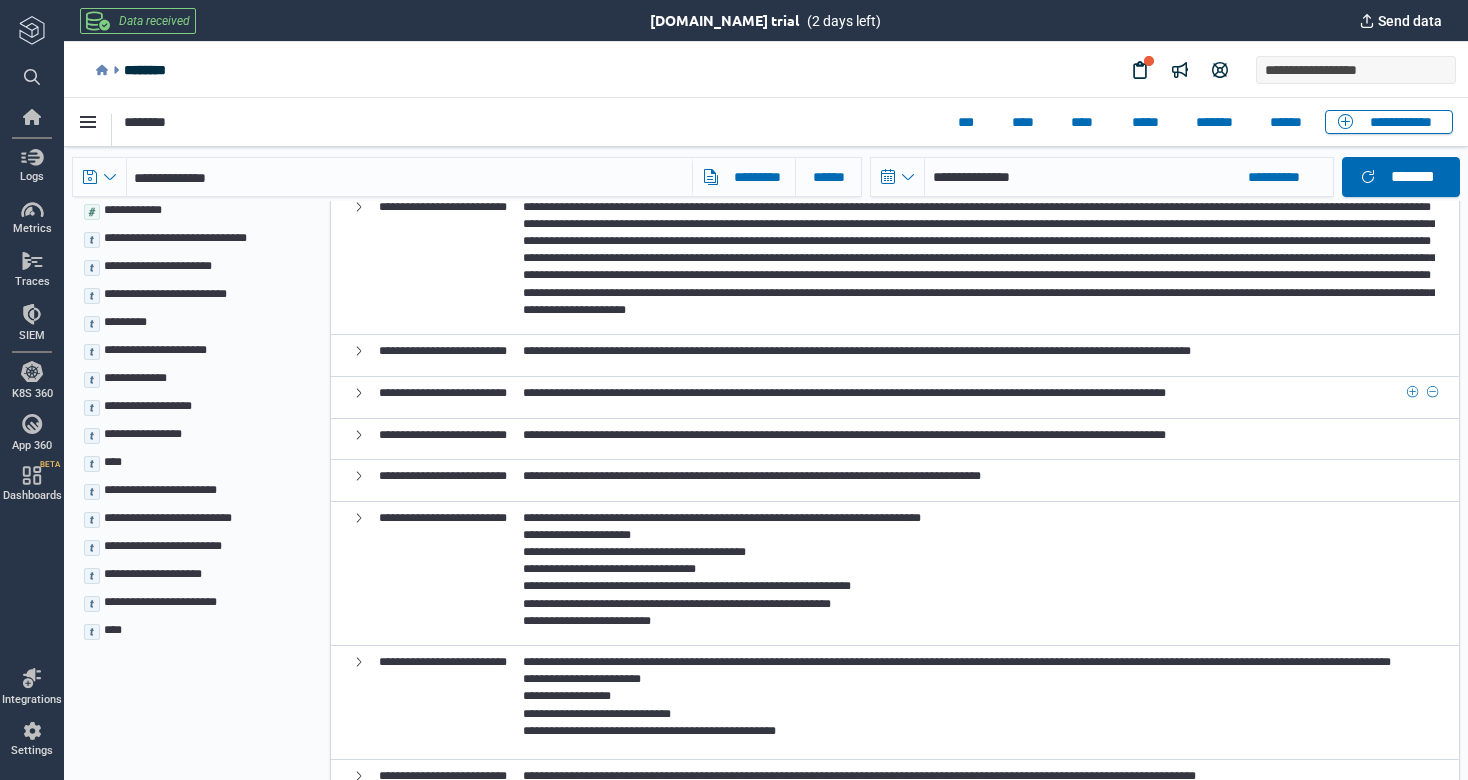 click on "**********" at bounding box center [844, 393] 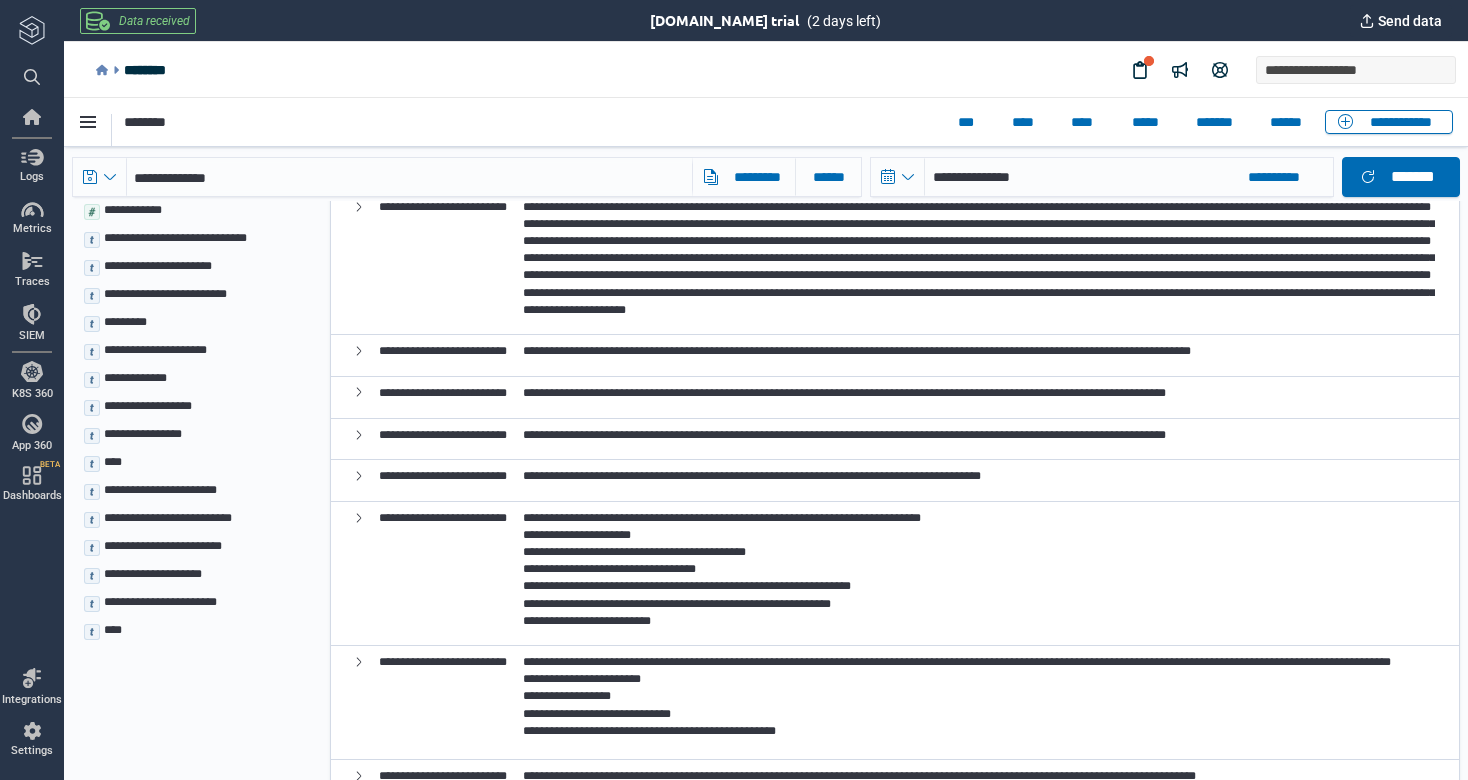 click at bounding box center [359, 391] 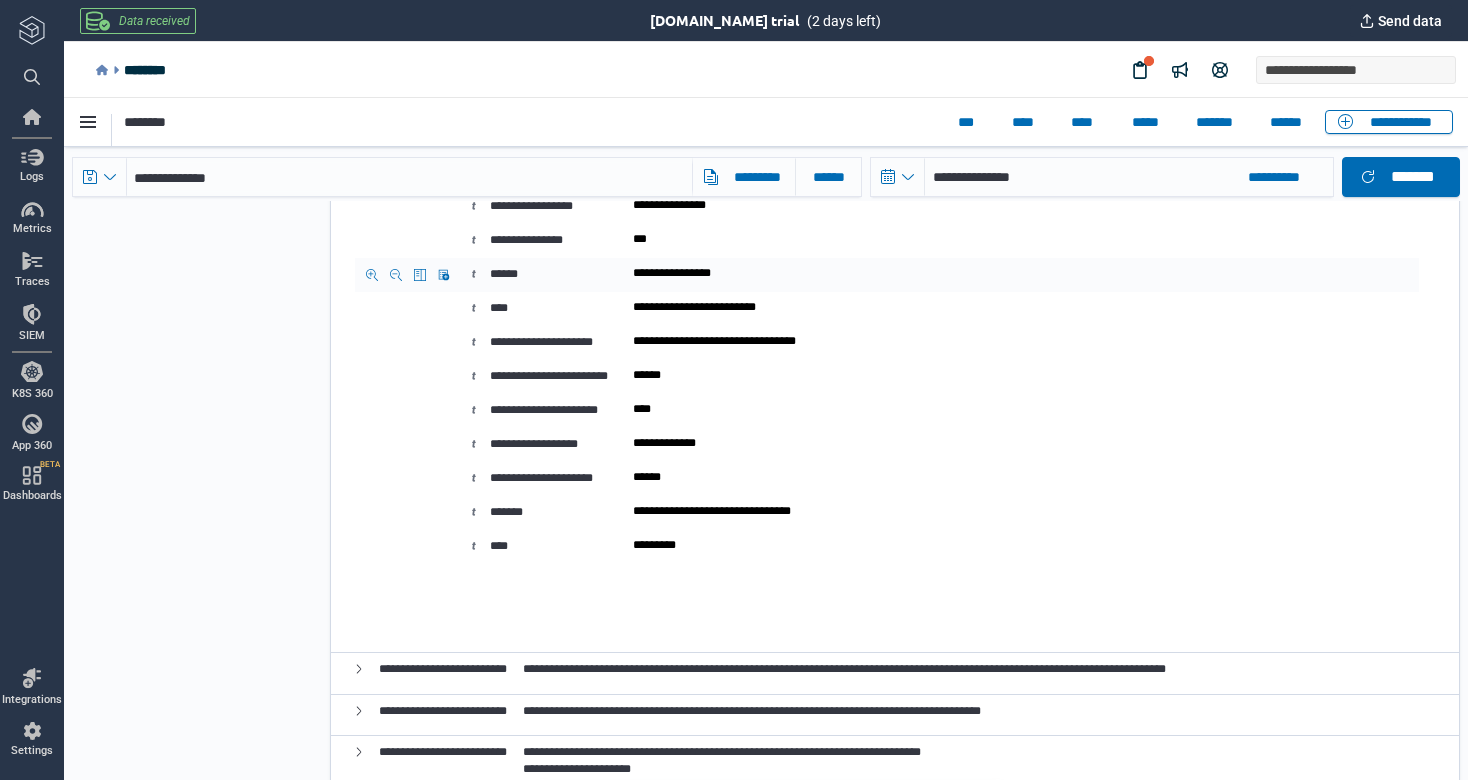 scroll, scrollTop: 1804, scrollLeft: 0, axis: vertical 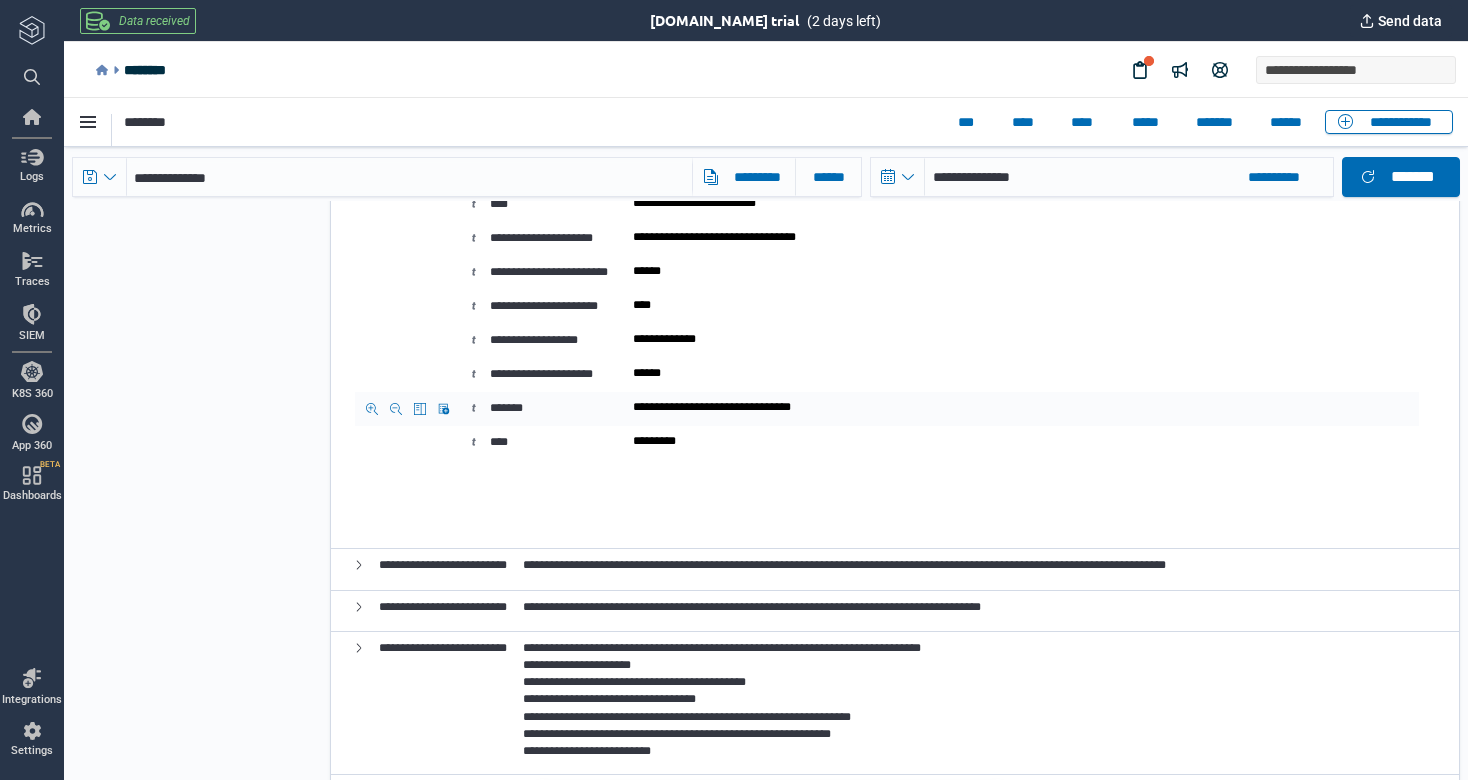 click on "*******" at bounding box center (506, 408) 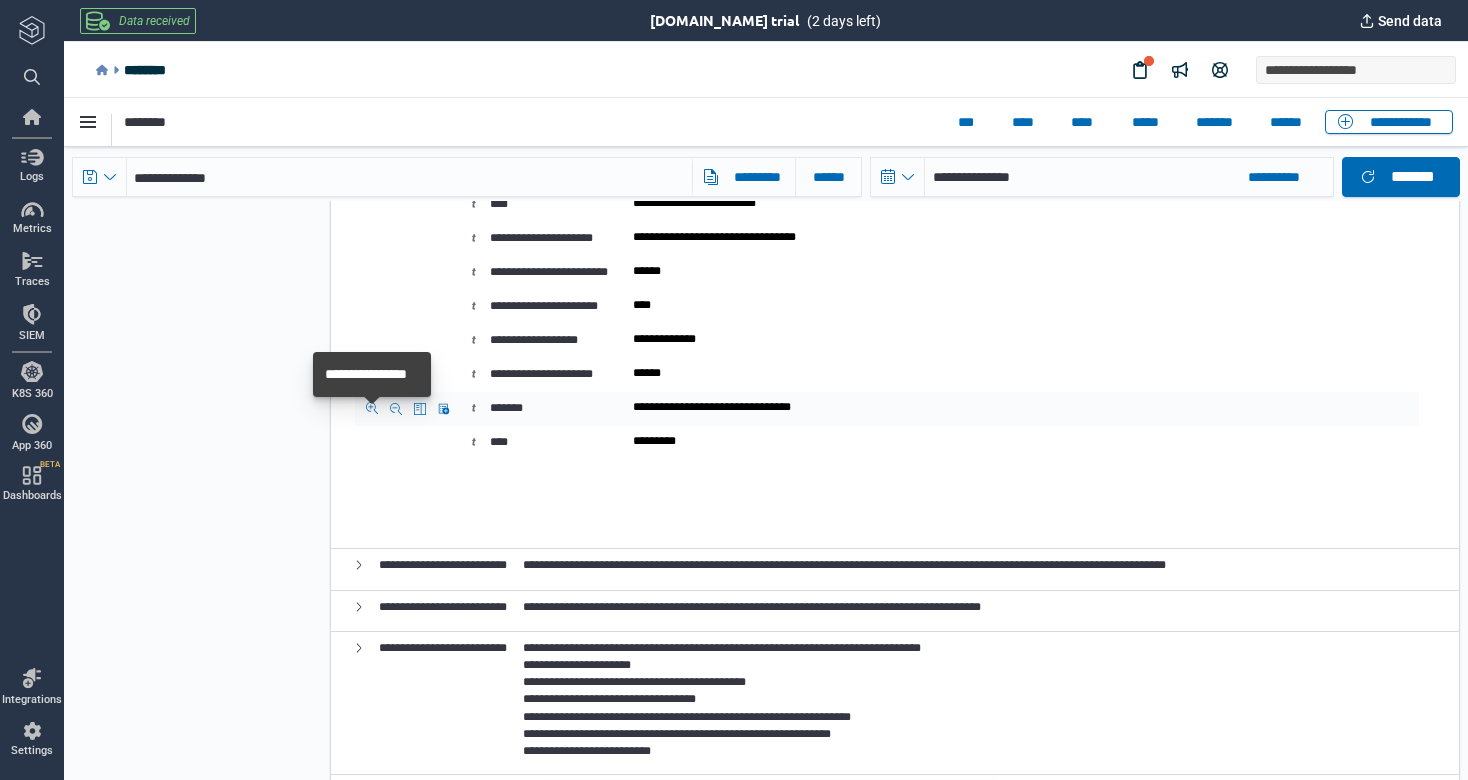 click at bounding box center (372, 408) 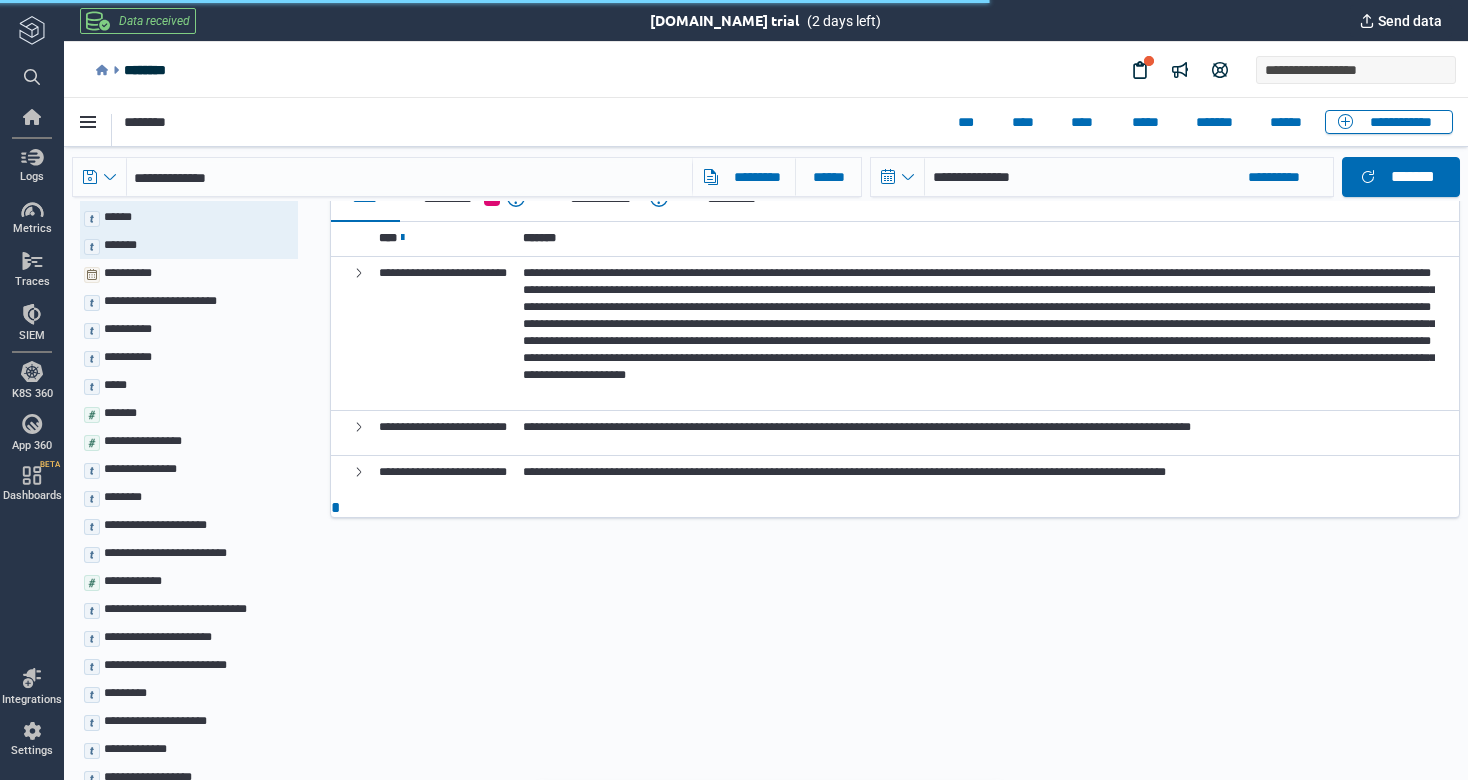 scroll, scrollTop: 306, scrollLeft: 0, axis: vertical 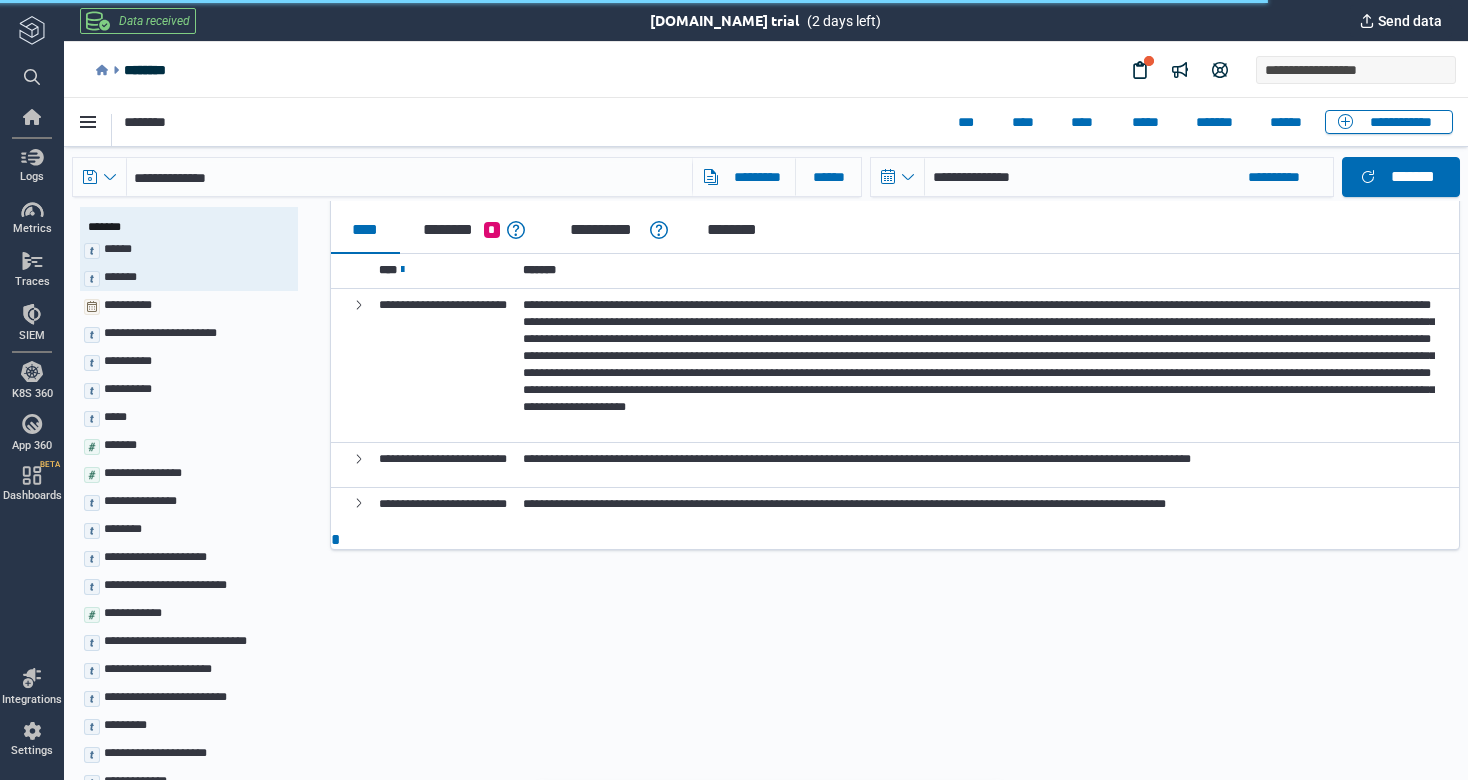 click 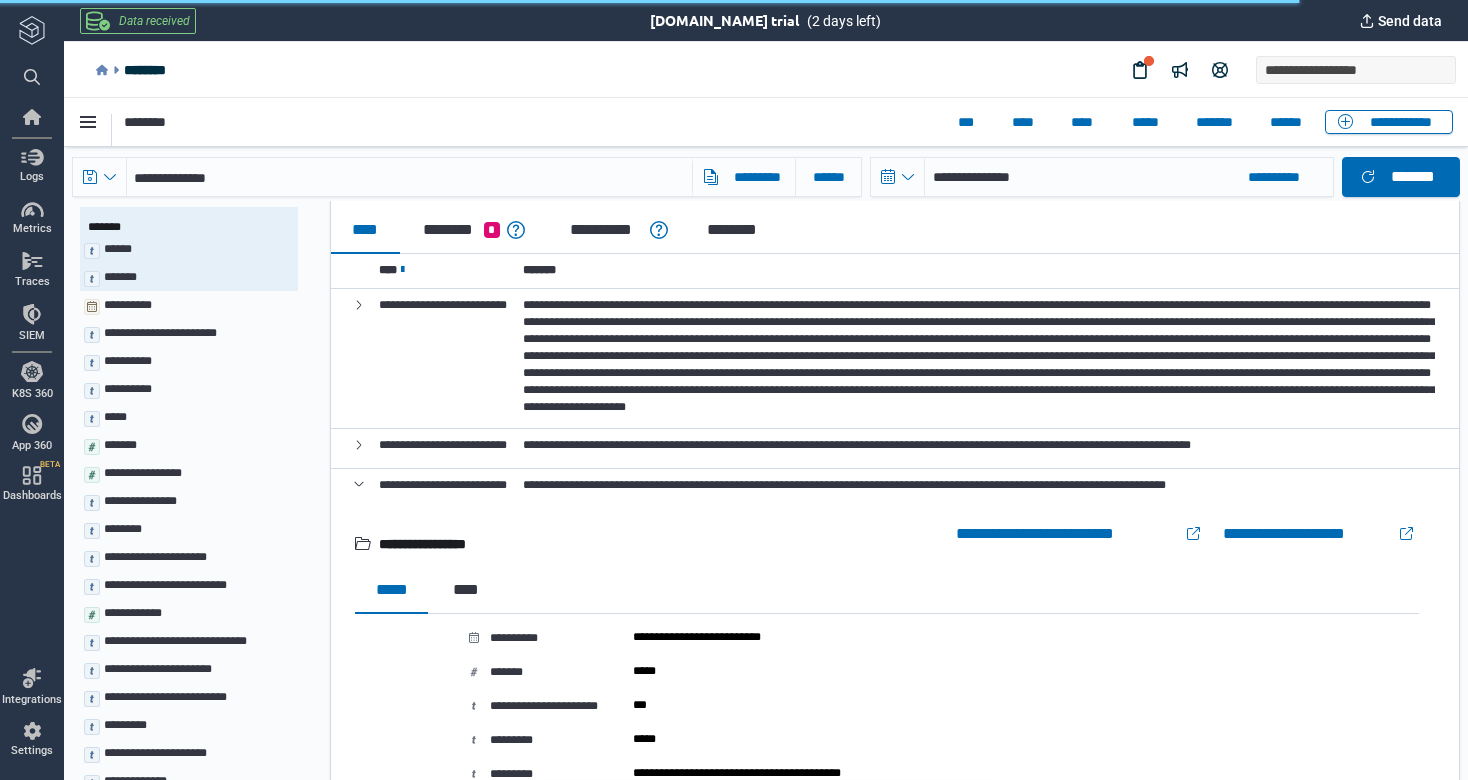 scroll, scrollTop: 1, scrollLeft: 0, axis: vertical 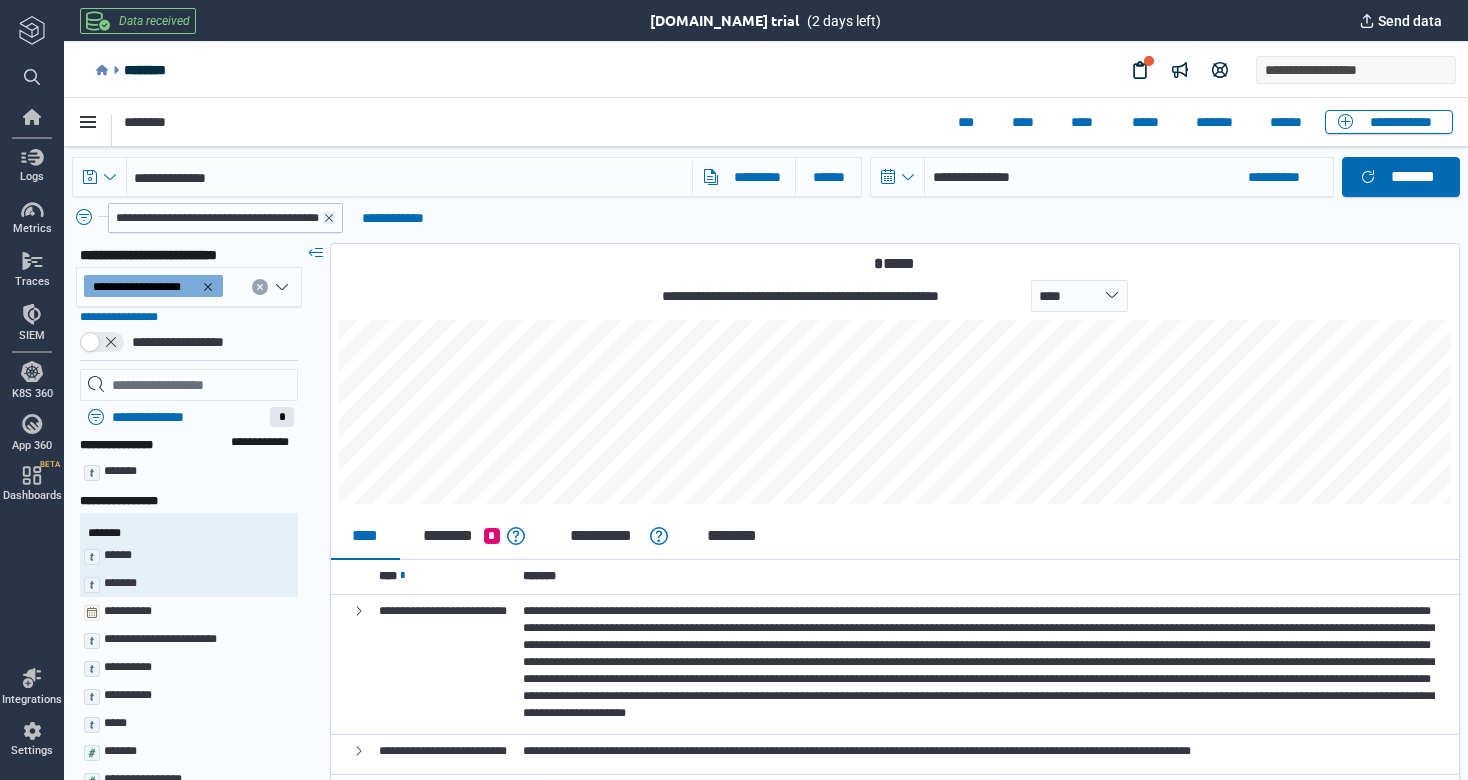 click 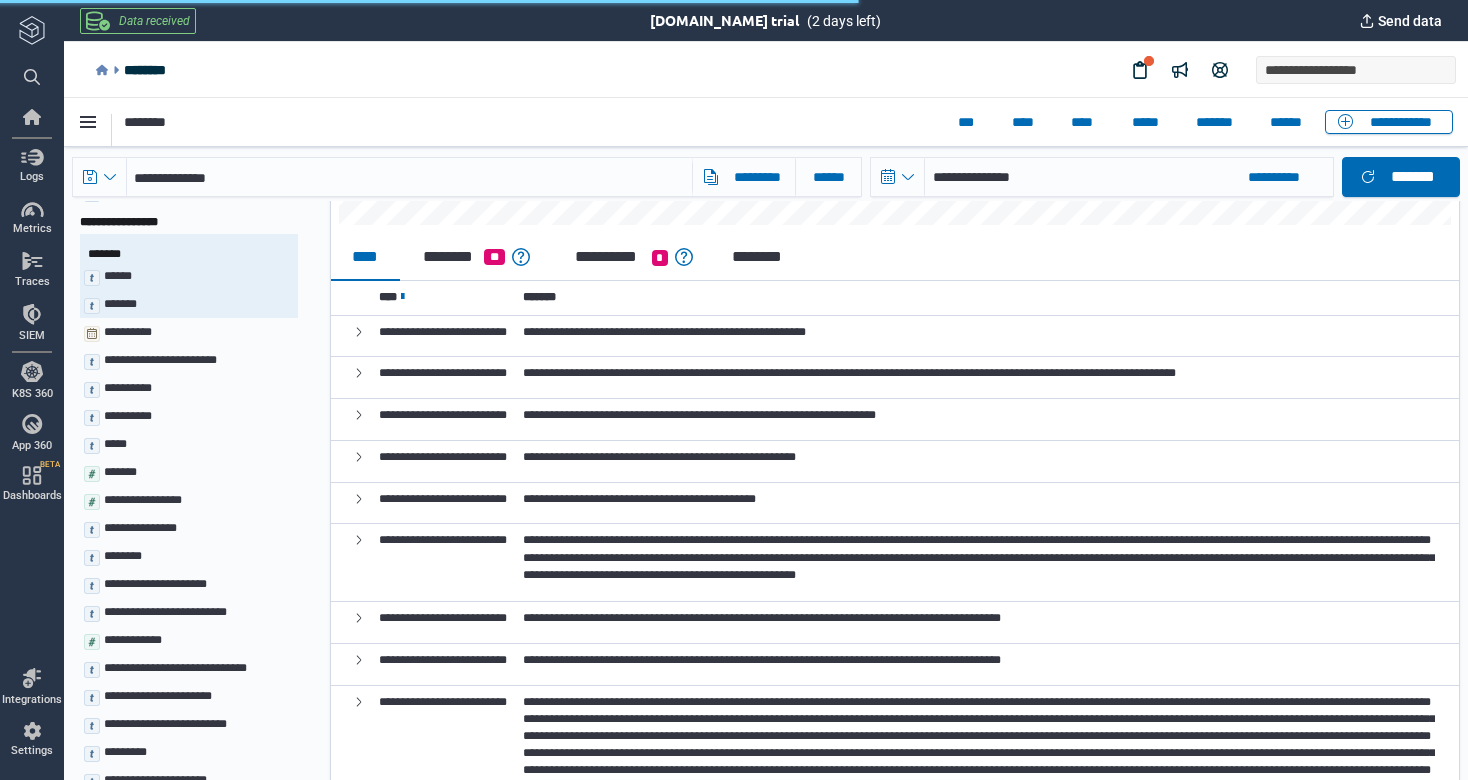 scroll, scrollTop: 300, scrollLeft: 0, axis: vertical 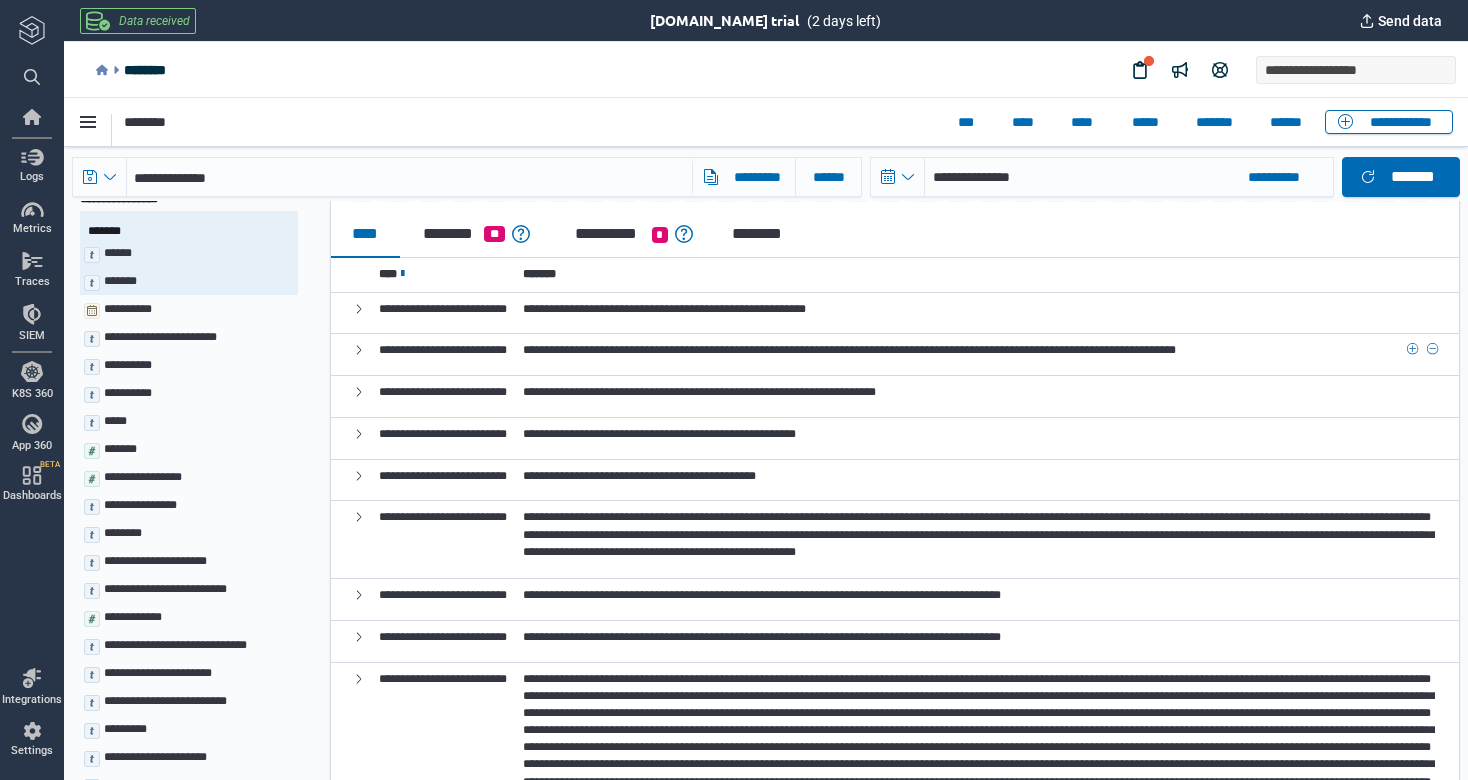 click on "**********" at bounding box center [849, 350] 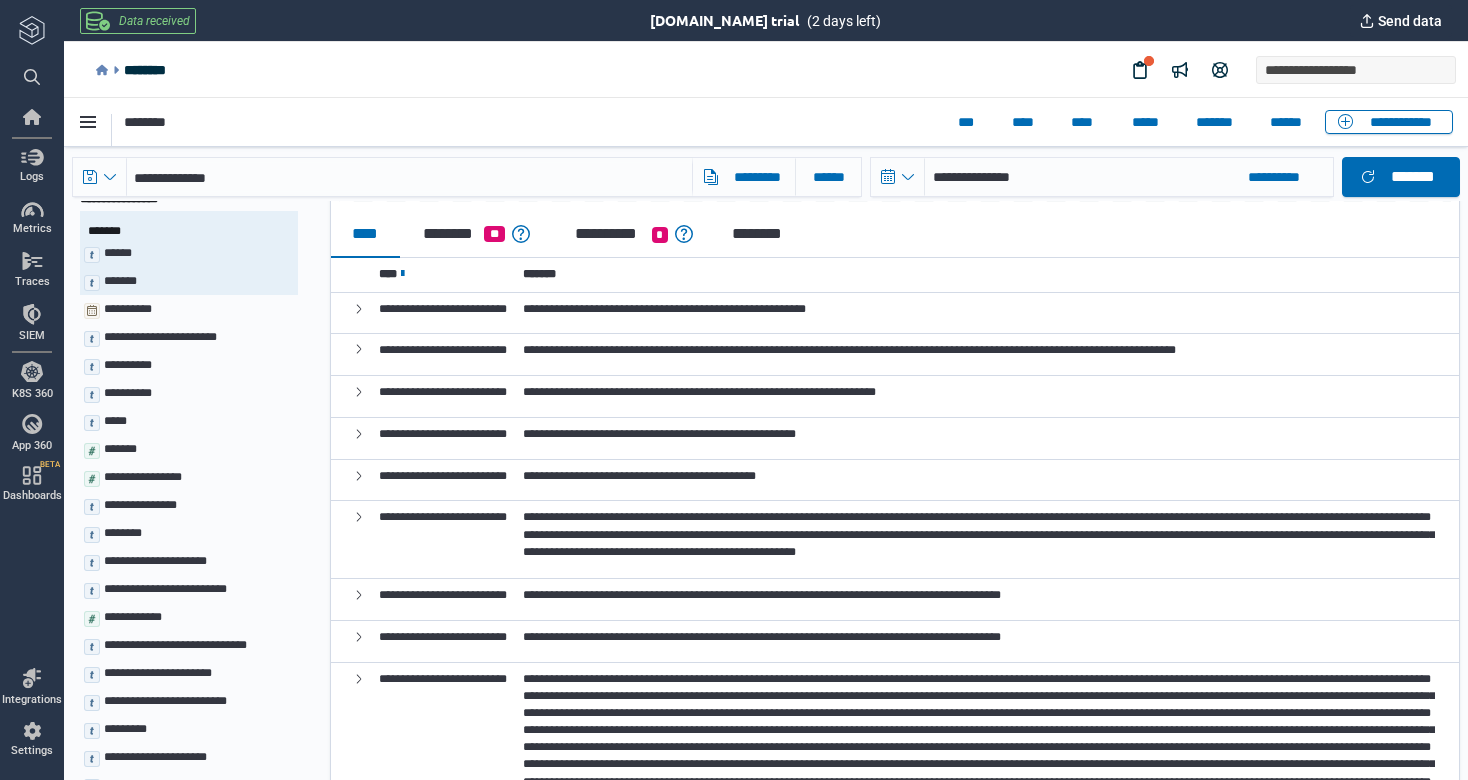 click 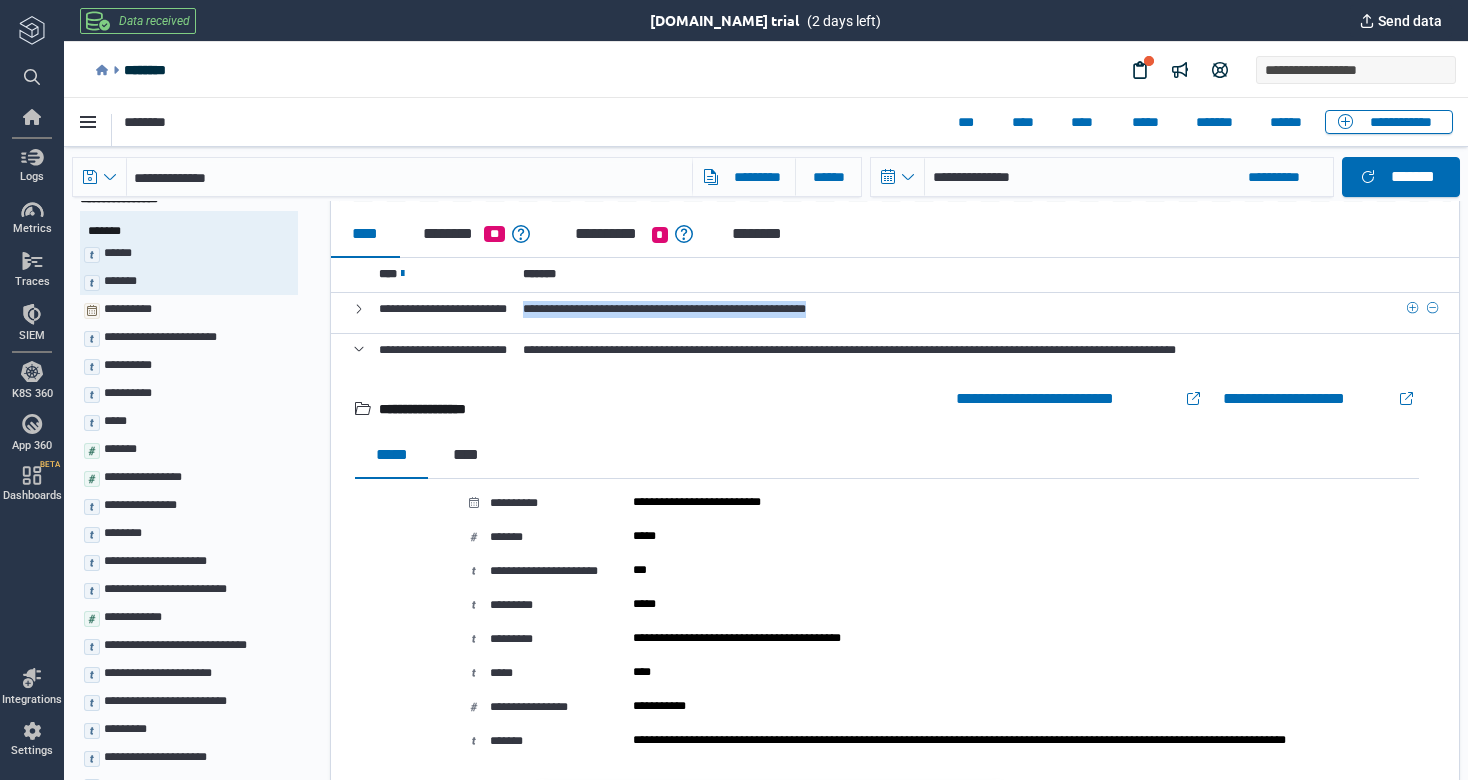 drag, startPoint x: 1003, startPoint y: 303, endPoint x: 572, endPoint y: 317, distance: 431.22733 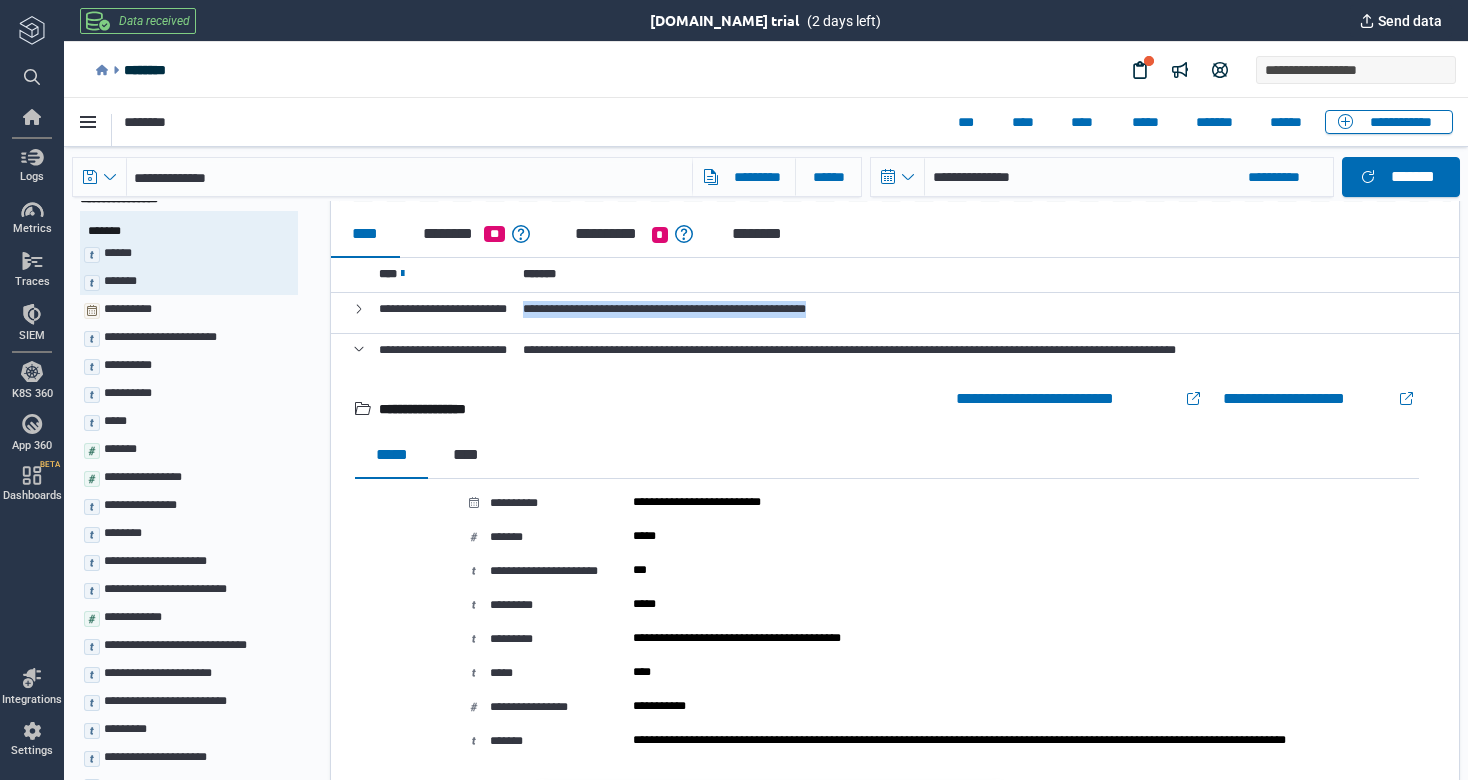 click 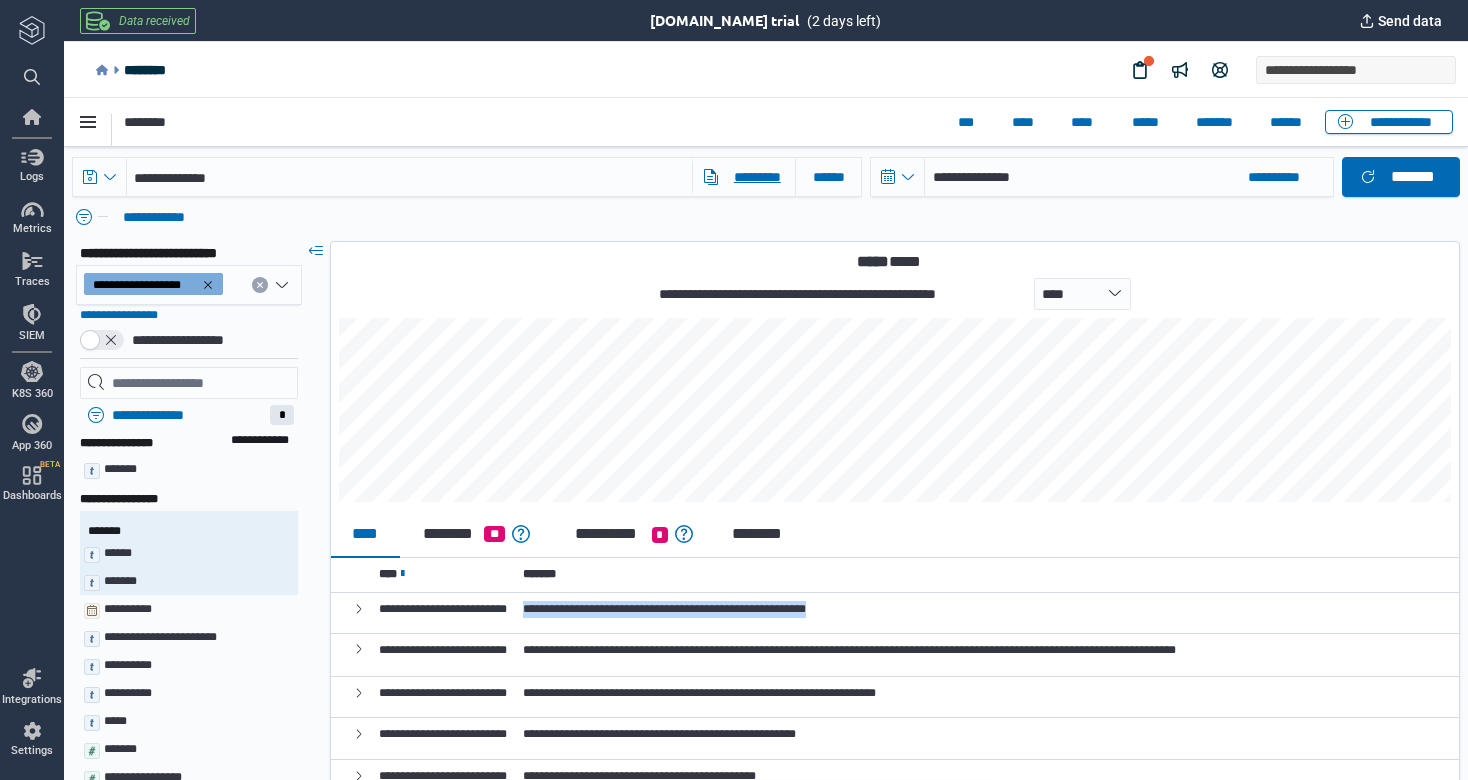 scroll, scrollTop: 0, scrollLeft: 0, axis: both 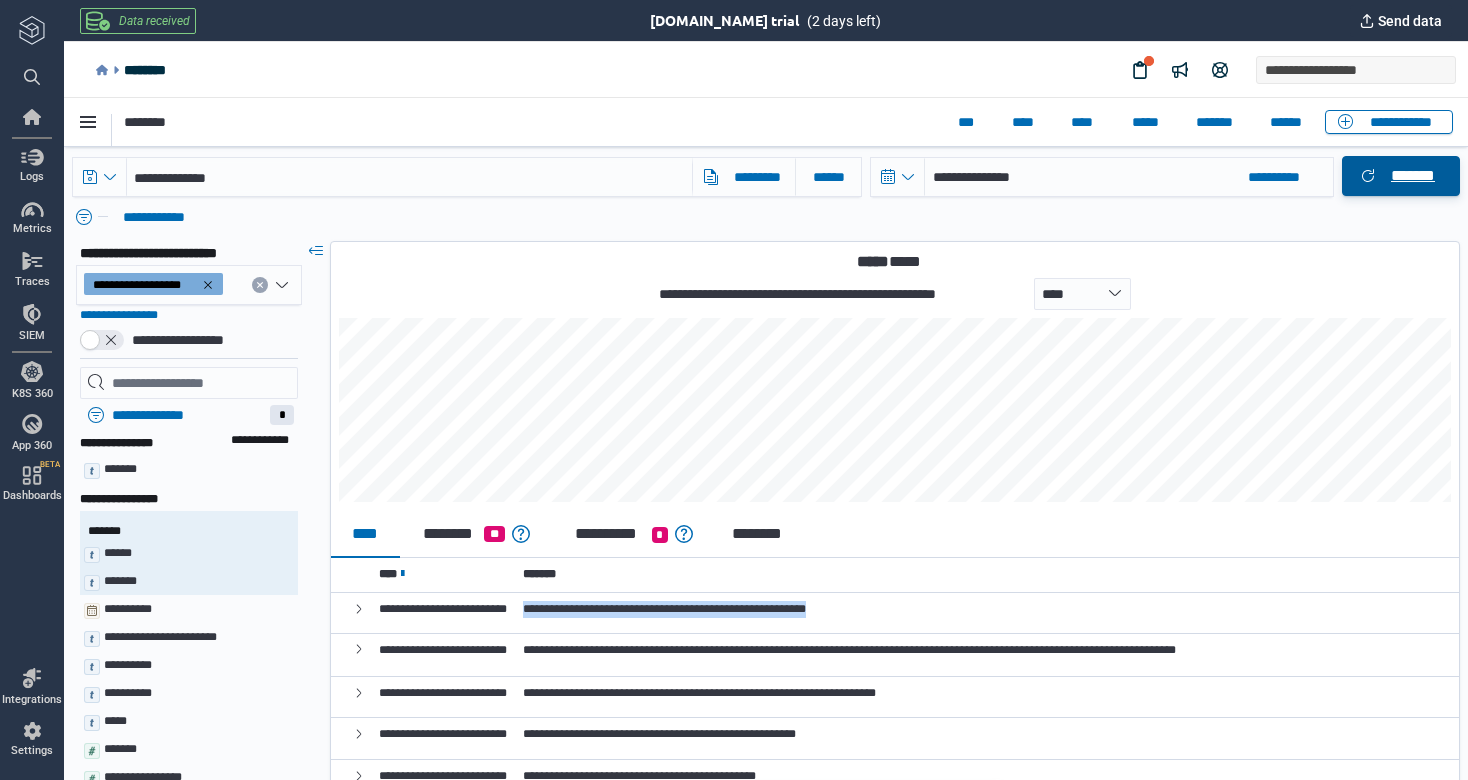 click on "*******" at bounding box center (1401, 176) 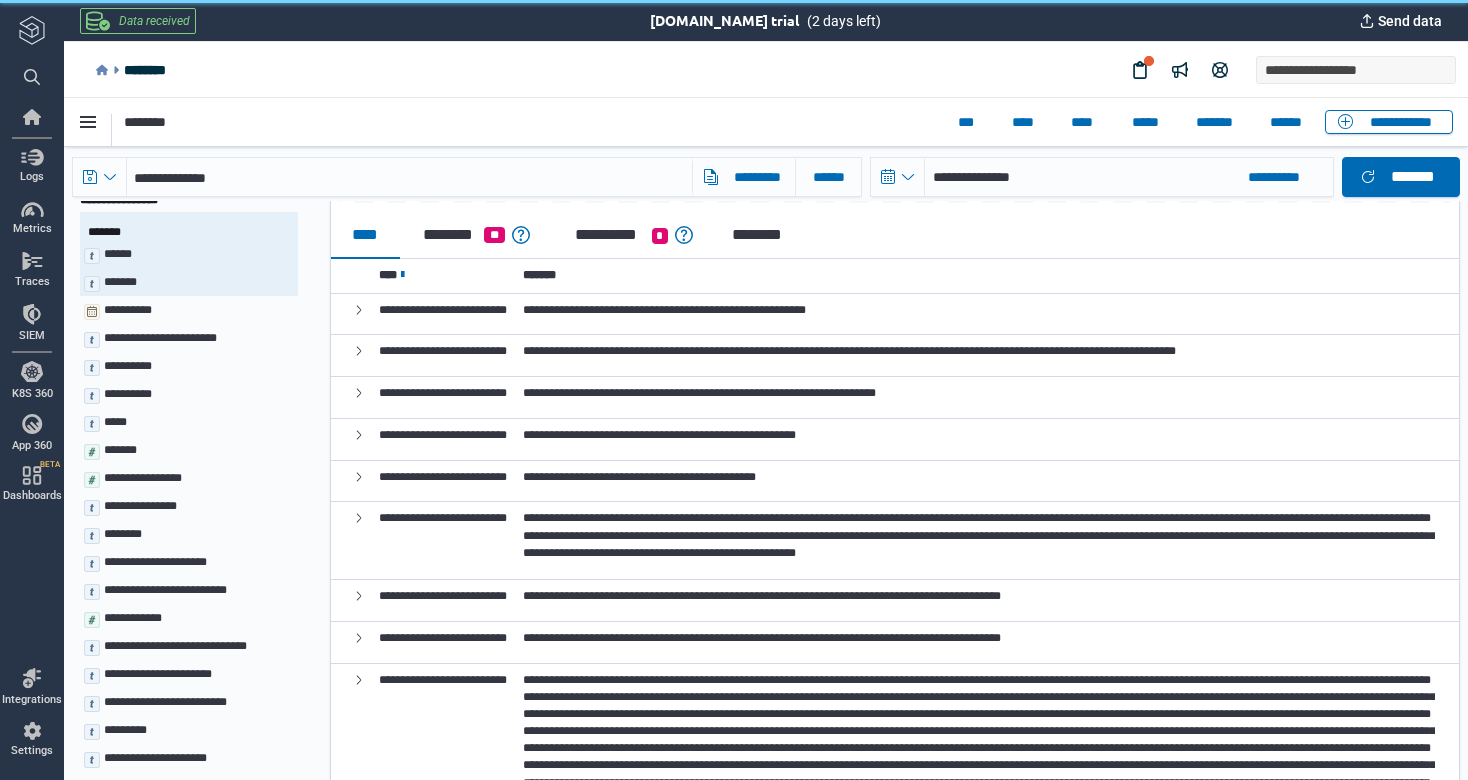 scroll, scrollTop: 278, scrollLeft: 0, axis: vertical 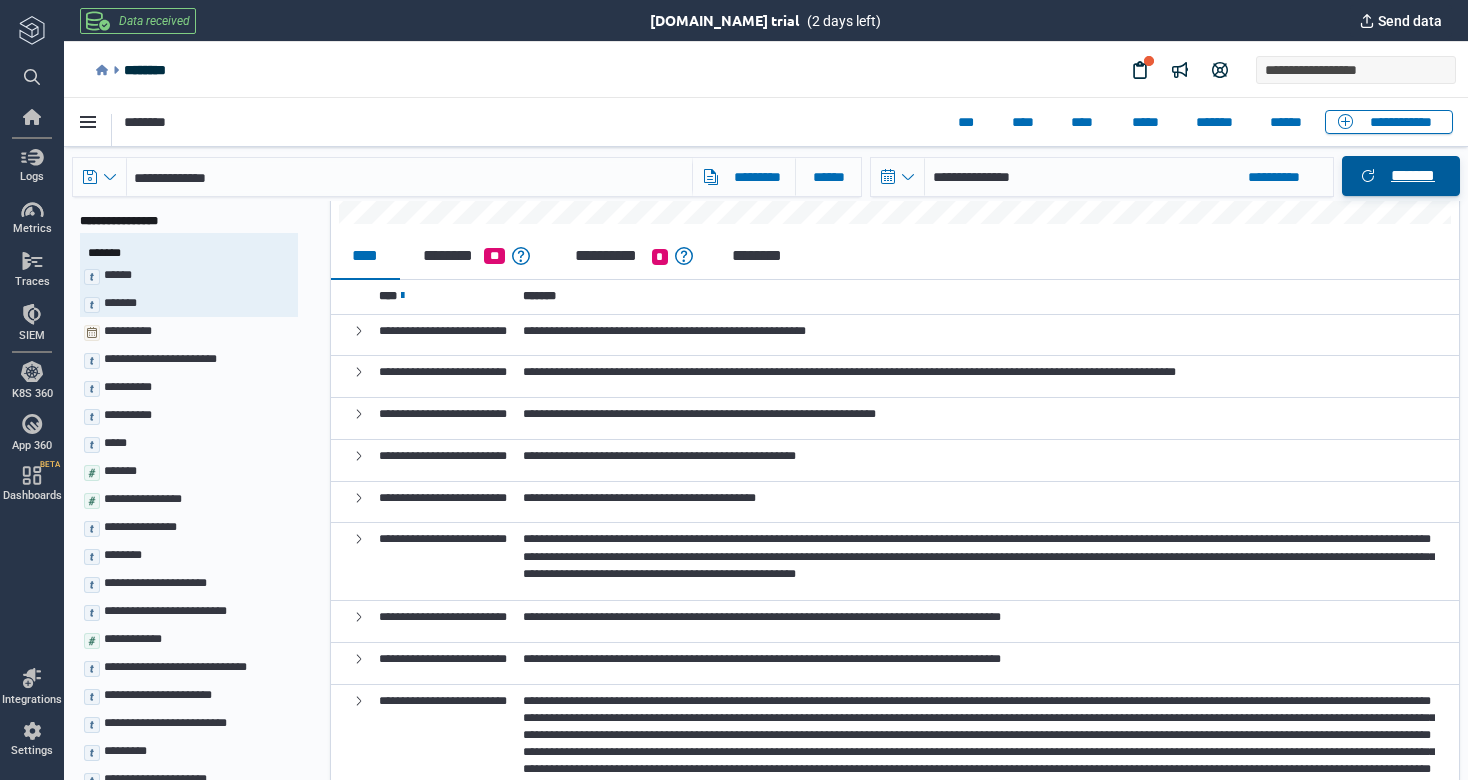 click on "*******" at bounding box center (1413, 176) 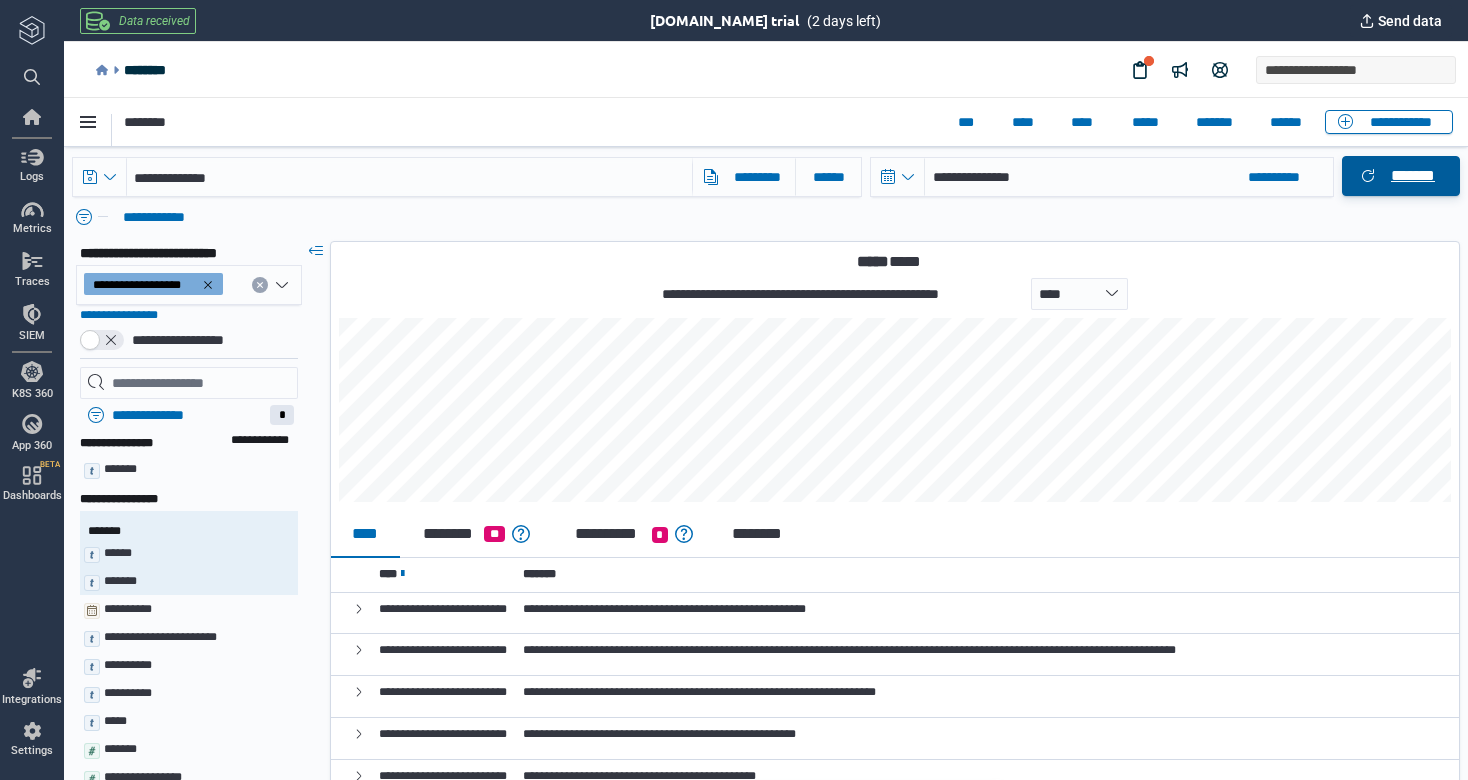 scroll, scrollTop: 0, scrollLeft: 0, axis: both 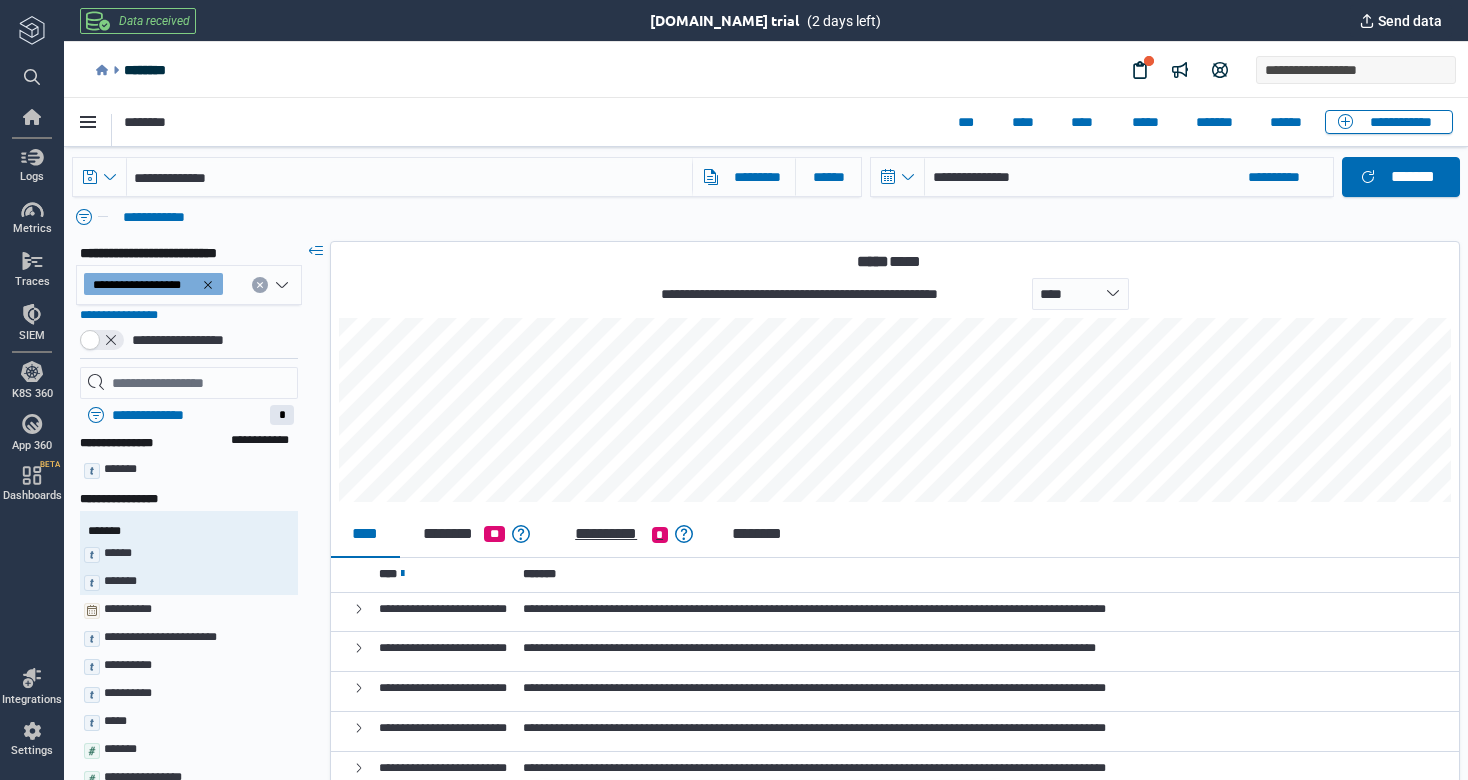 click on "**********" at bounding box center (606, 534) 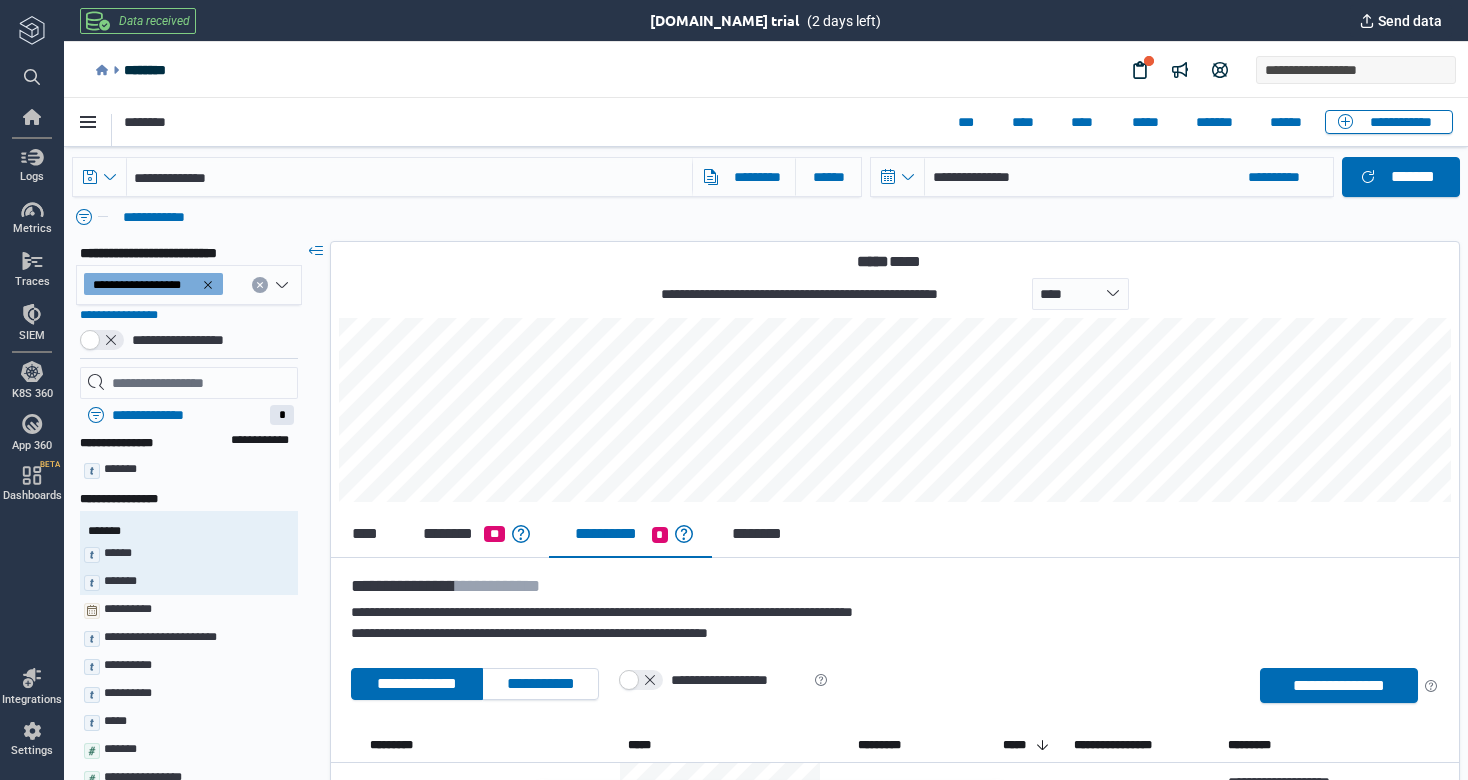 scroll, scrollTop: 1, scrollLeft: 0, axis: vertical 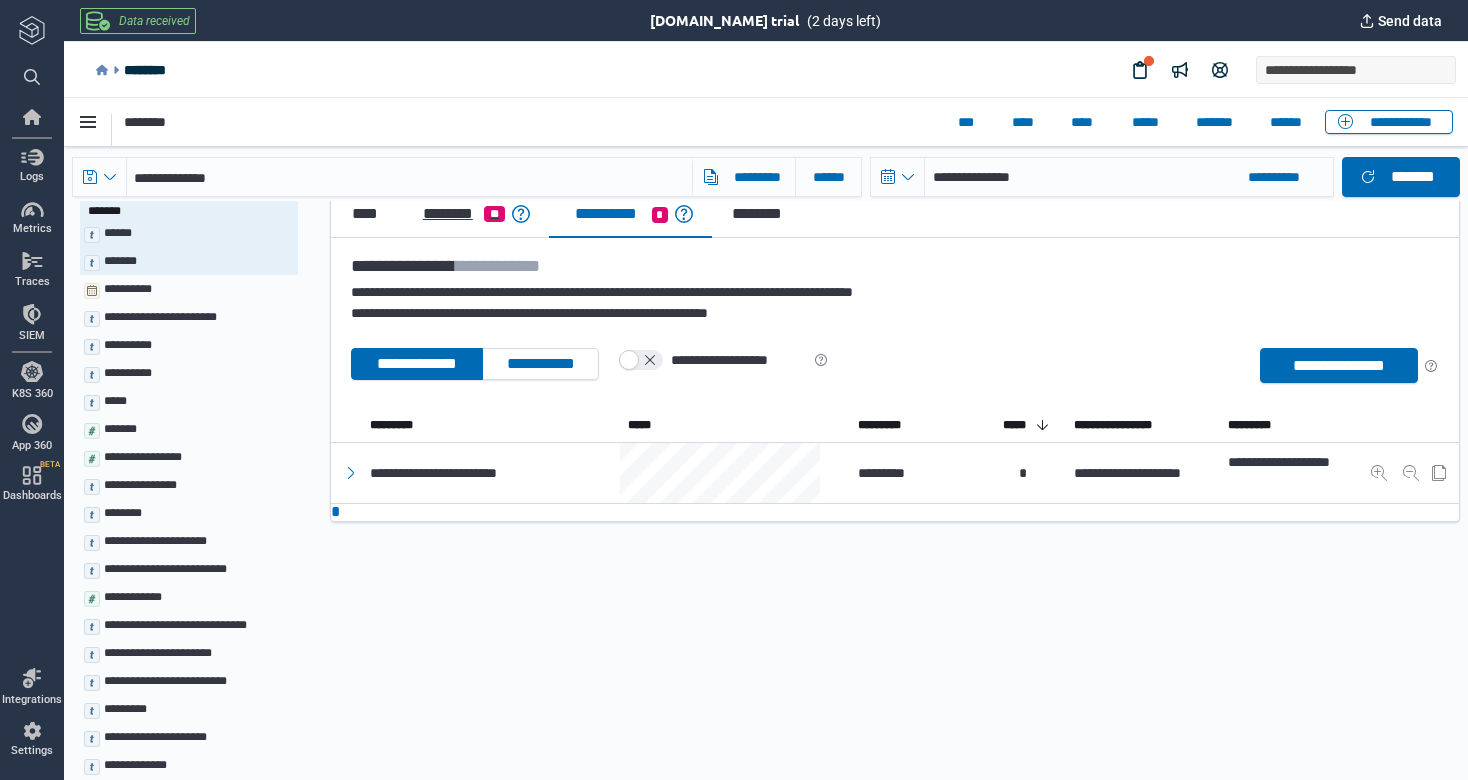click on "********" at bounding box center [448, 214] 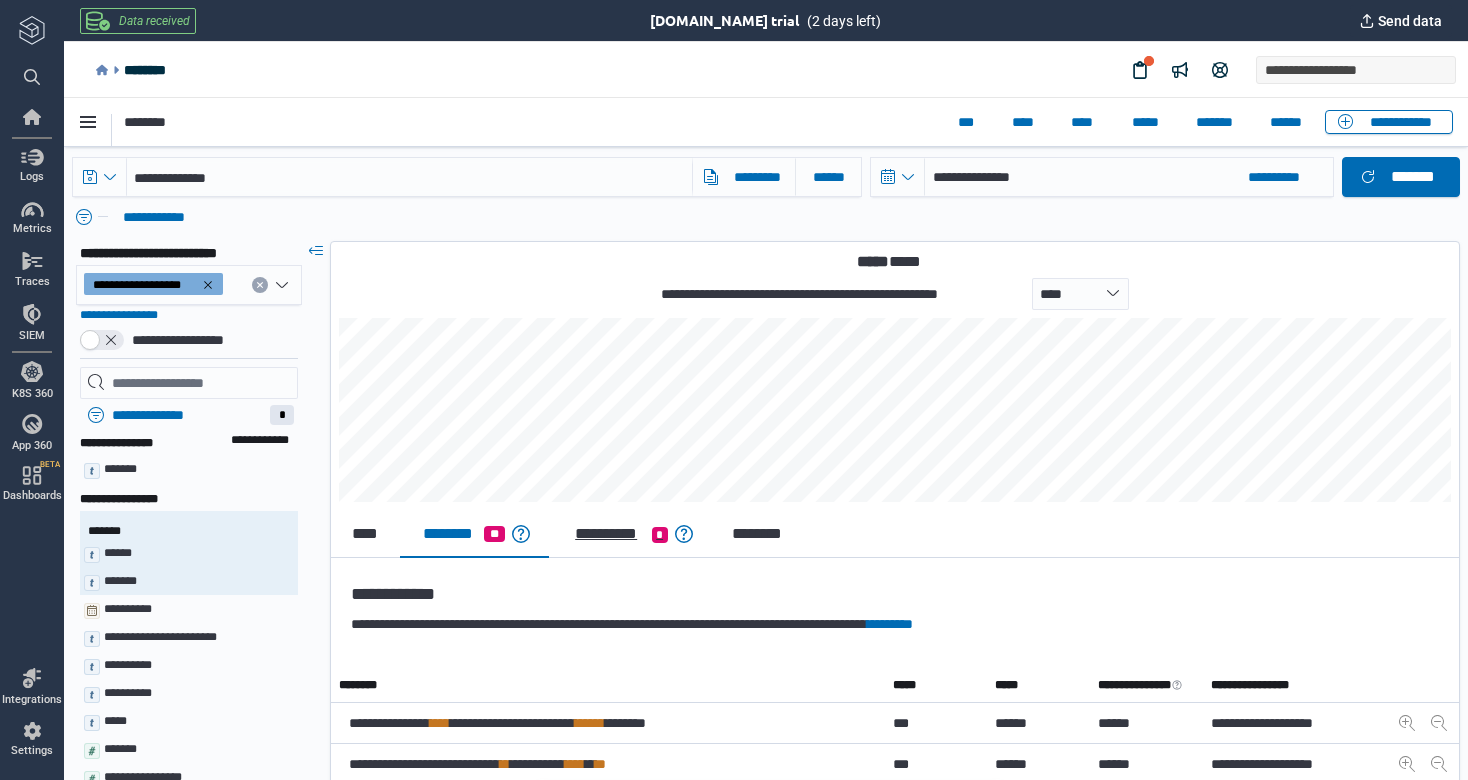 scroll, scrollTop: 0, scrollLeft: 0, axis: both 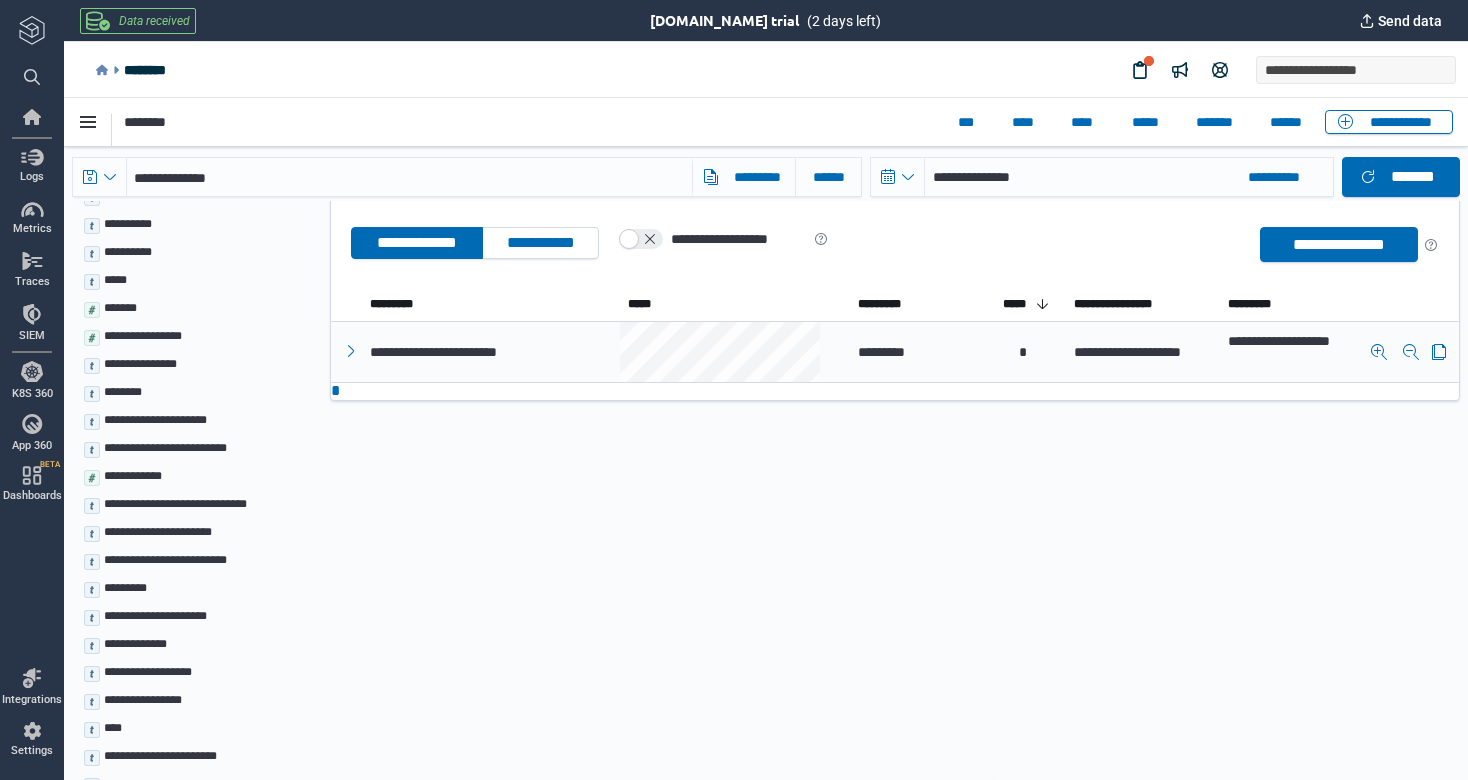 click at bounding box center [351, 351] 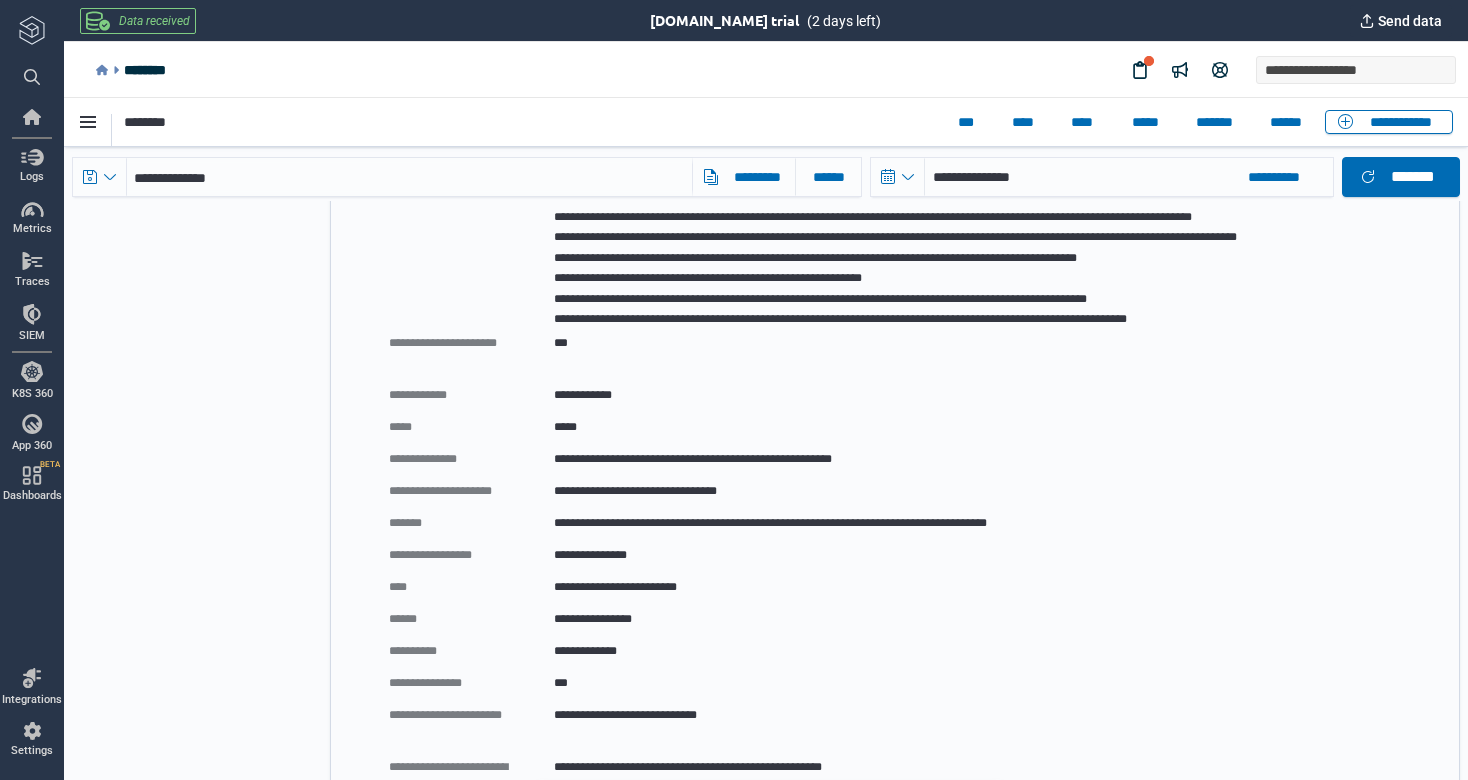 scroll, scrollTop: 1674, scrollLeft: 0, axis: vertical 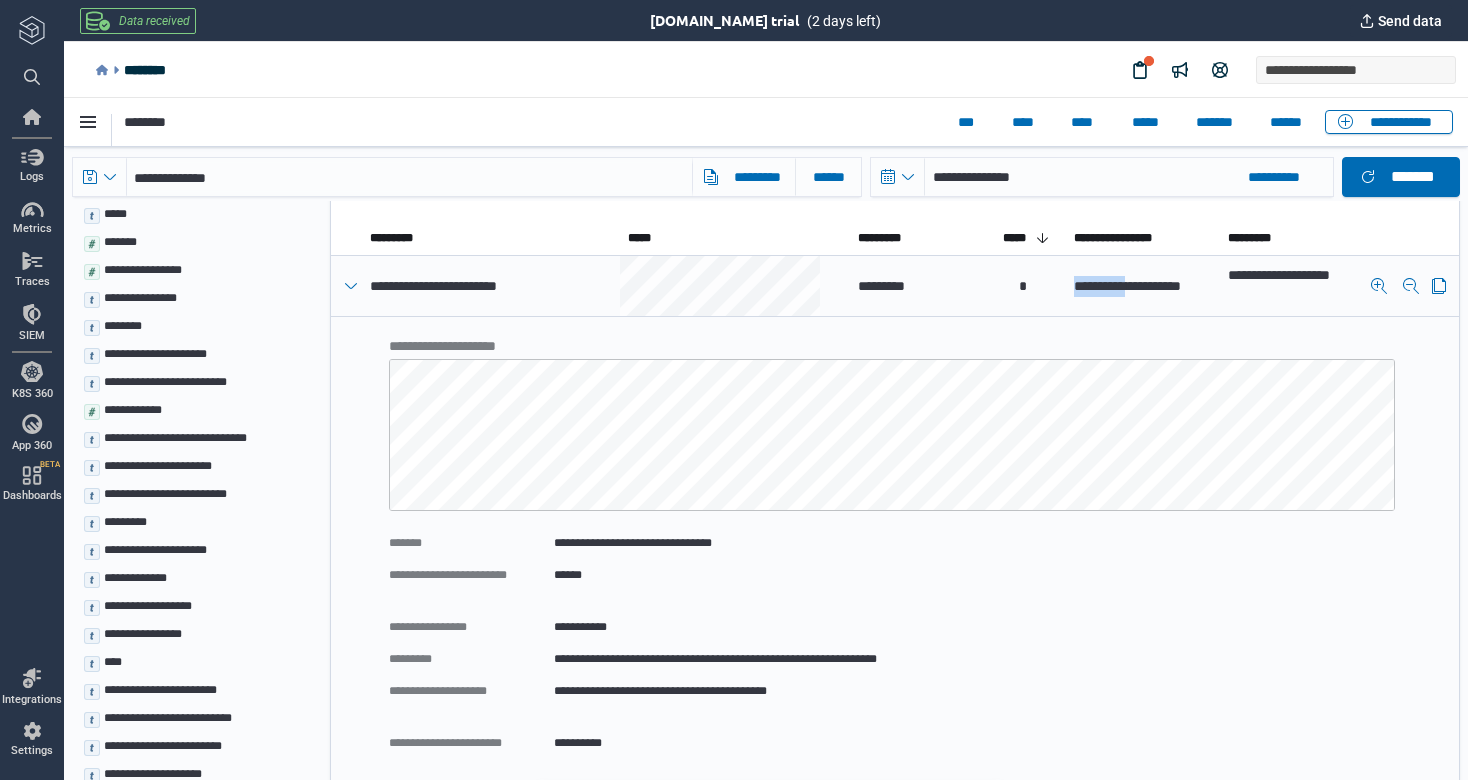 drag, startPoint x: 1076, startPoint y: 284, endPoint x: 1145, endPoint y: 280, distance: 69.115845 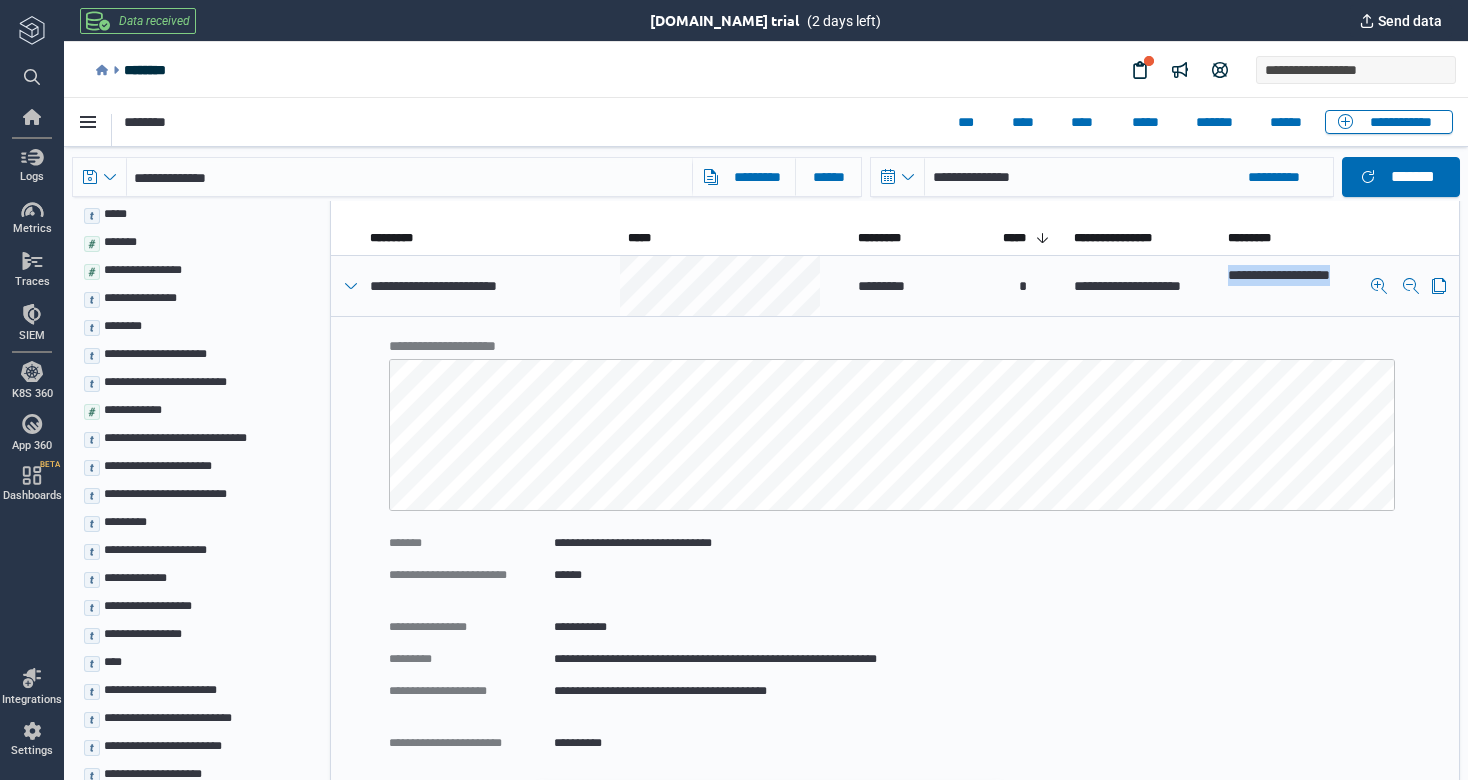 drag, startPoint x: 1230, startPoint y: 277, endPoint x: 1276, endPoint y: 297, distance: 50.159744 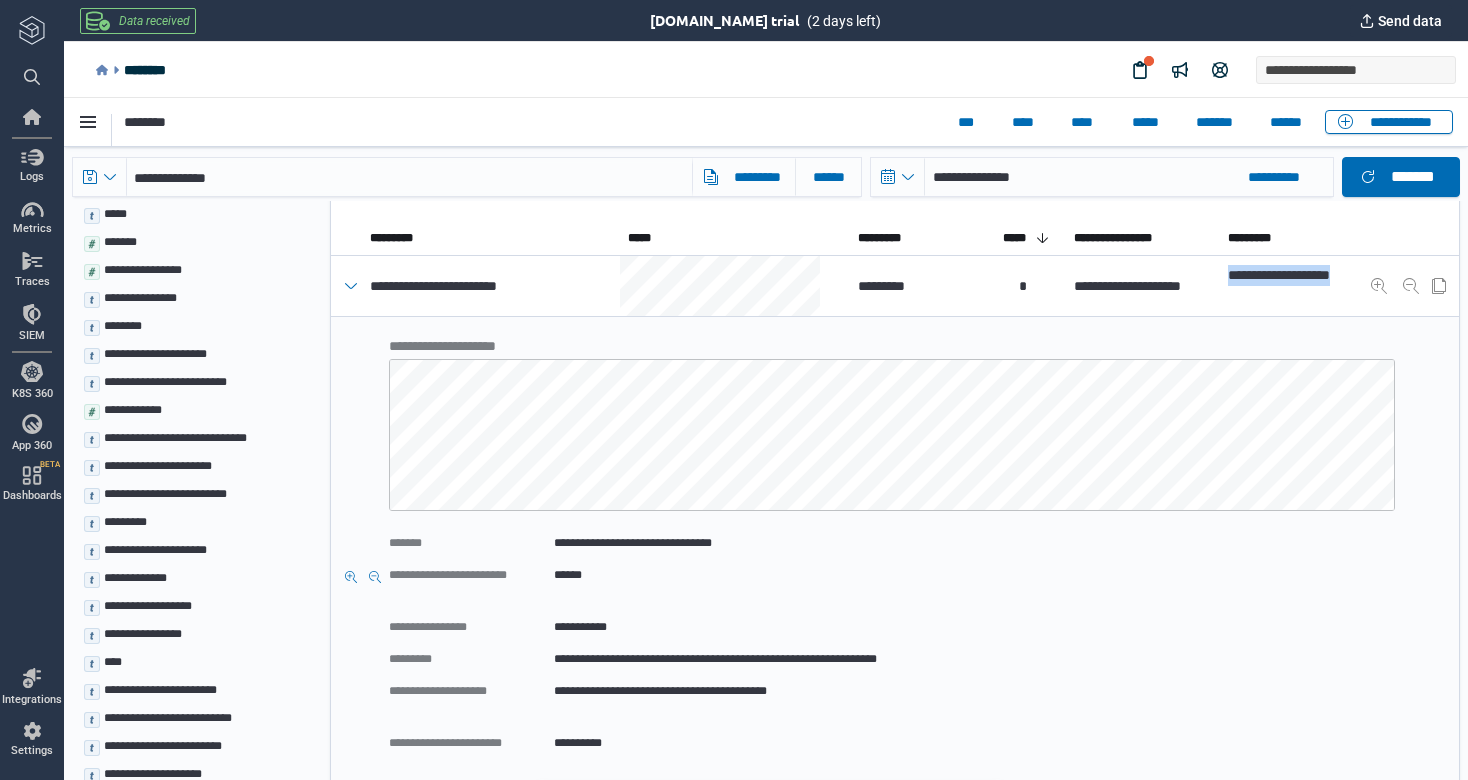 scroll, scrollTop: 1, scrollLeft: 0, axis: vertical 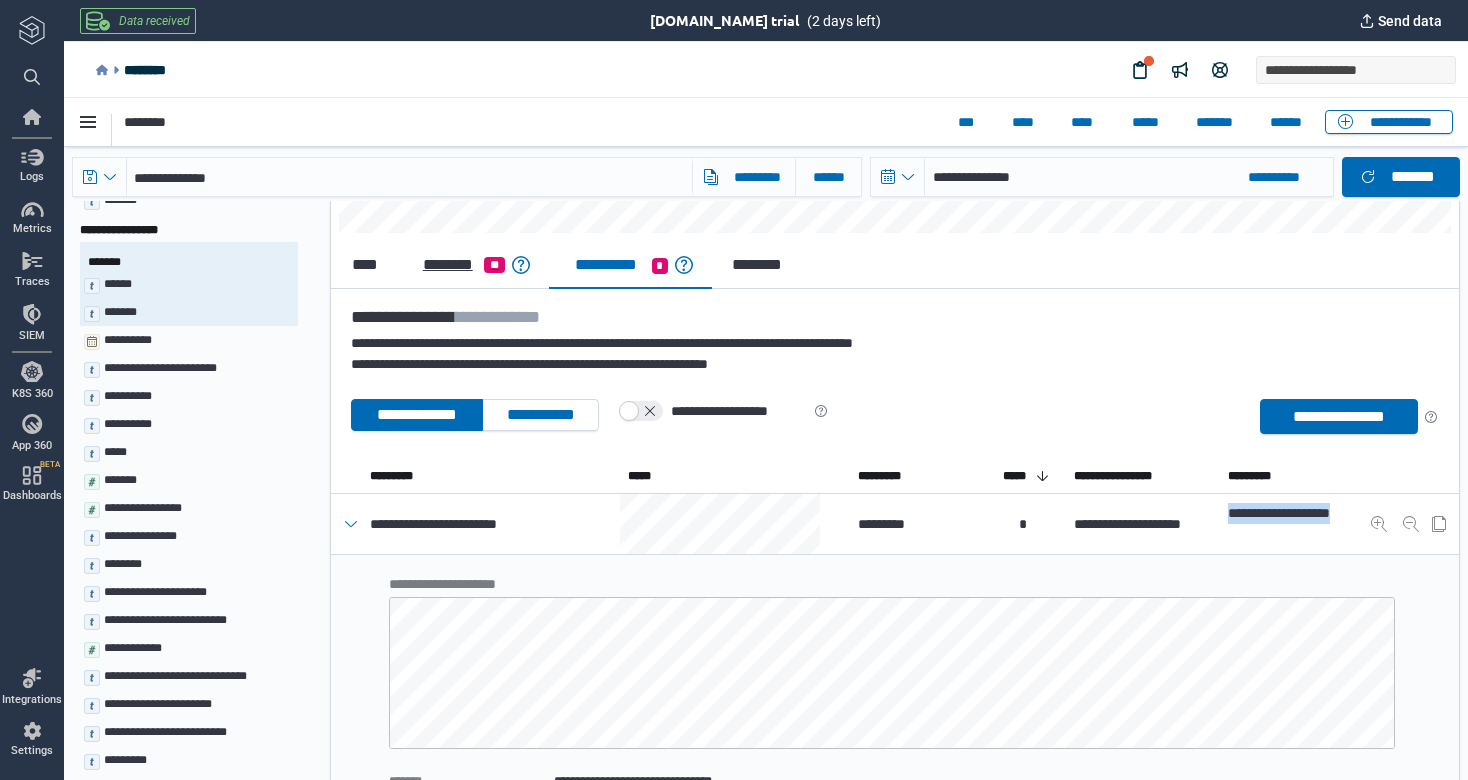 click on "********" at bounding box center (448, 265) 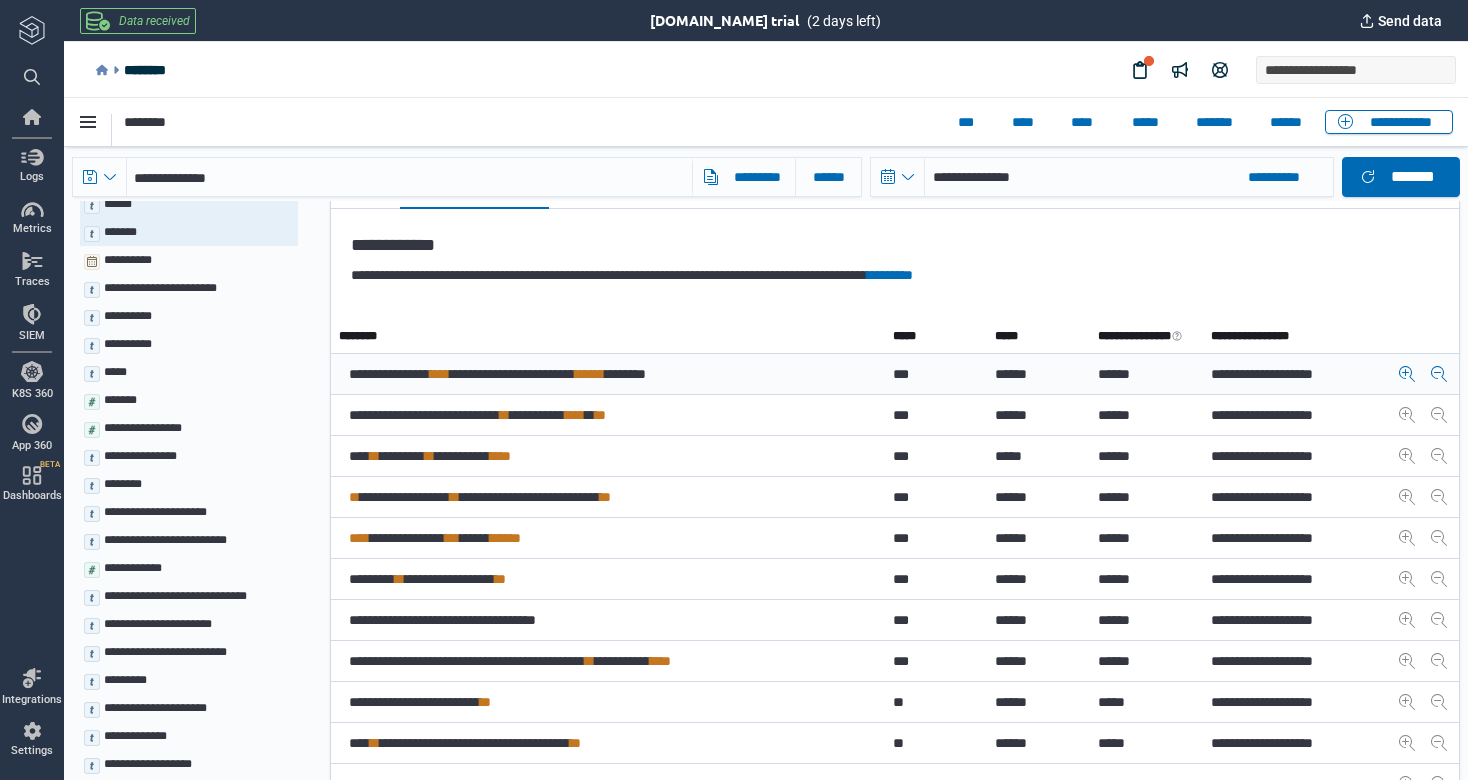 scroll, scrollTop: 278, scrollLeft: 0, axis: vertical 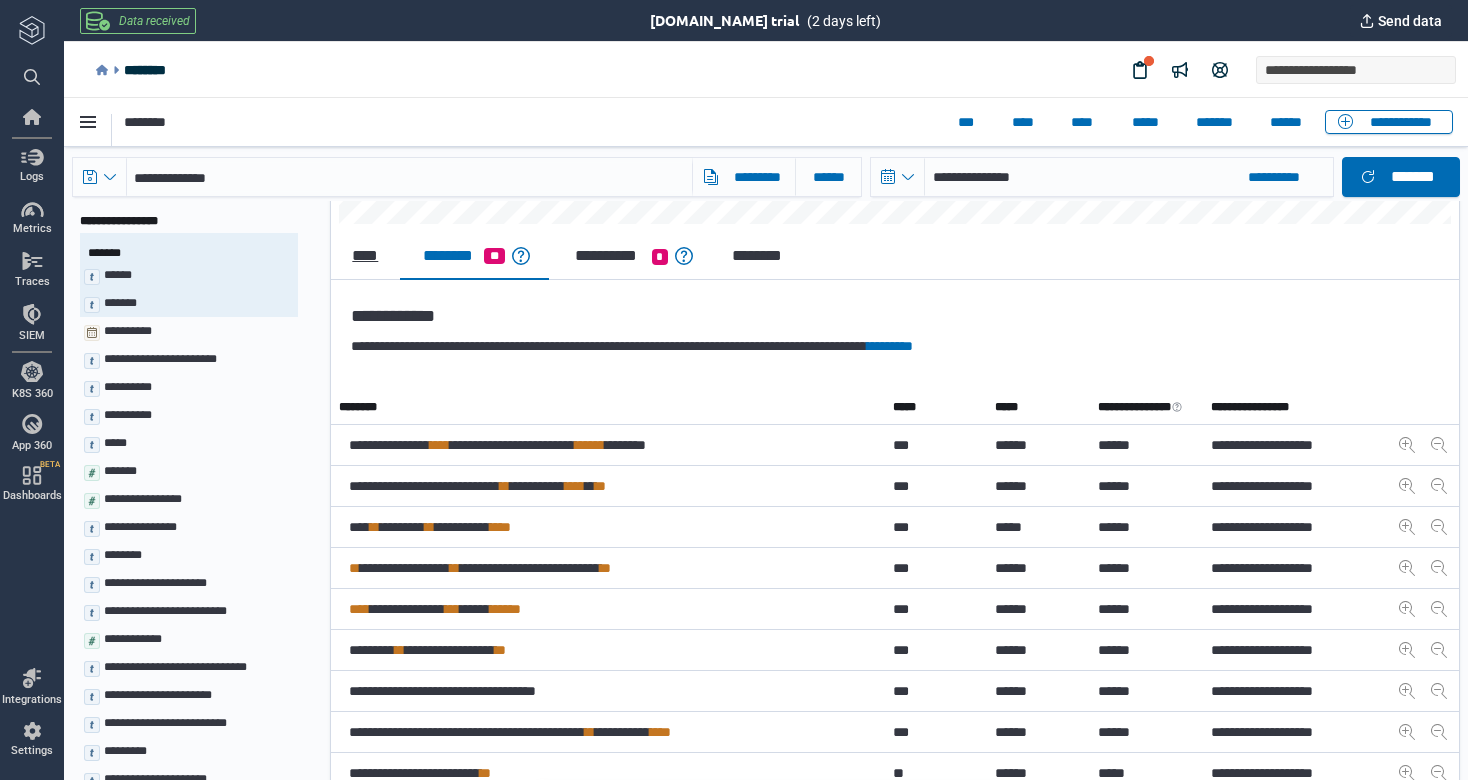 click on "****" at bounding box center [365, 256] 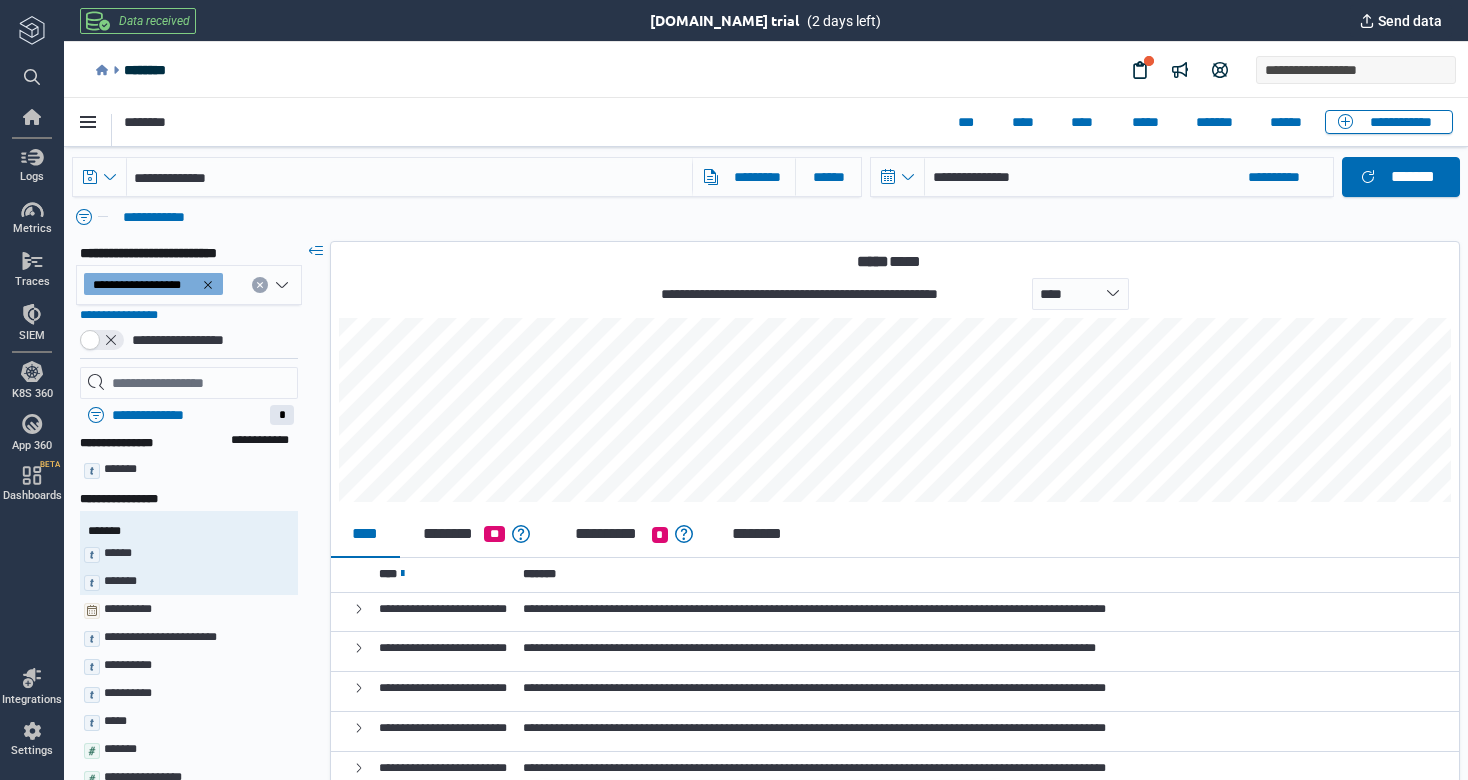 scroll, scrollTop: 0, scrollLeft: 0, axis: both 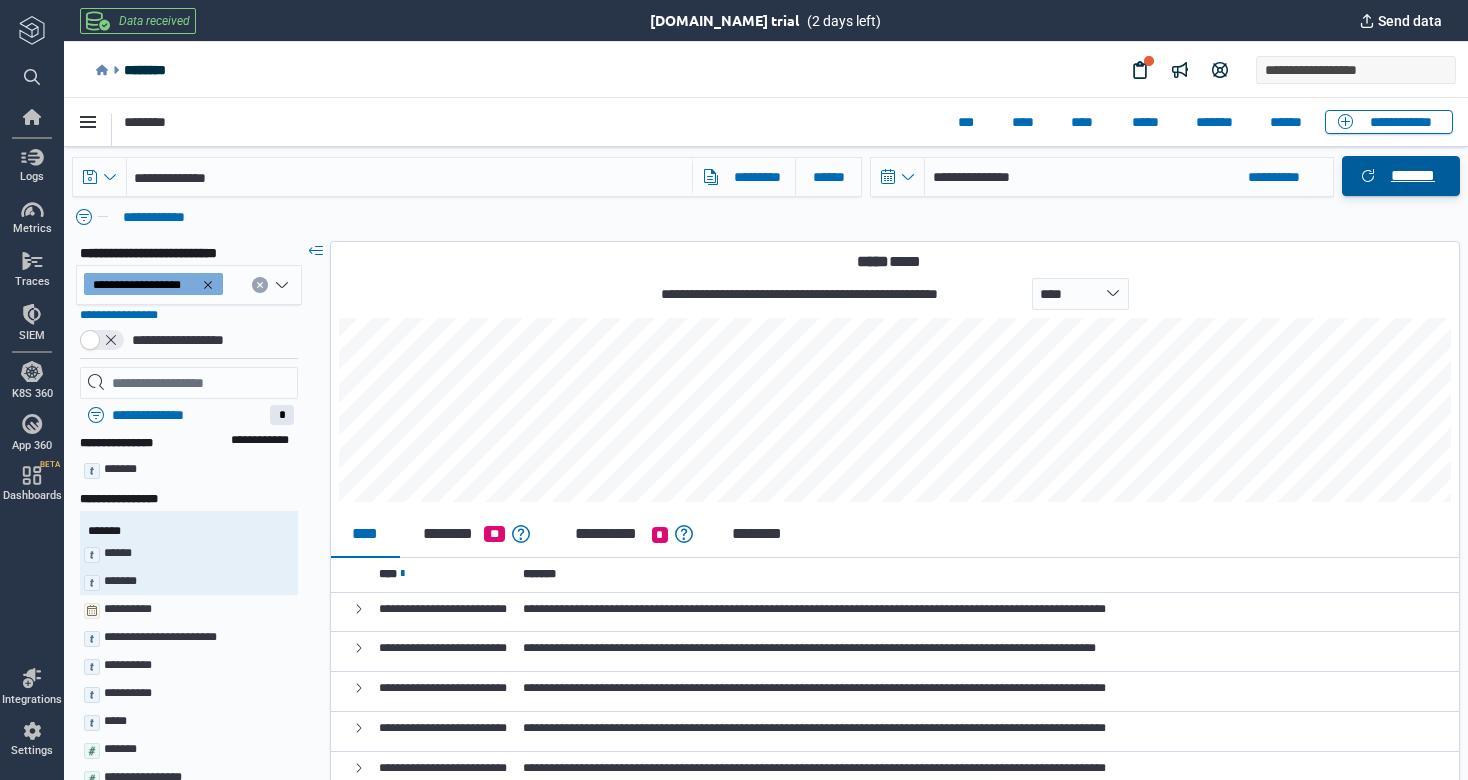 click on "*******" at bounding box center [1413, 176] 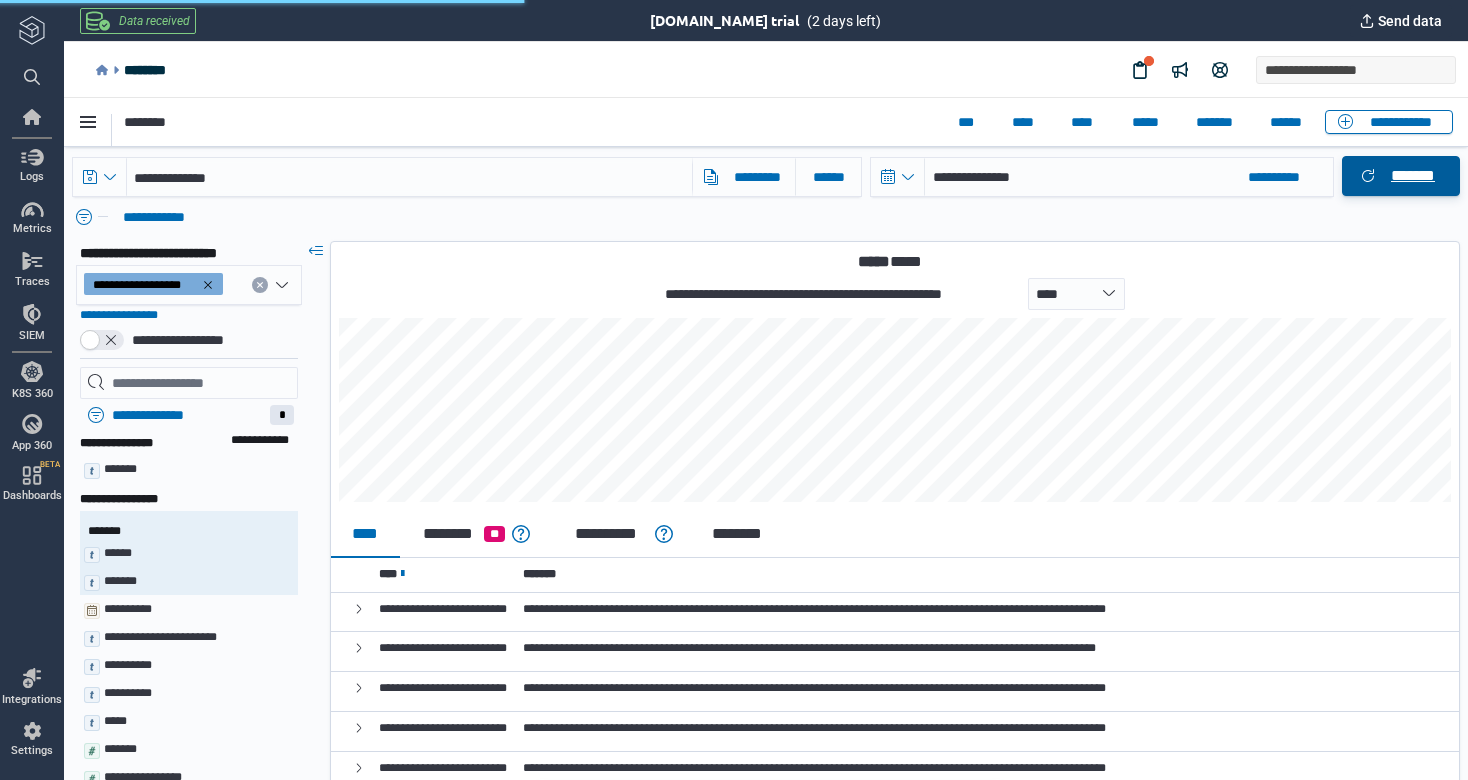 click on "*******" at bounding box center (1413, 176) 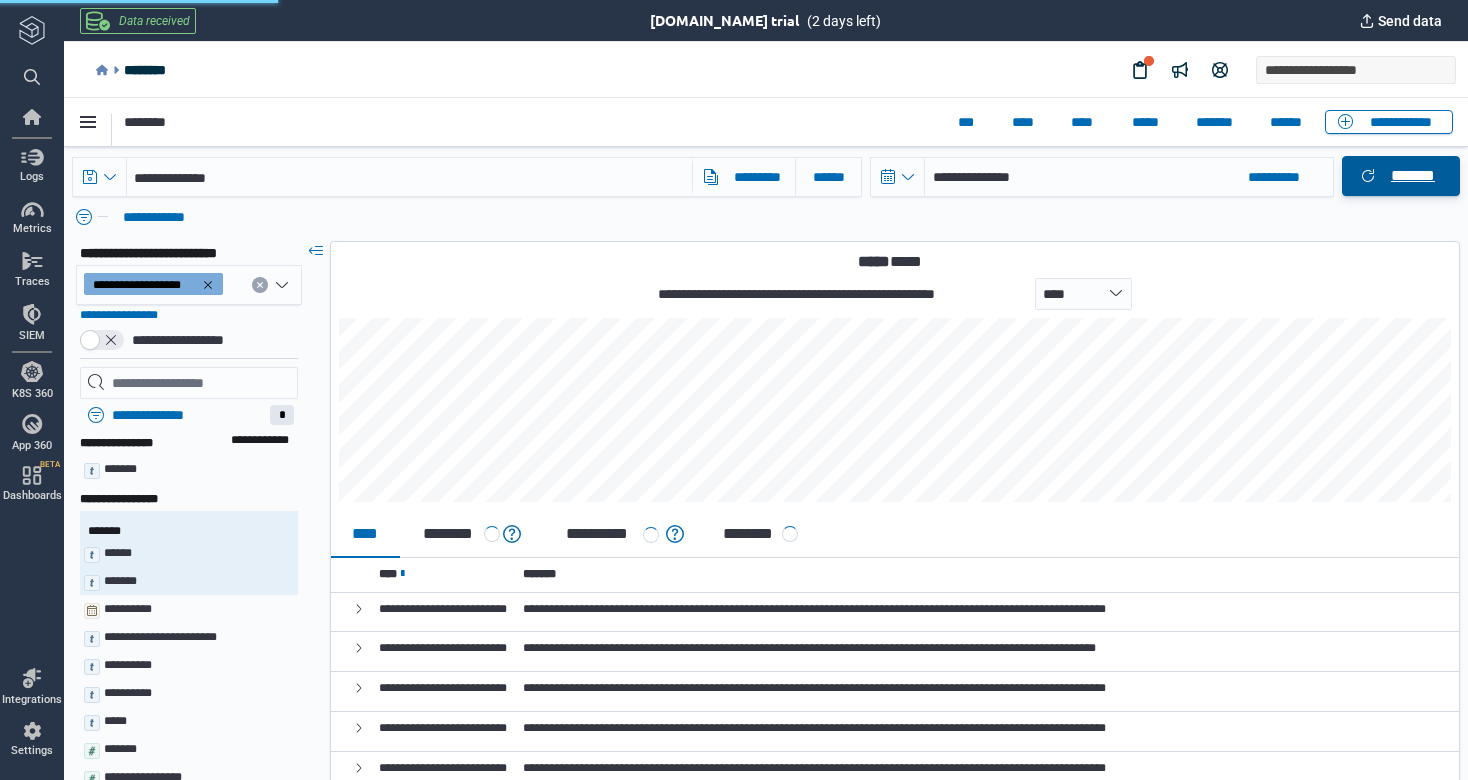 click on "*******" at bounding box center (1413, 176) 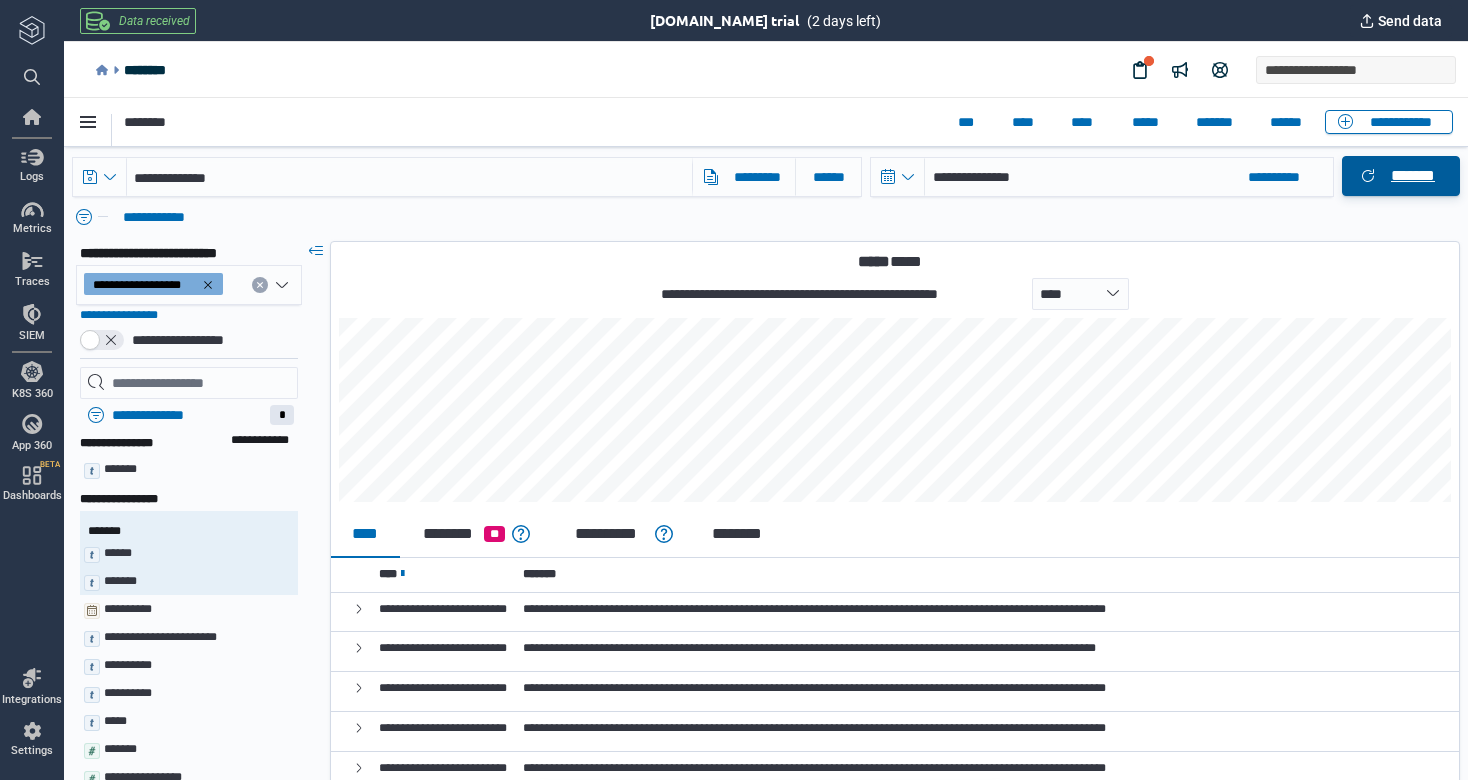click on "*******" at bounding box center [1401, 176] 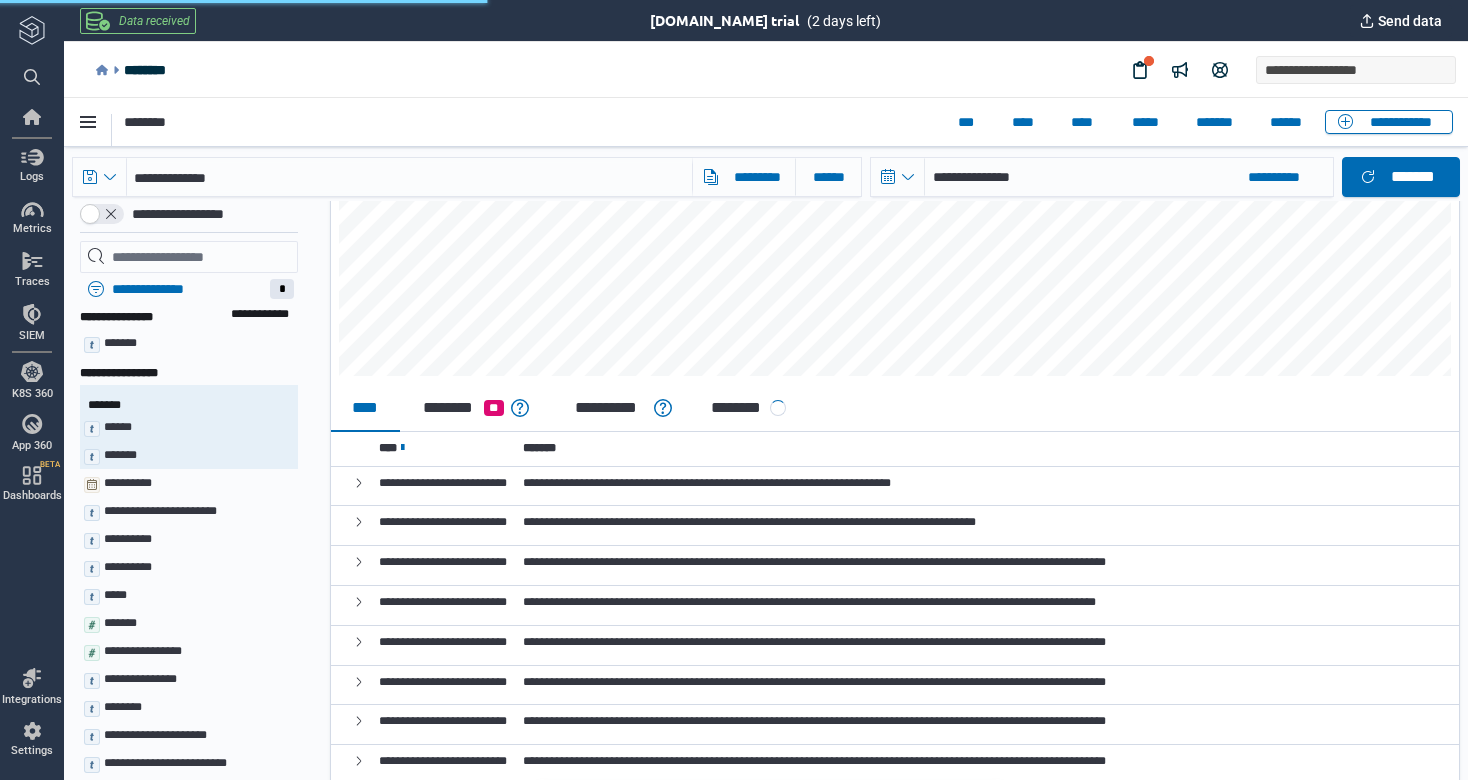 scroll, scrollTop: 155, scrollLeft: 0, axis: vertical 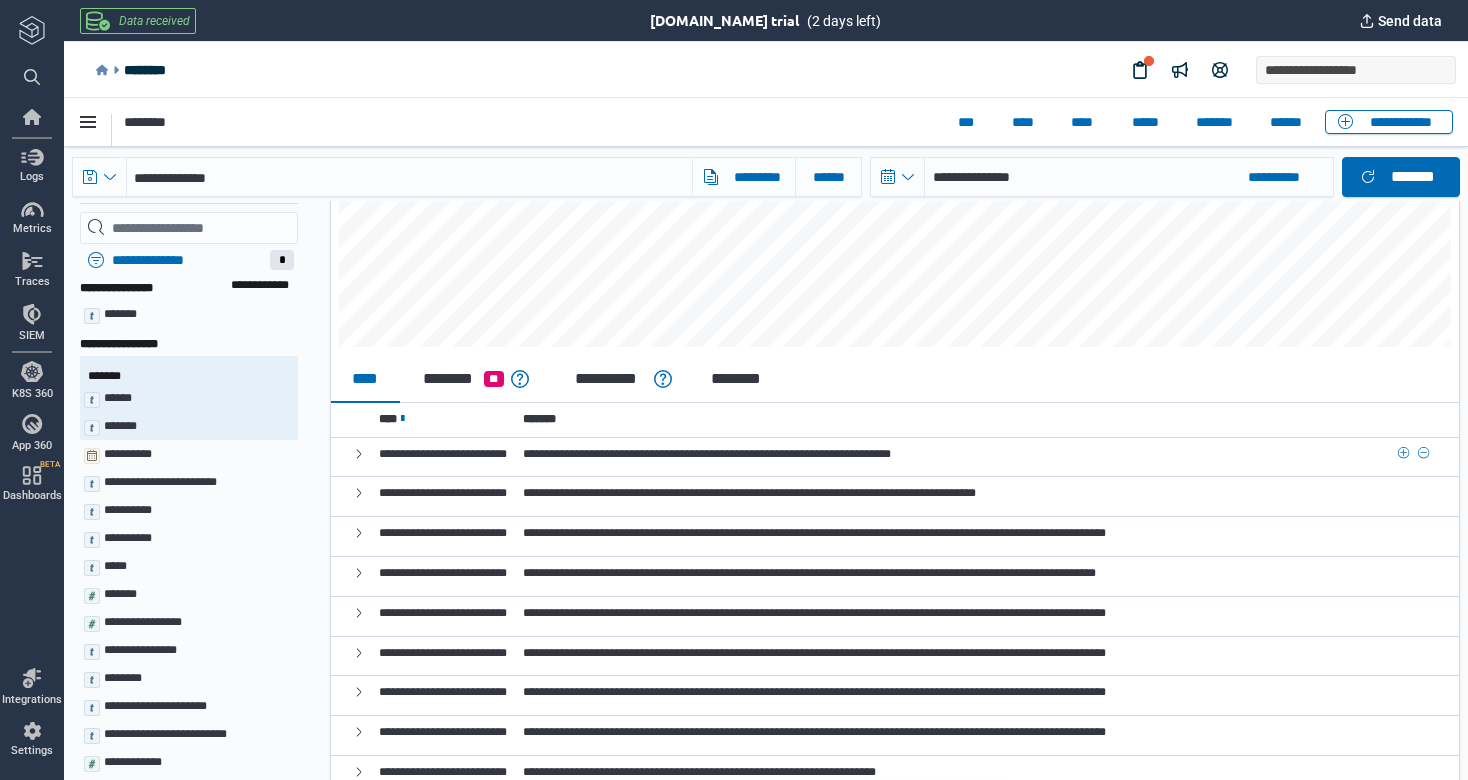 click on "**********" at bounding box center (974, 457) 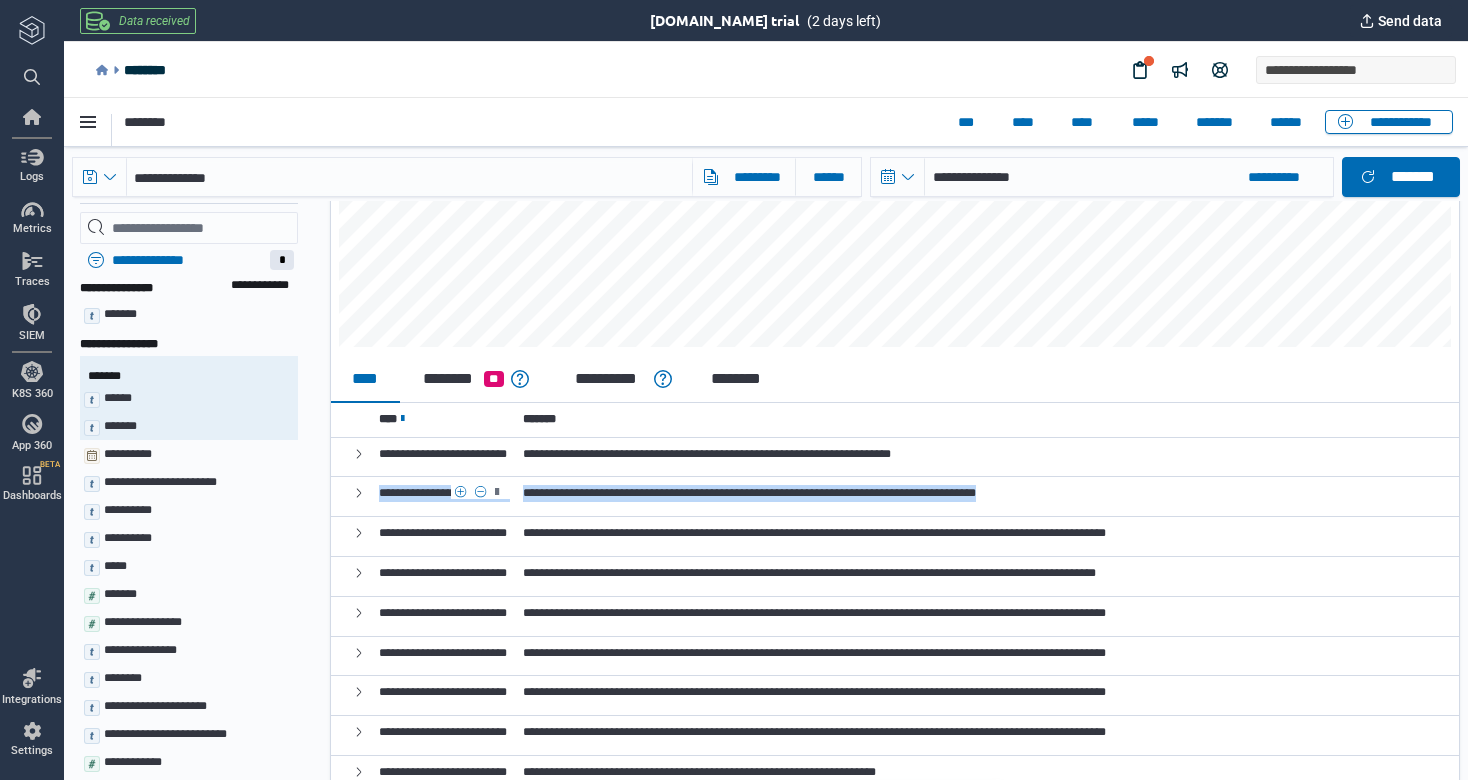 drag, startPoint x: 1236, startPoint y: 494, endPoint x: 372, endPoint y: 491, distance: 864.0052 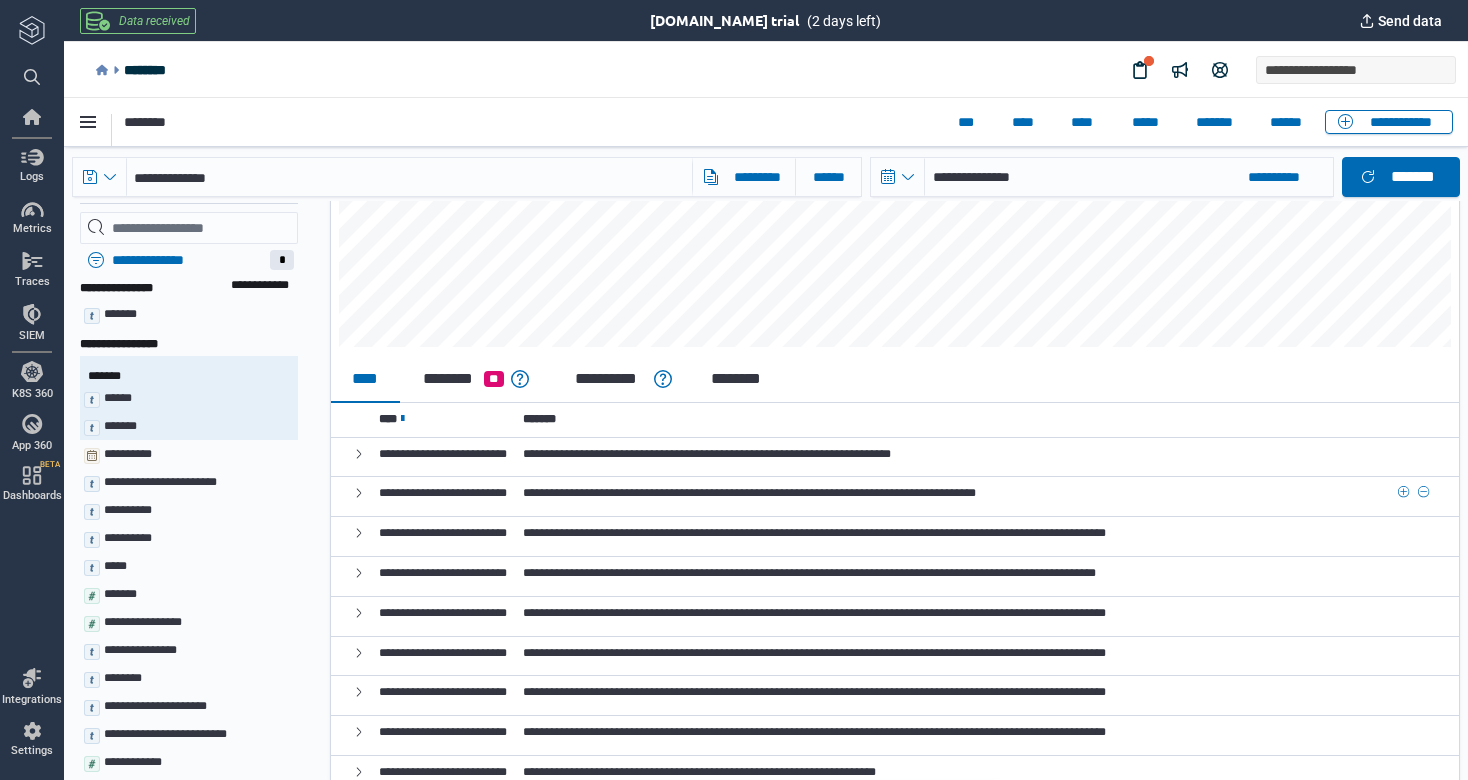 click on "**********" at bounding box center [749, 493] 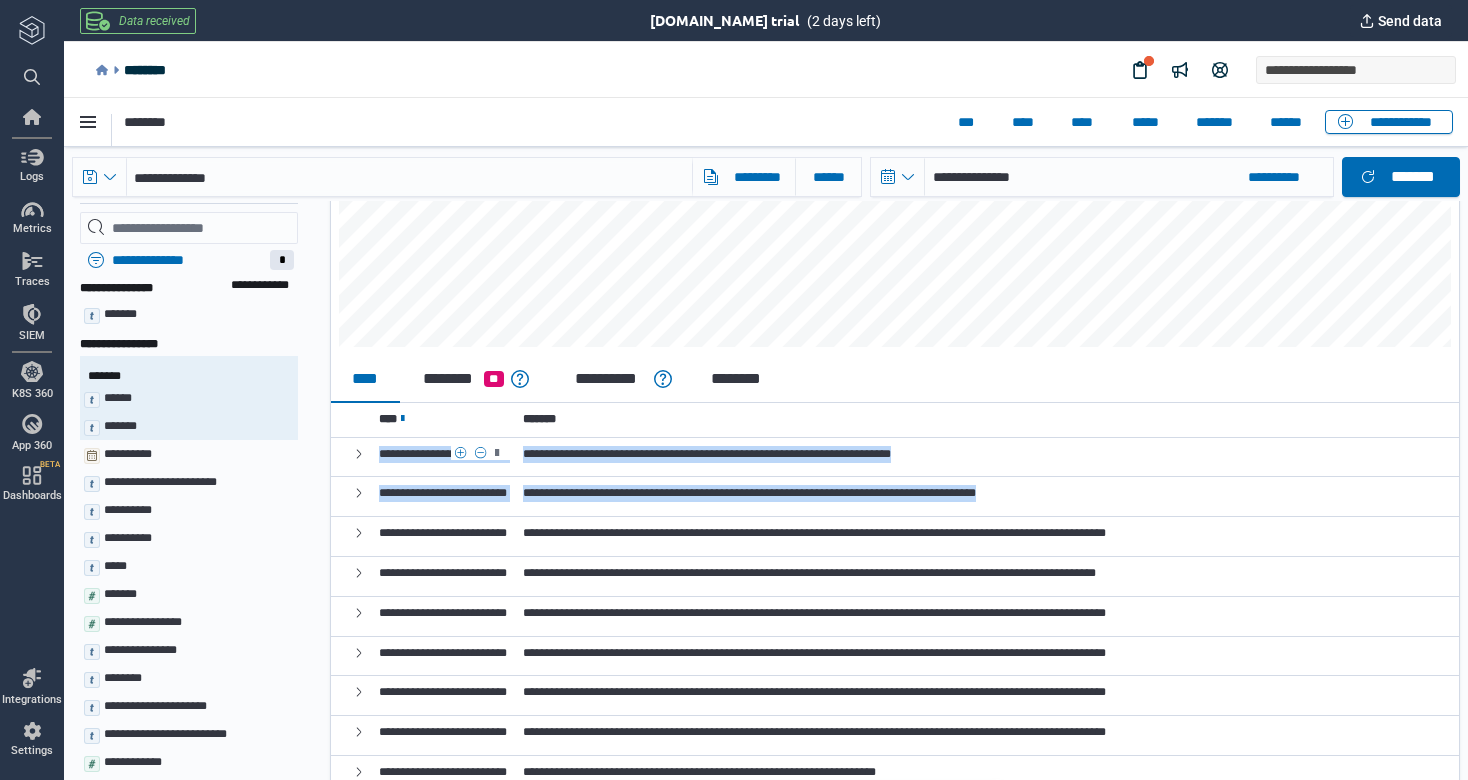 drag, startPoint x: 1242, startPoint y: 491, endPoint x: 374, endPoint y: 450, distance: 868.9678 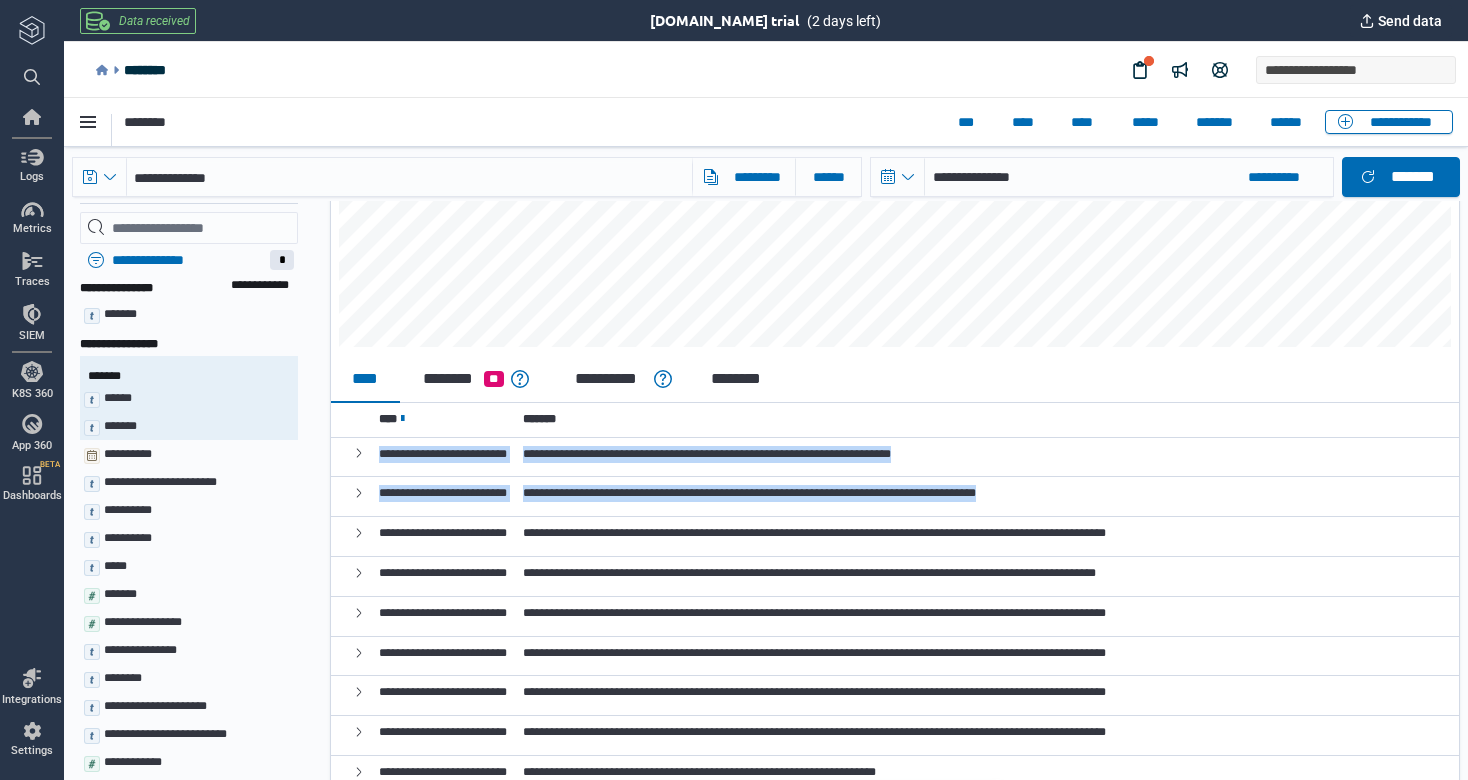 click 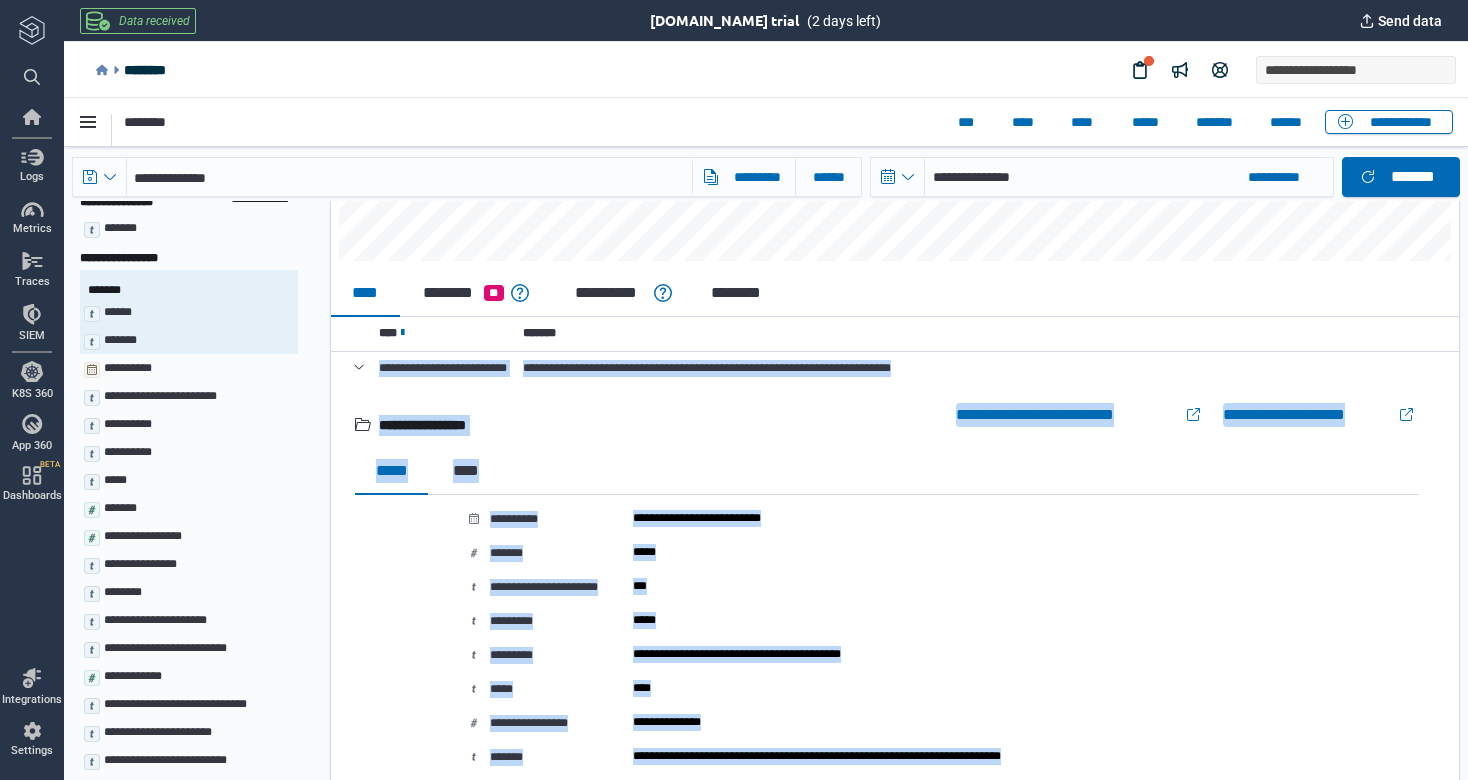 scroll, scrollTop: 233, scrollLeft: 0, axis: vertical 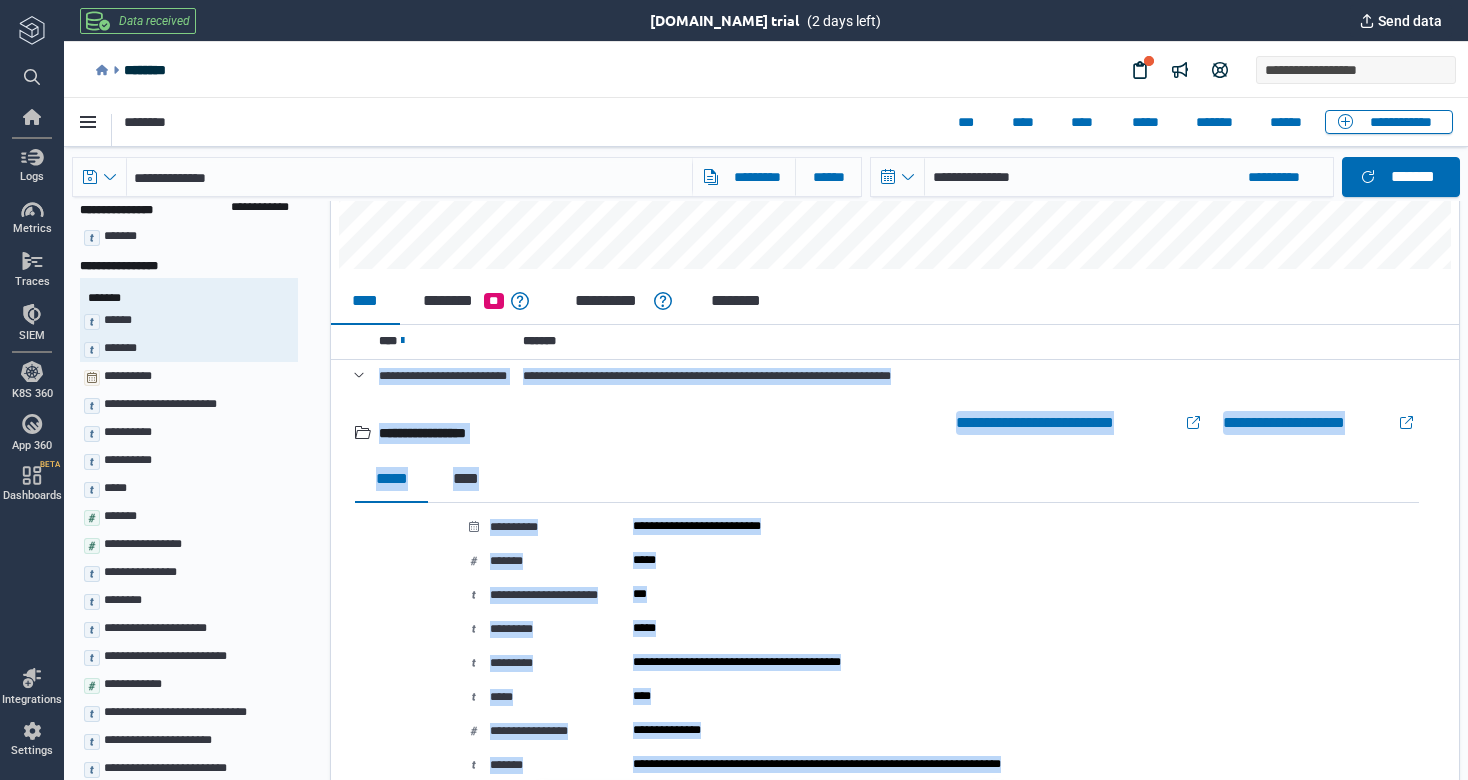 click at bounding box center (359, 374) 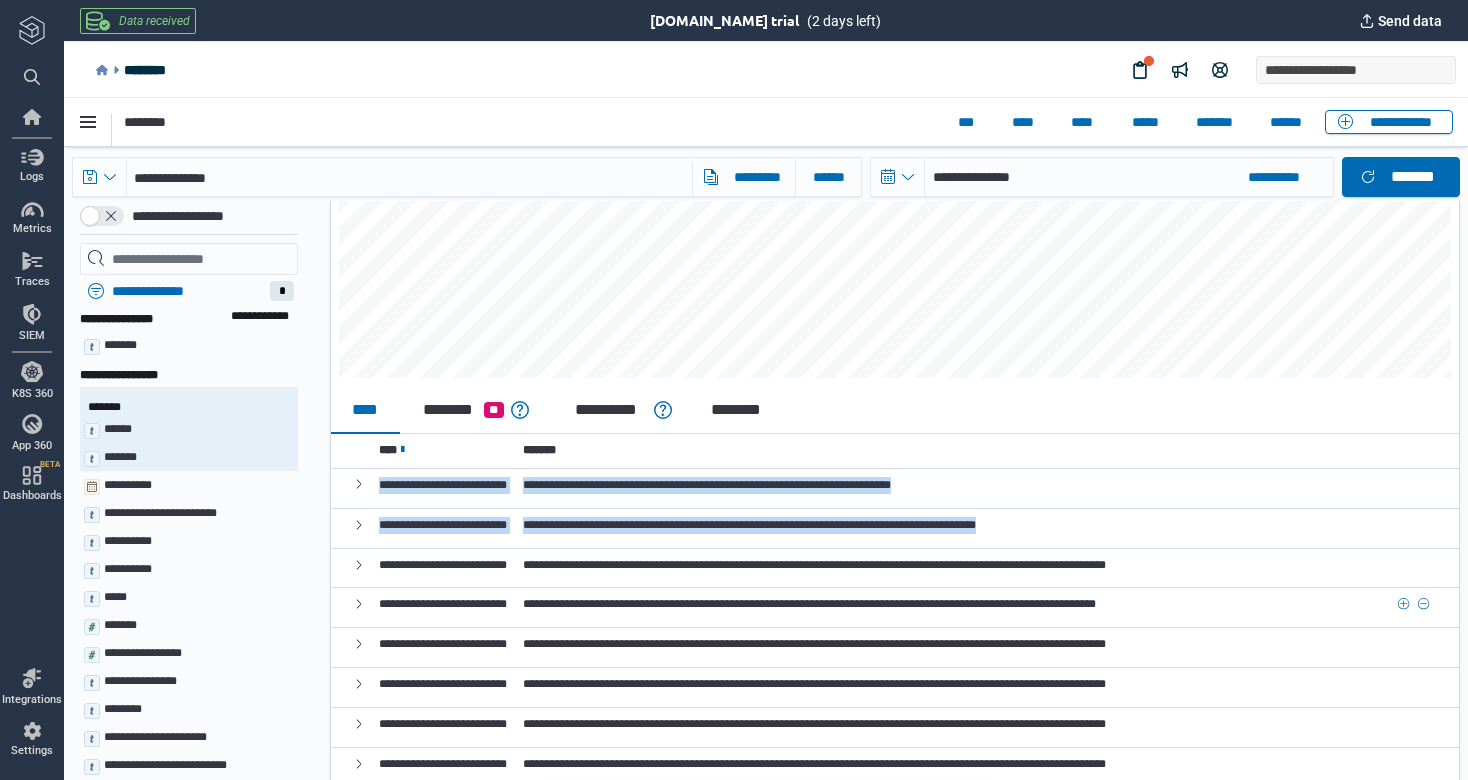 scroll, scrollTop: 179, scrollLeft: 0, axis: vertical 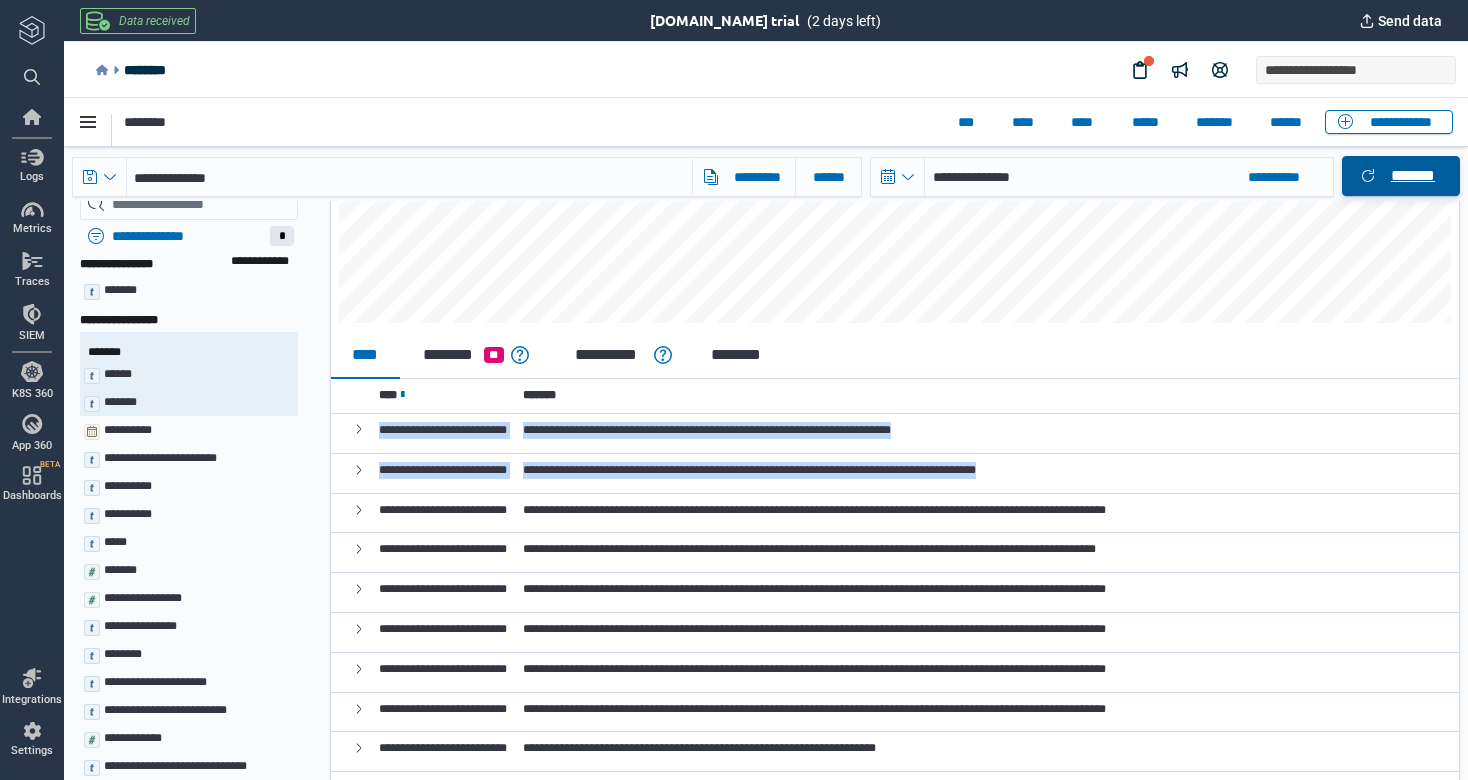 click on "*******" at bounding box center [1413, 176] 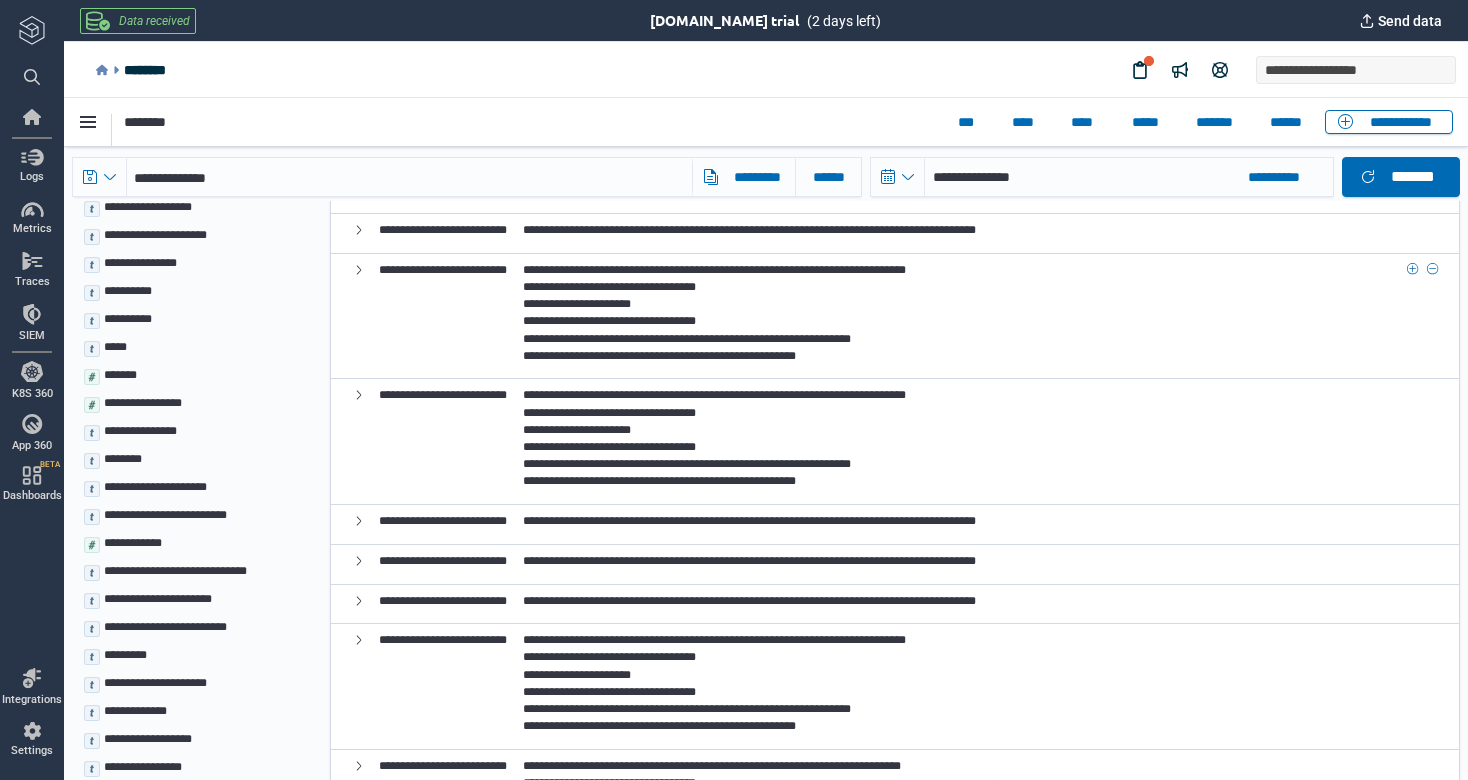 scroll, scrollTop: 466, scrollLeft: 0, axis: vertical 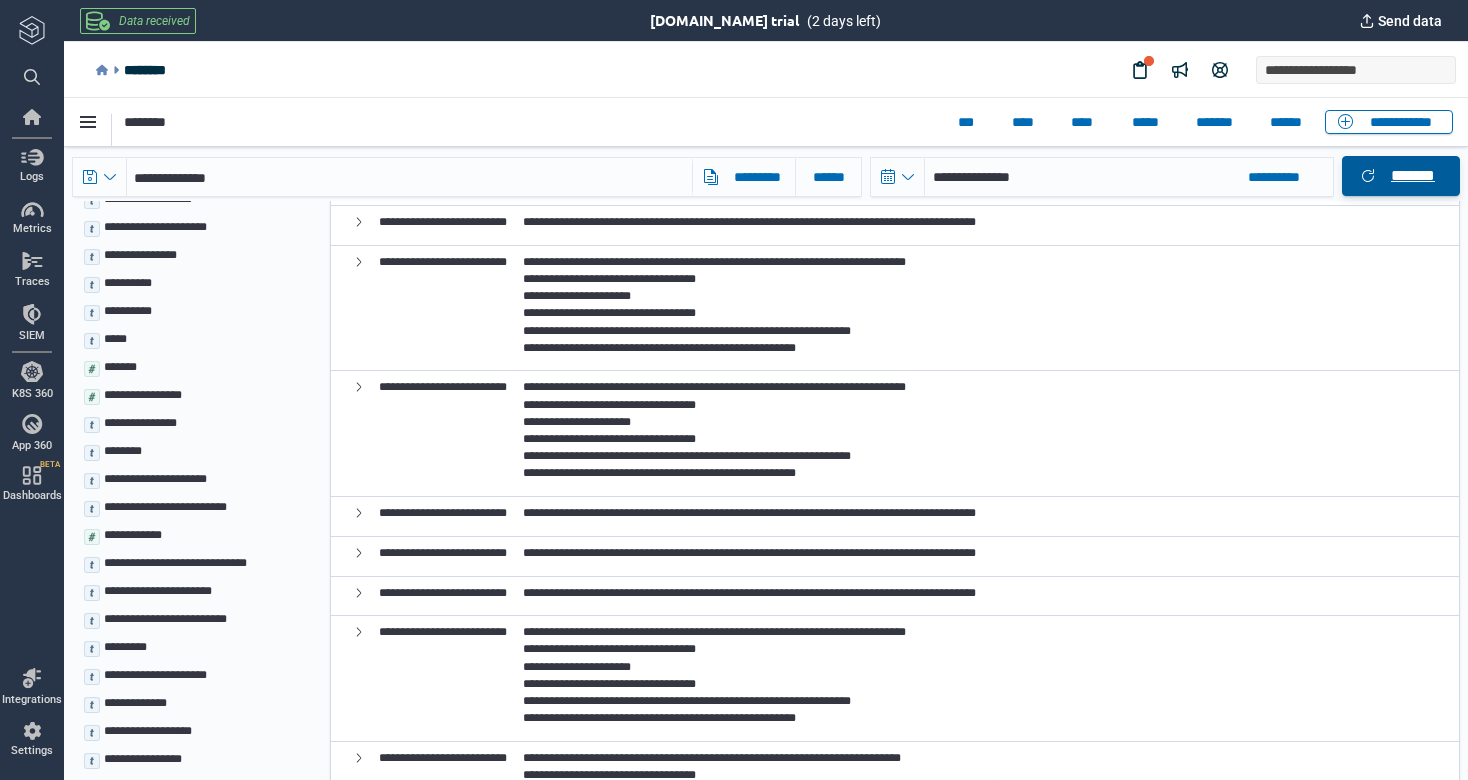 click on "*******" at bounding box center [1413, 176] 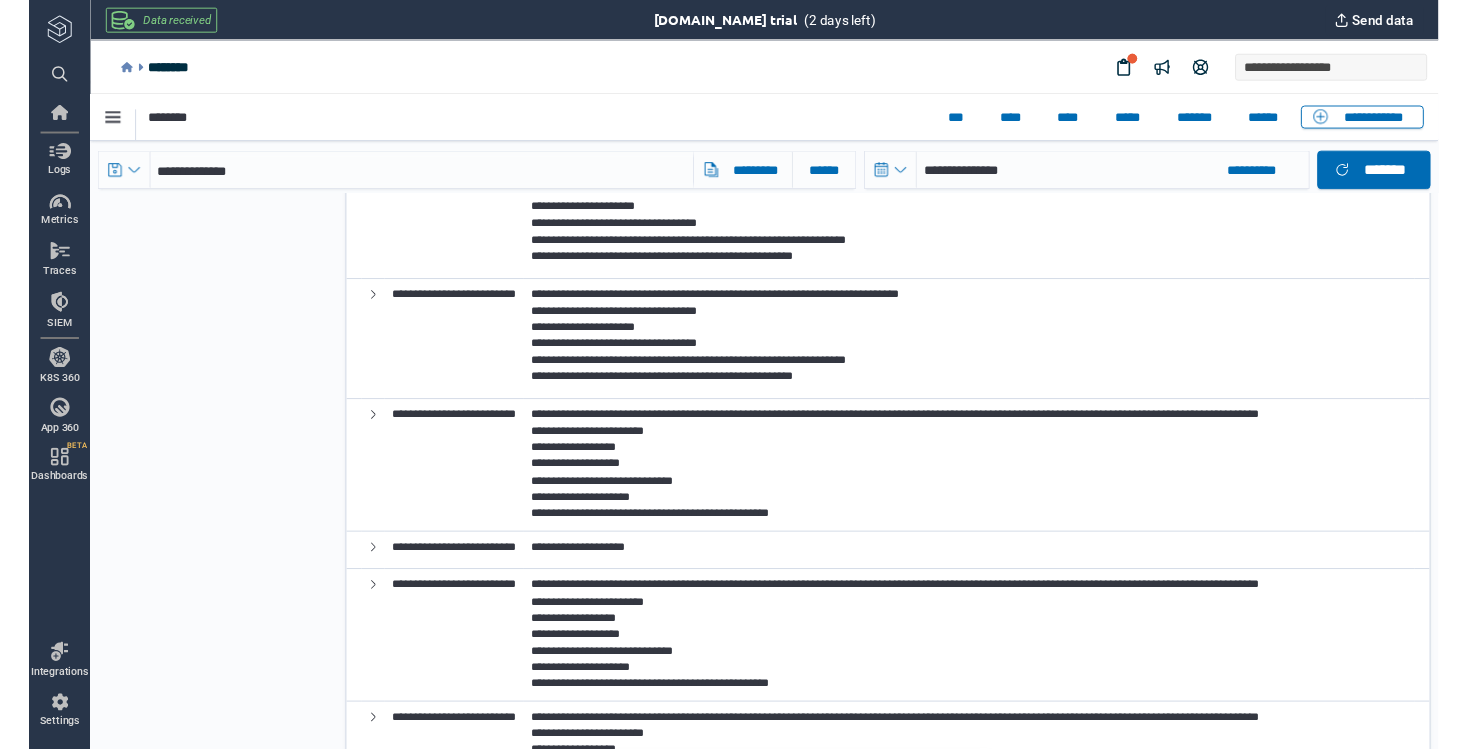 scroll, scrollTop: 1883, scrollLeft: 0, axis: vertical 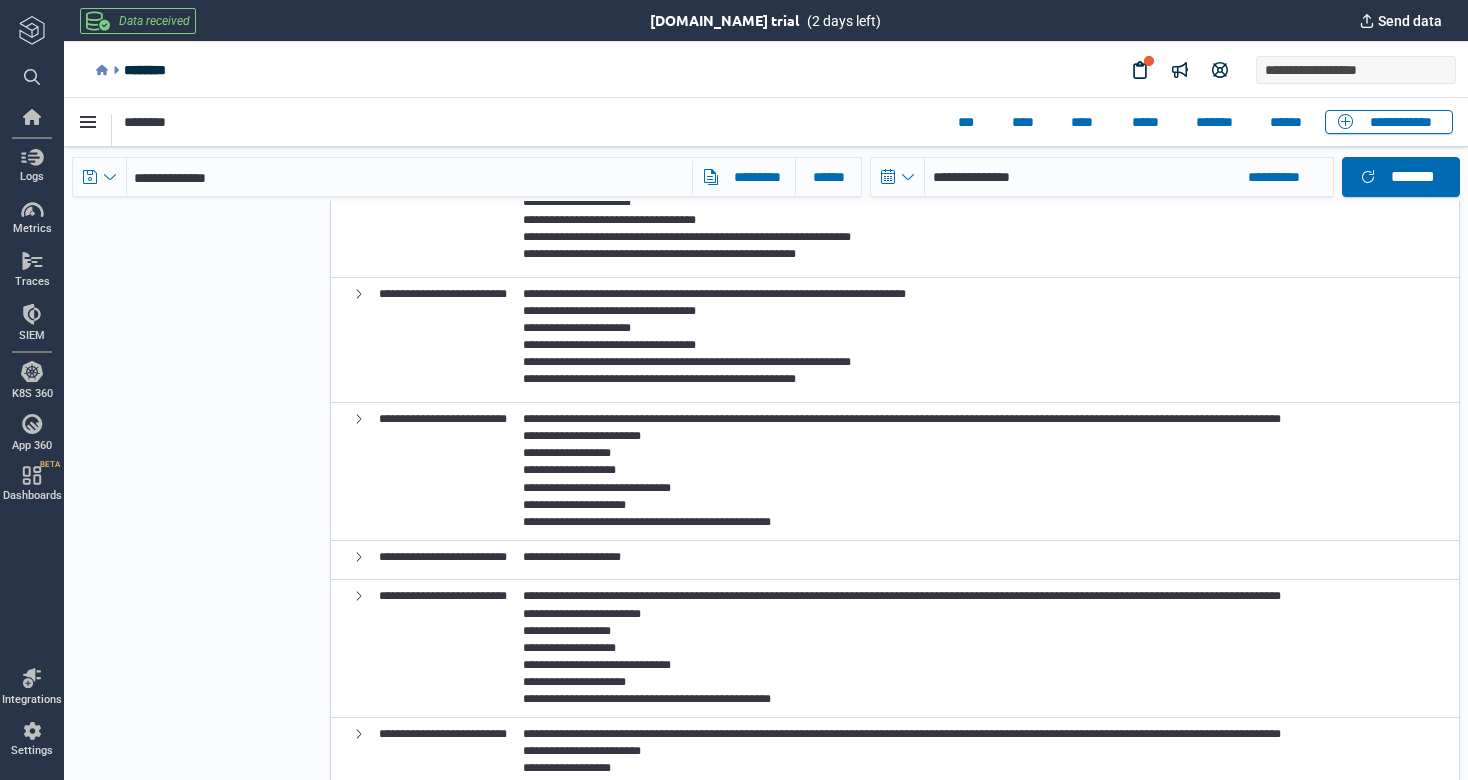type on "*" 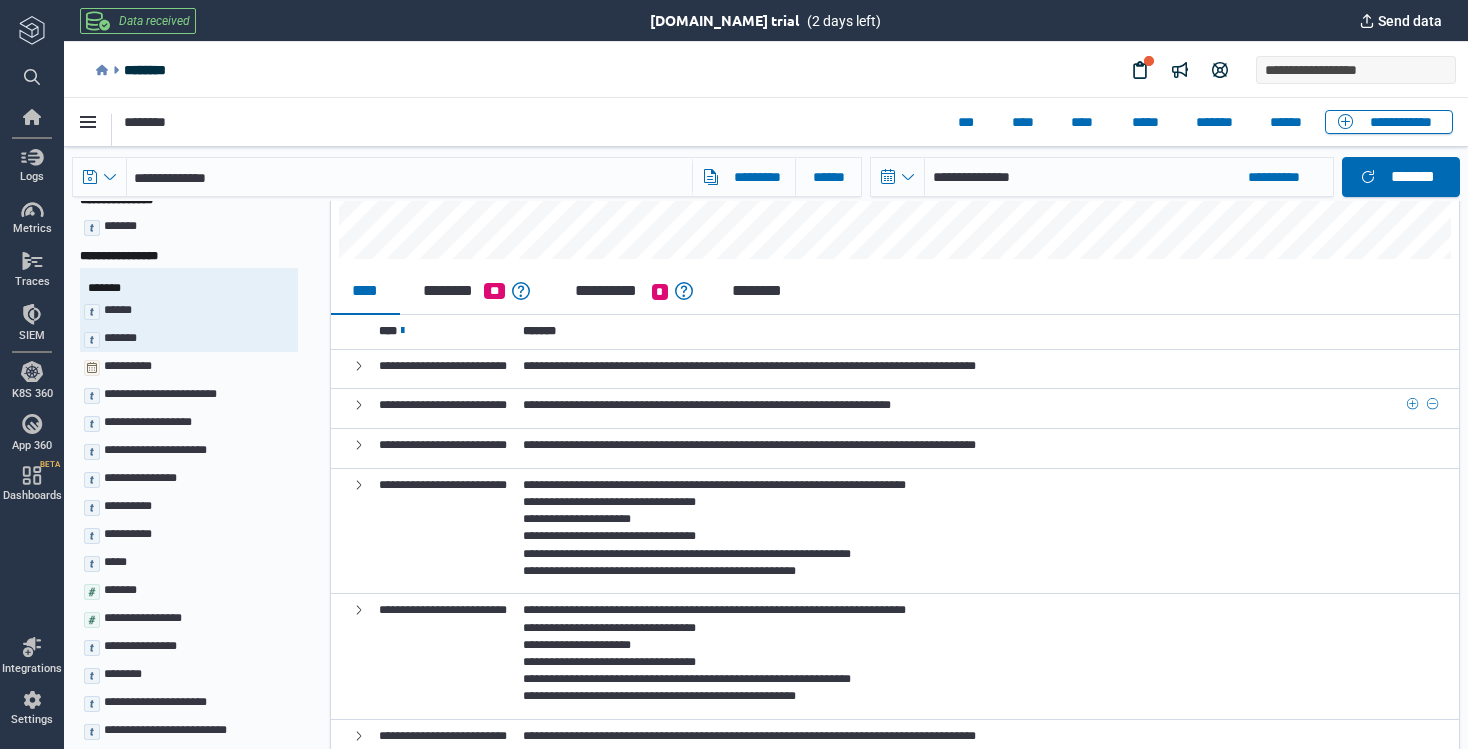 scroll, scrollTop: 257, scrollLeft: 0, axis: vertical 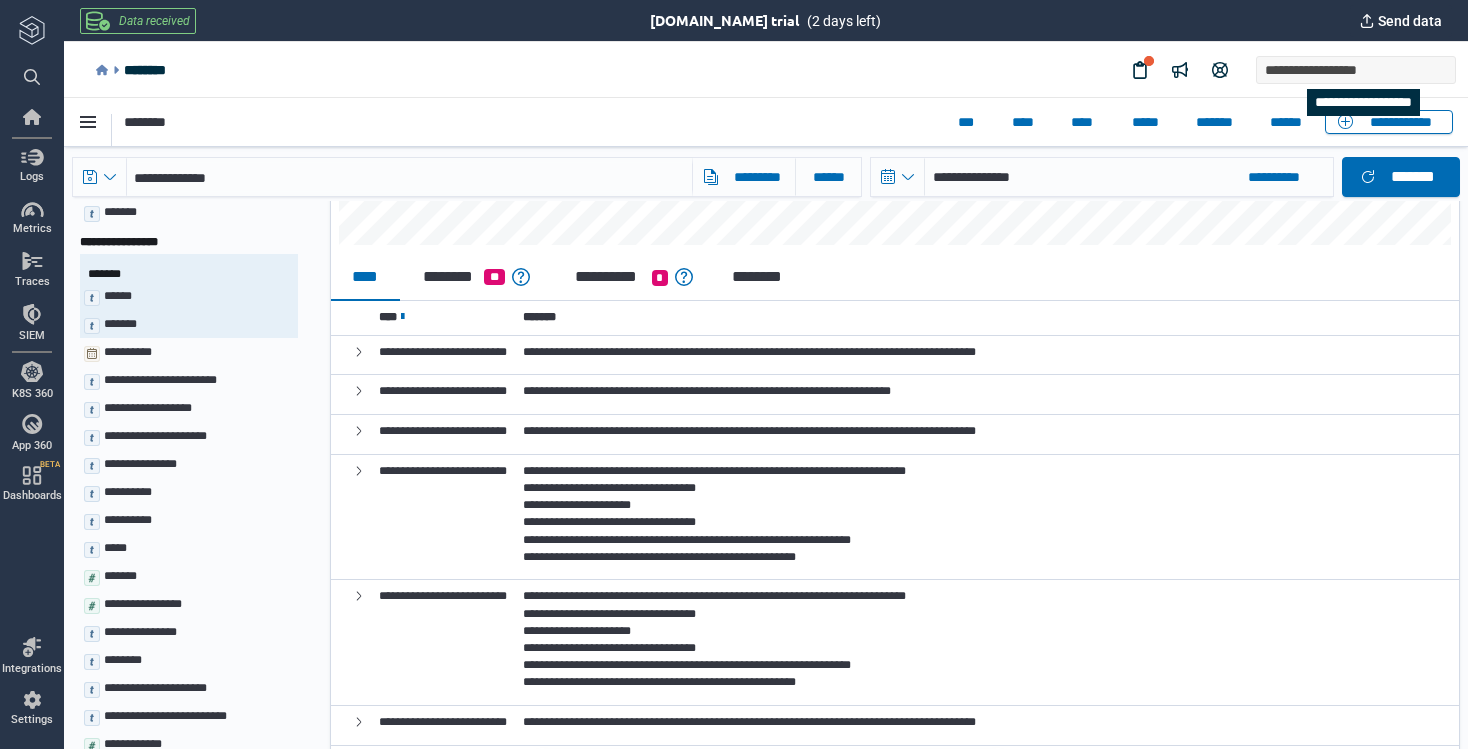 click on "**********" at bounding box center (1322, 70) 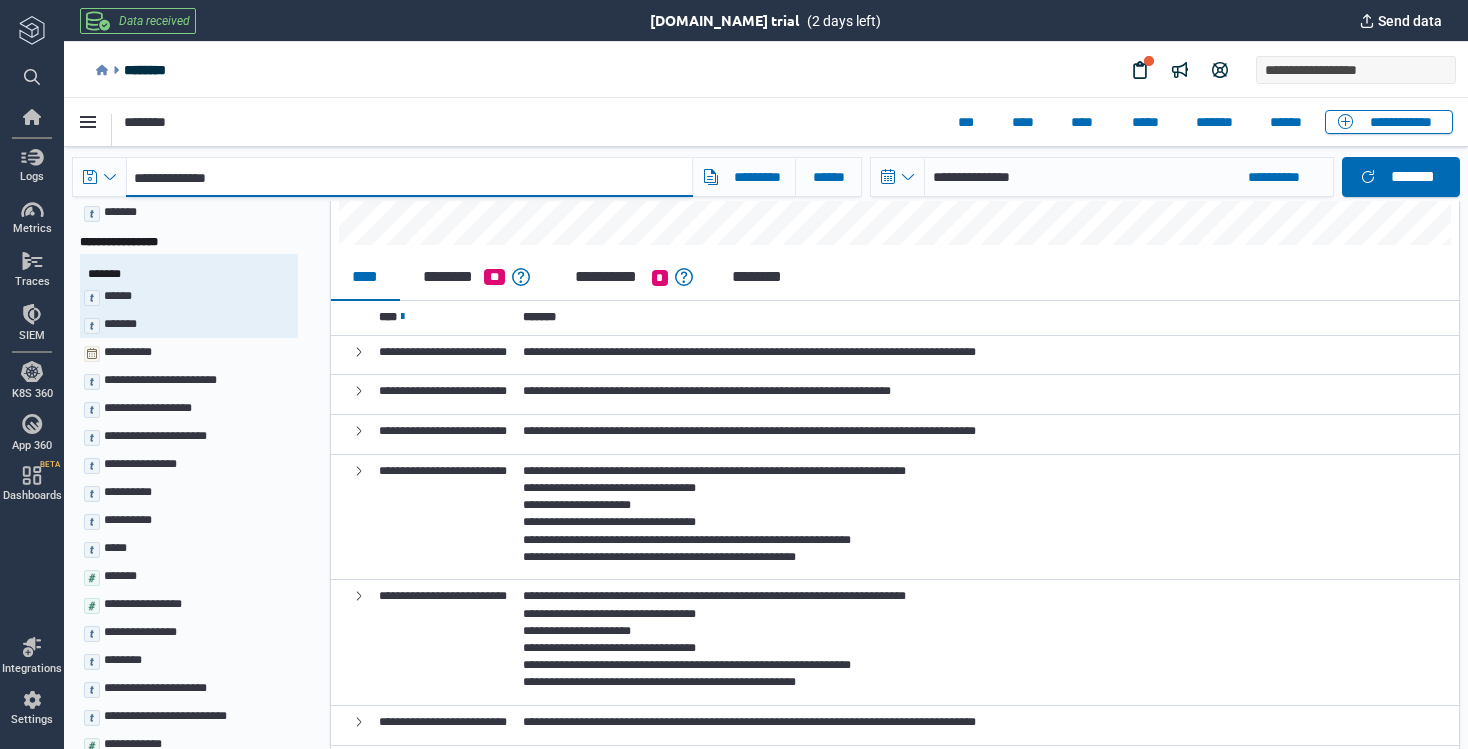 click on "**********" at bounding box center (409, 177) 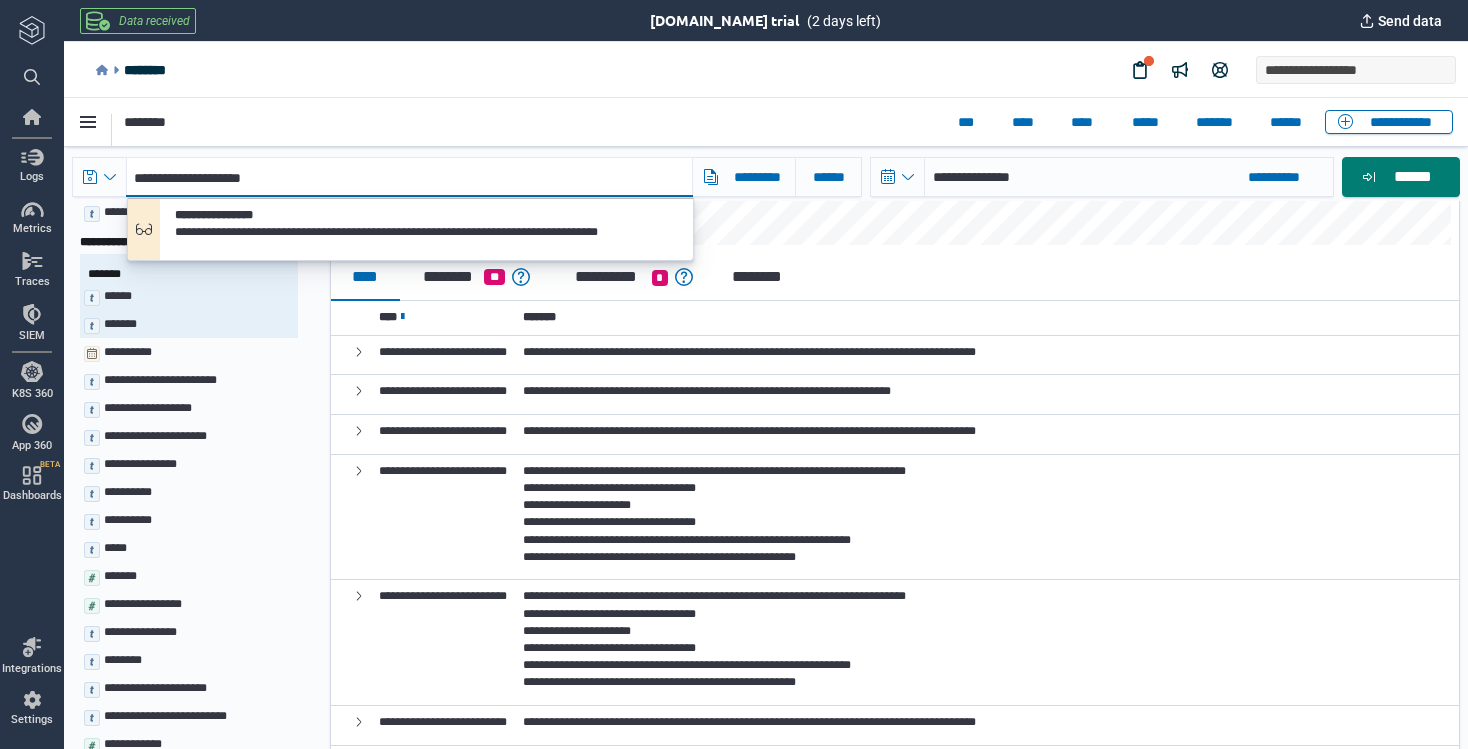 paste on "**********" 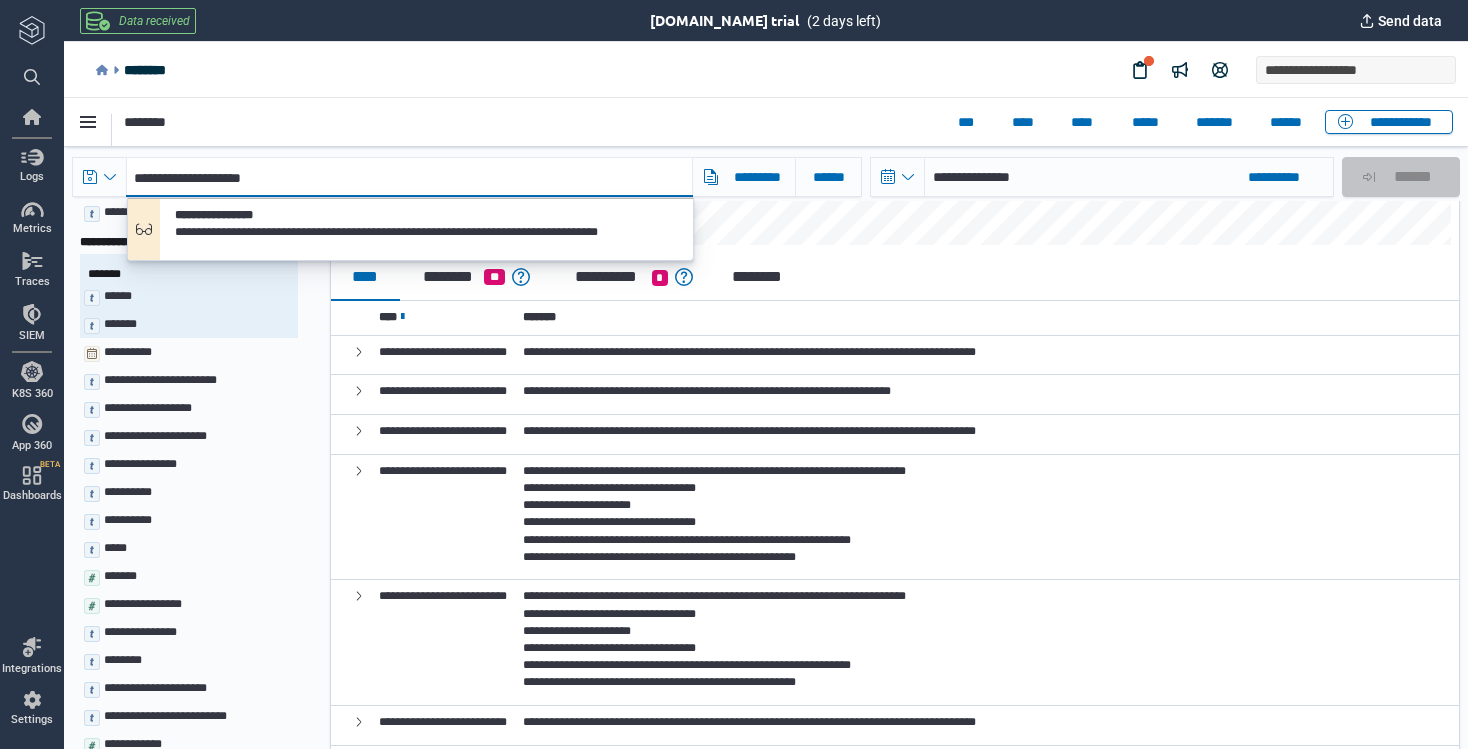 paste on "**********" 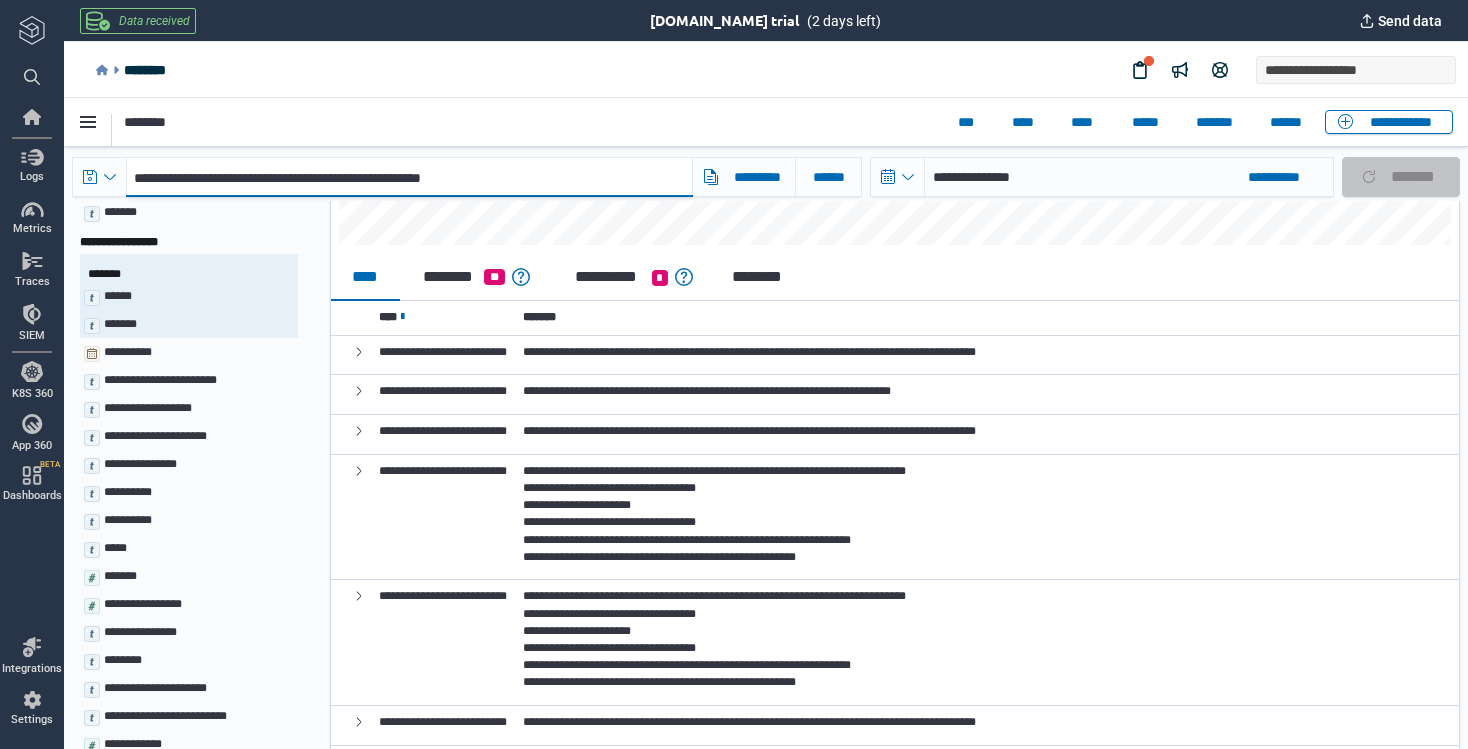 type on "*" 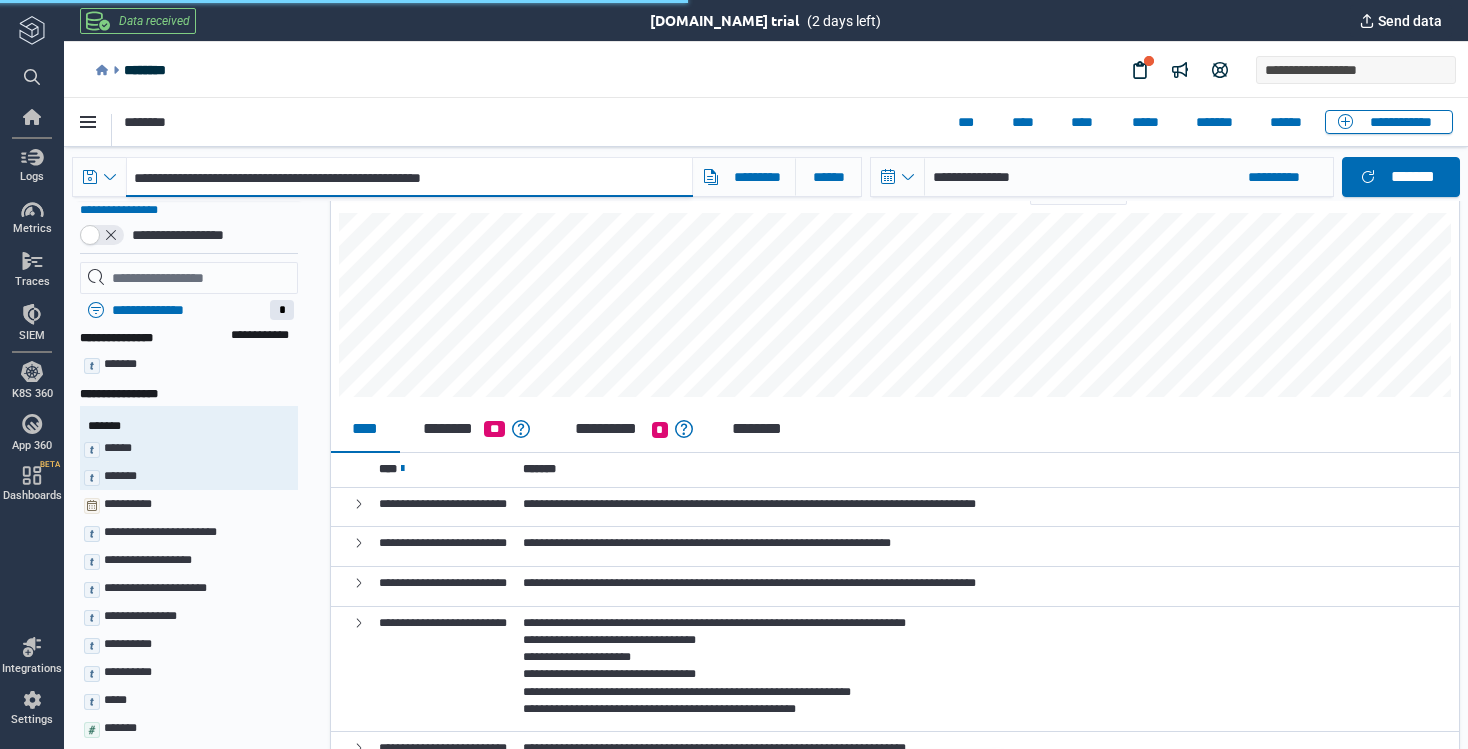 scroll, scrollTop: 82, scrollLeft: 0, axis: vertical 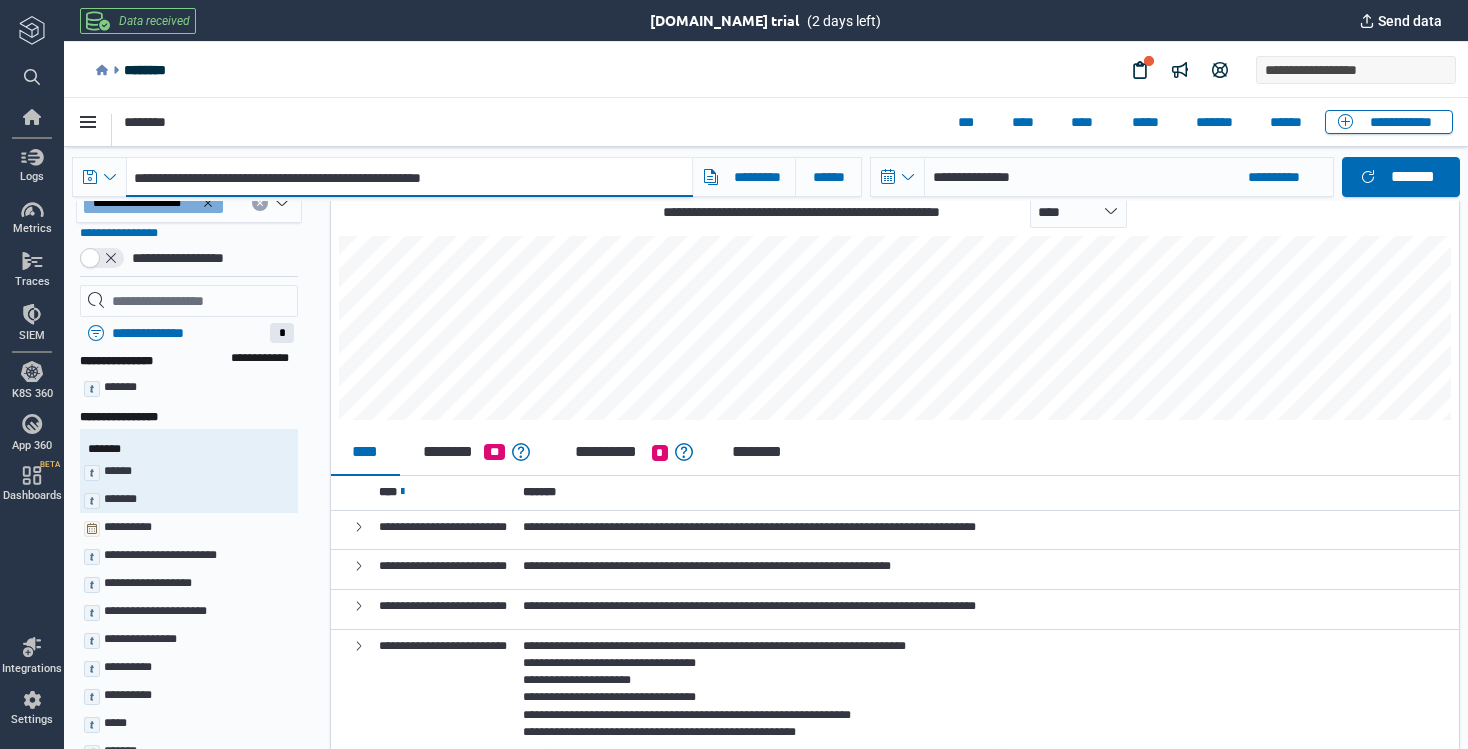 click on "**********" at bounding box center [409, 177] 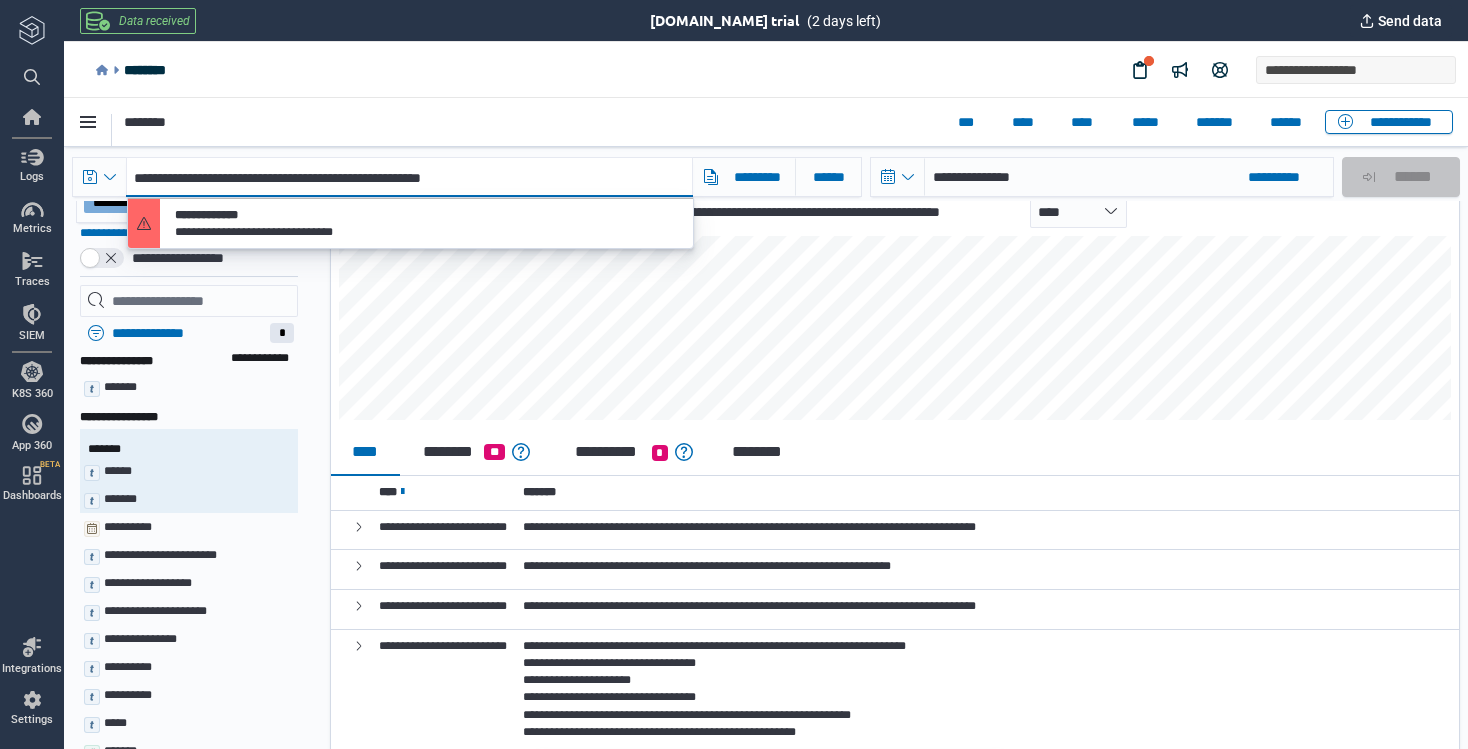 click on "**********" at bounding box center (409, 177) 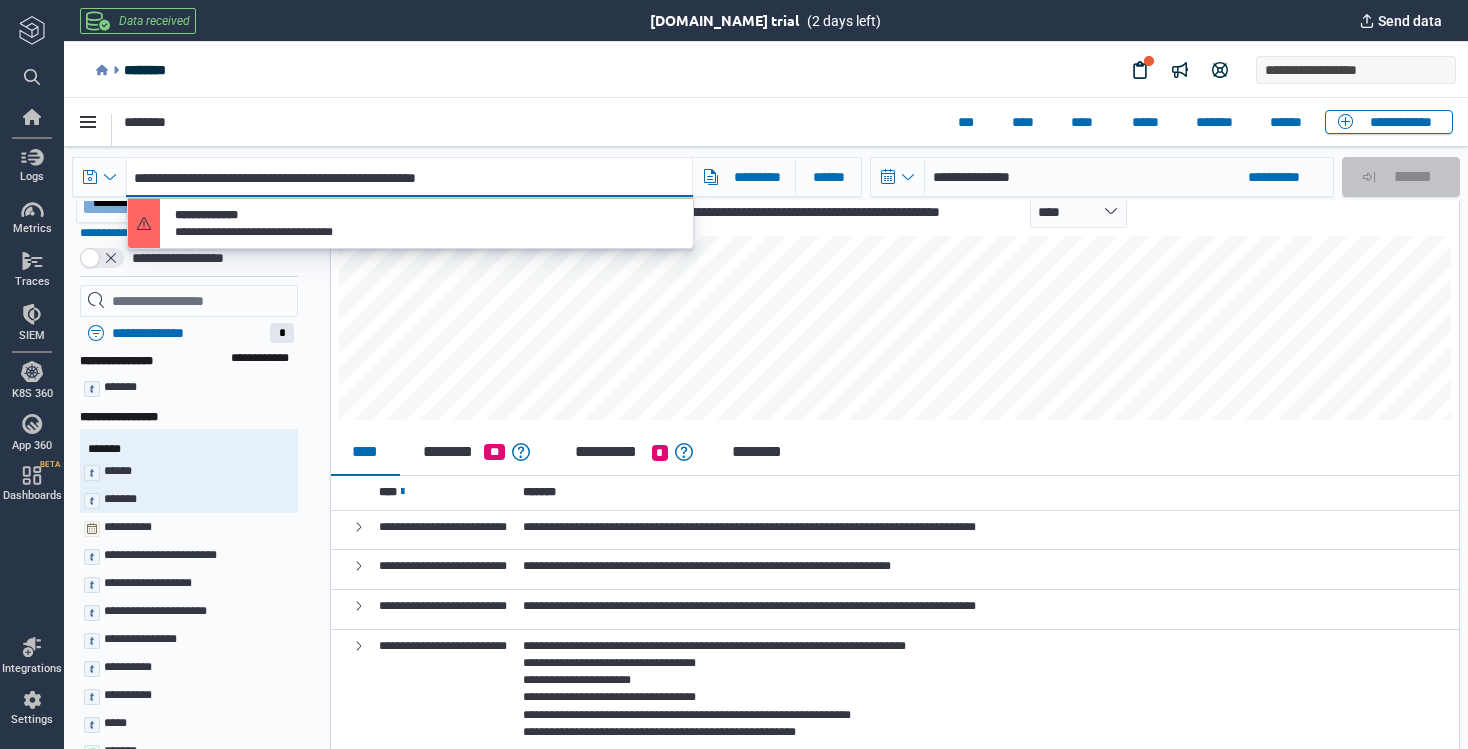 type on "**********" 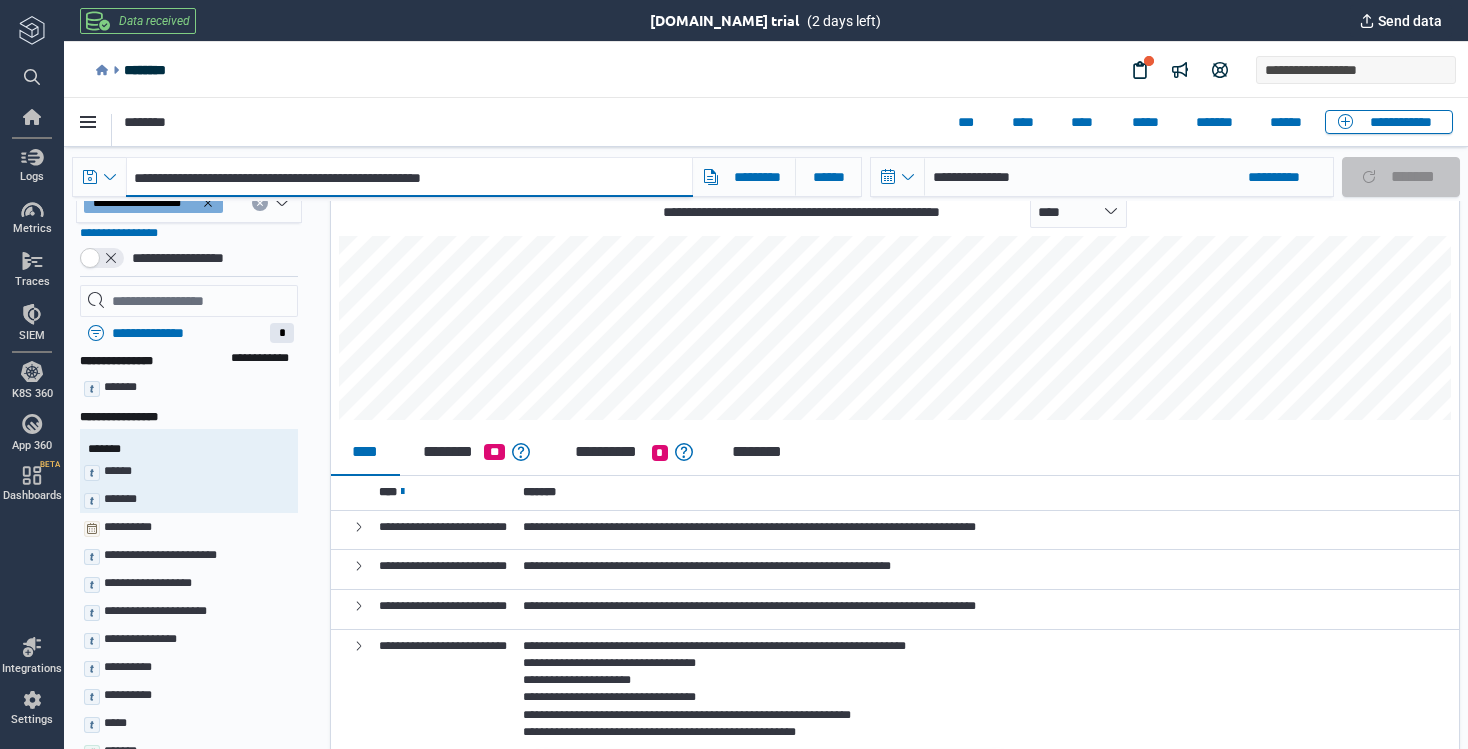 type on "*" 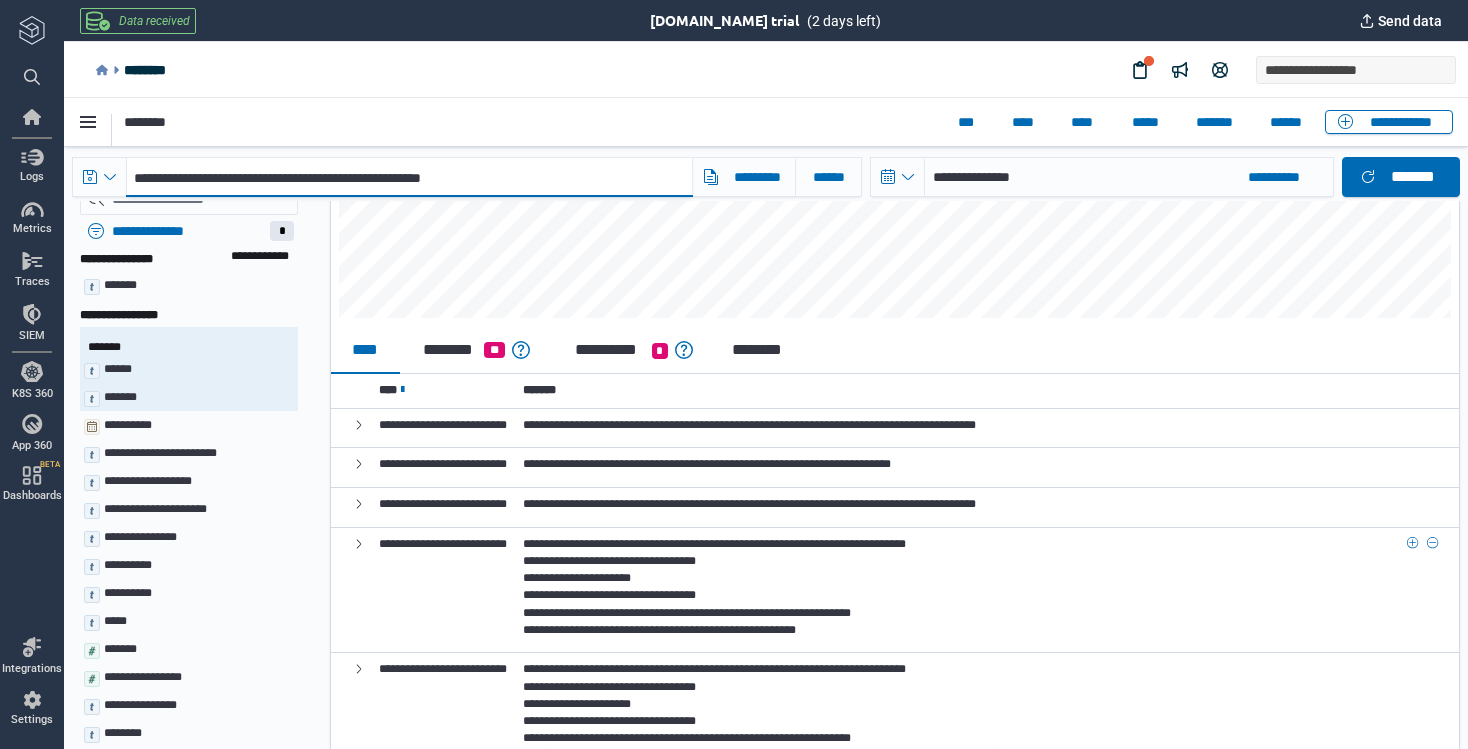scroll, scrollTop: 185, scrollLeft: 0, axis: vertical 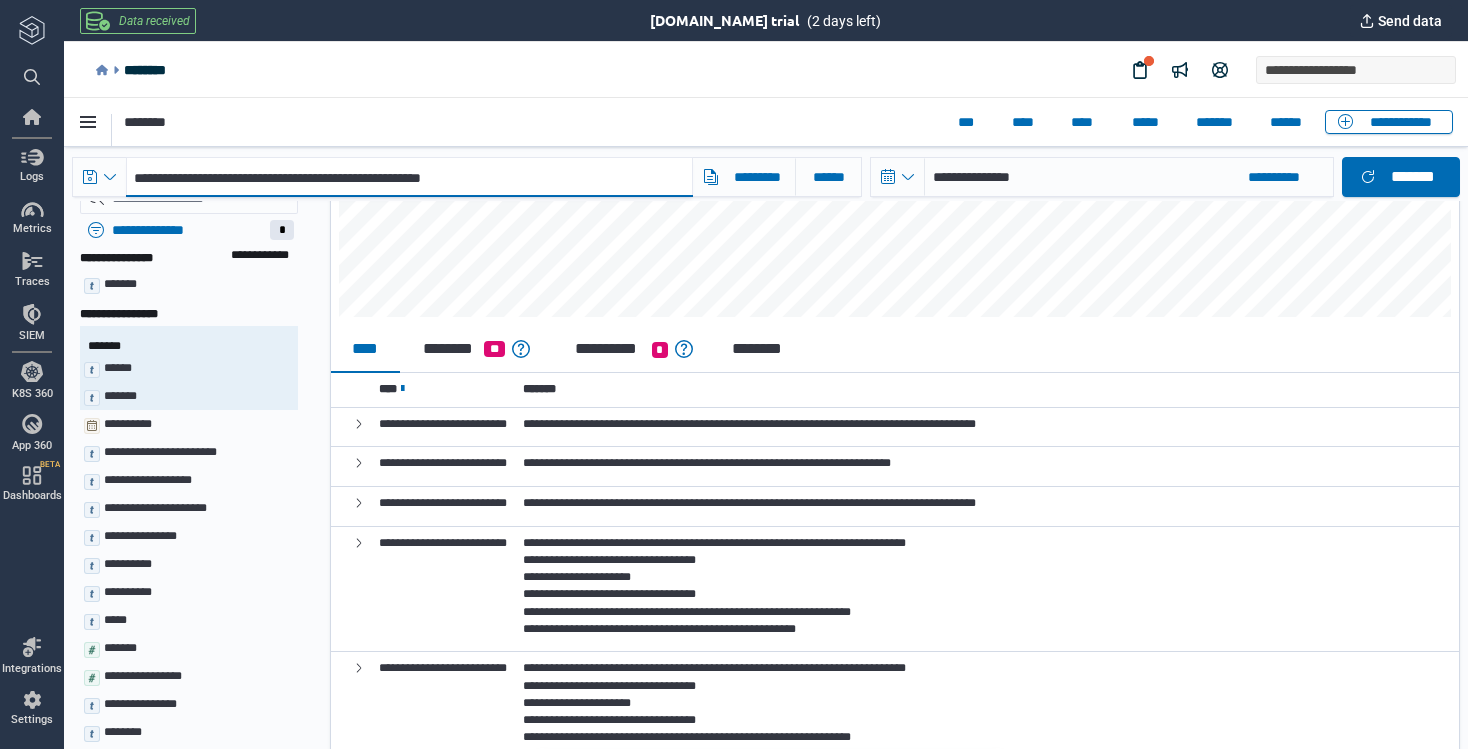 click on "**********" at bounding box center [409, 177] 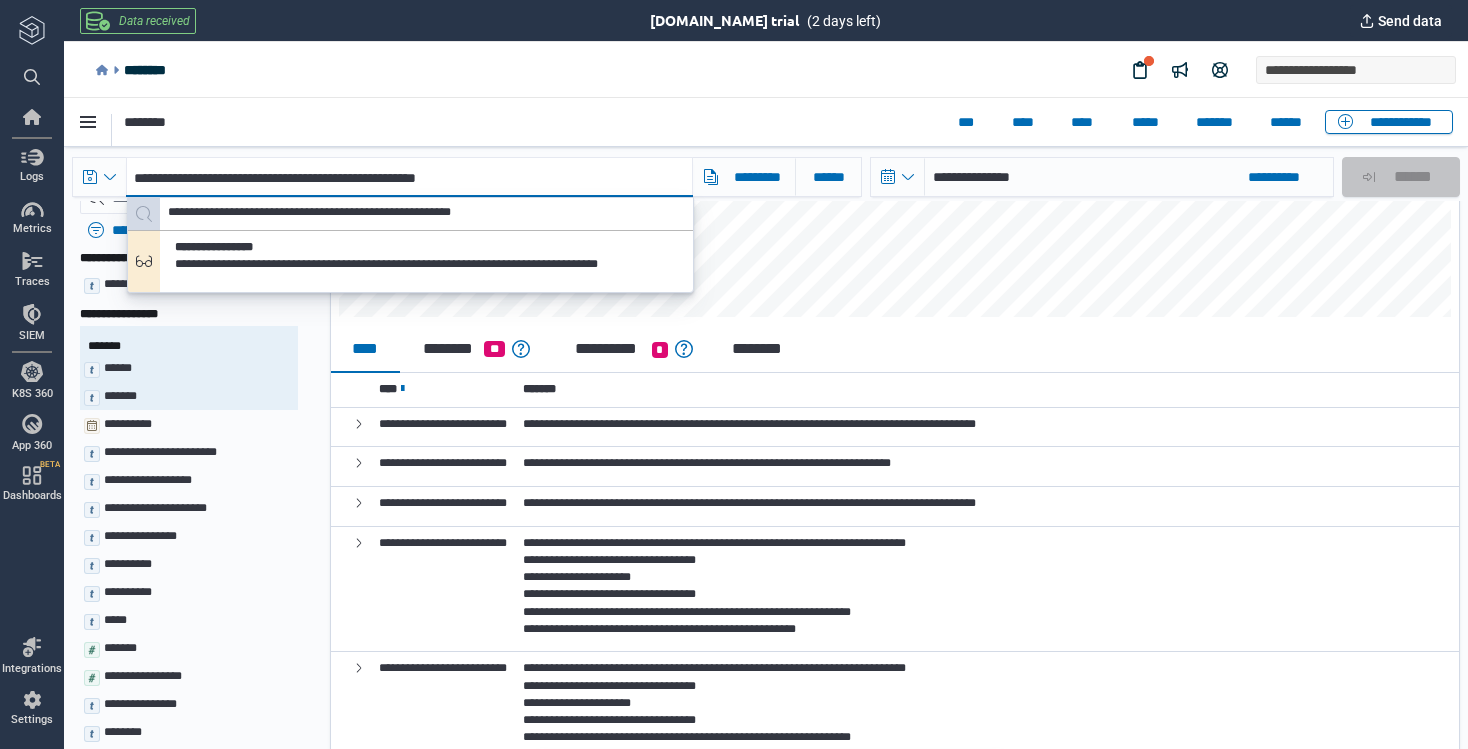 type on "**********" 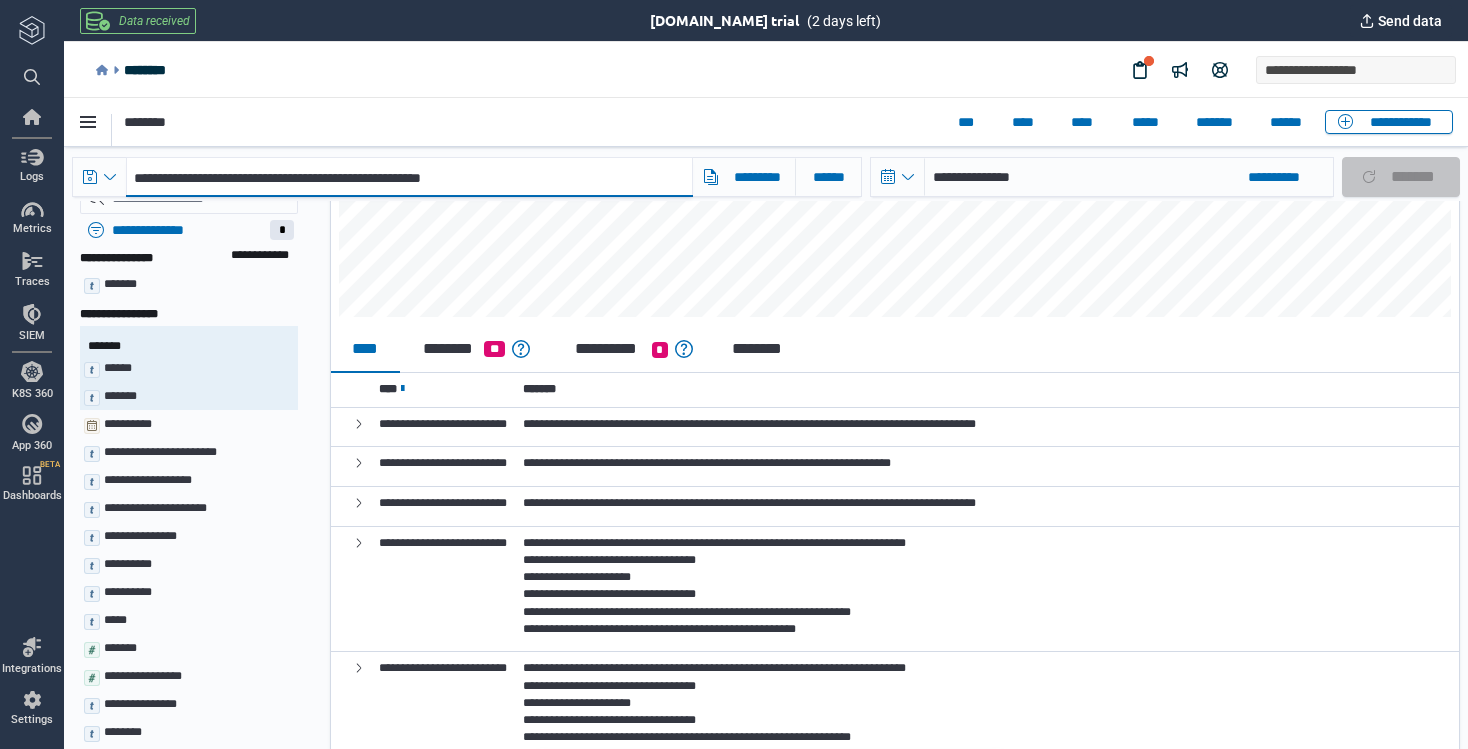 type on "*" 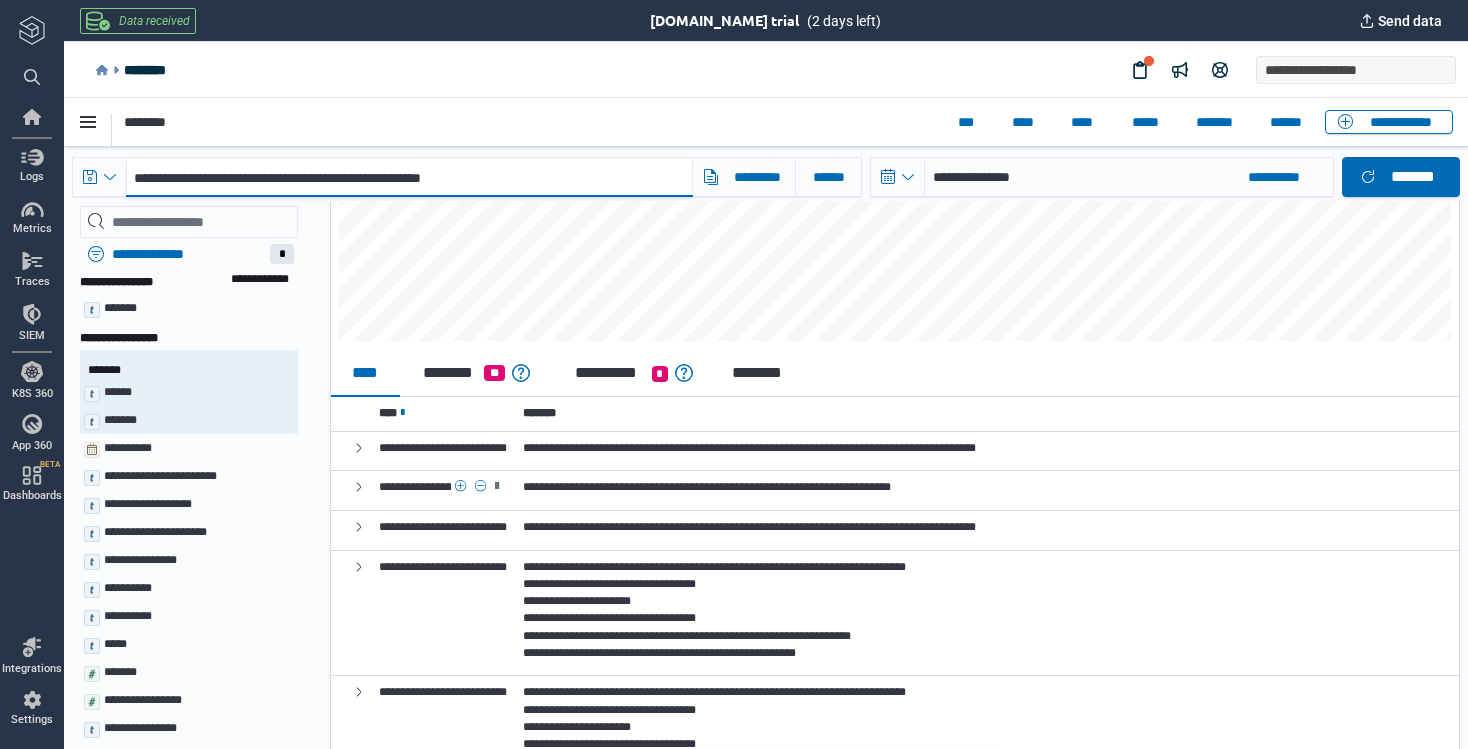scroll, scrollTop: 148, scrollLeft: 0, axis: vertical 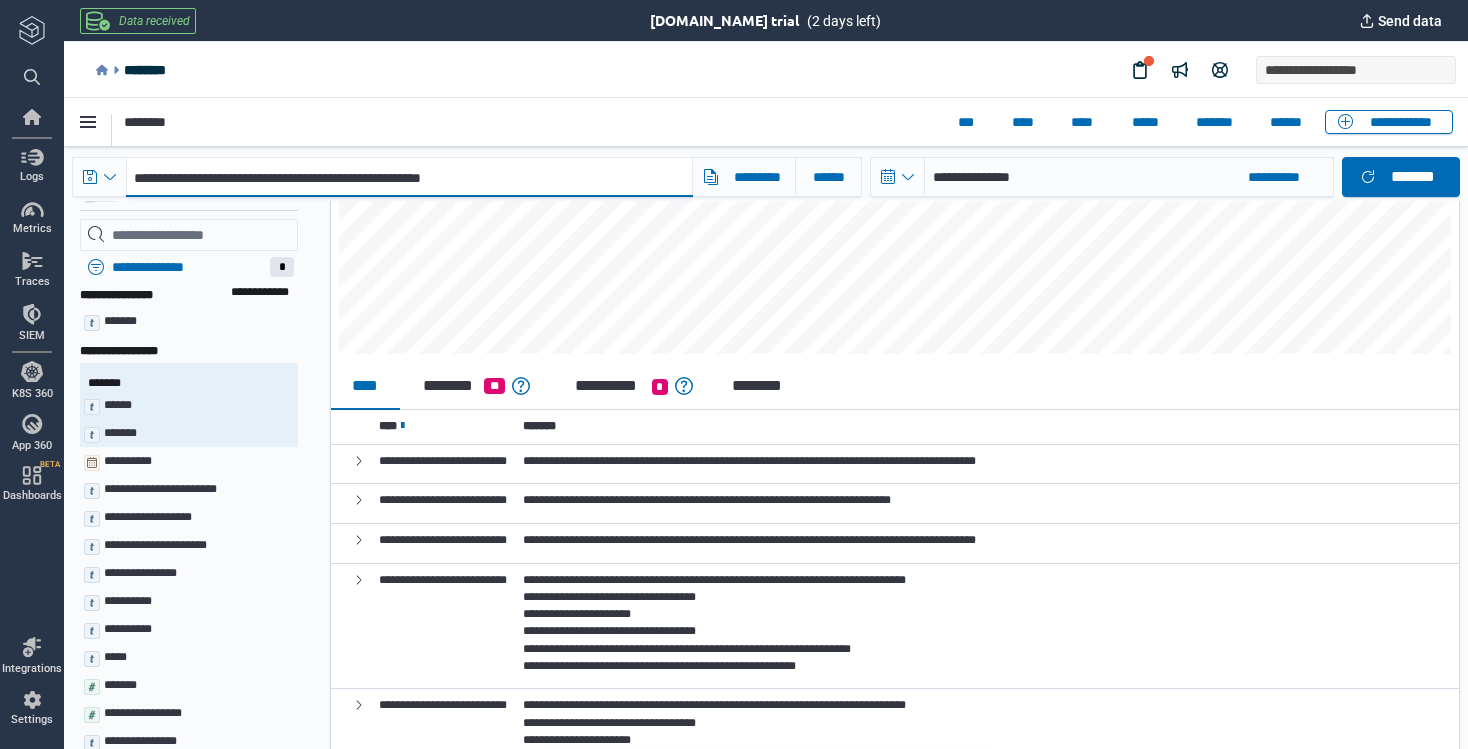 click on "**********" at bounding box center [409, 177] 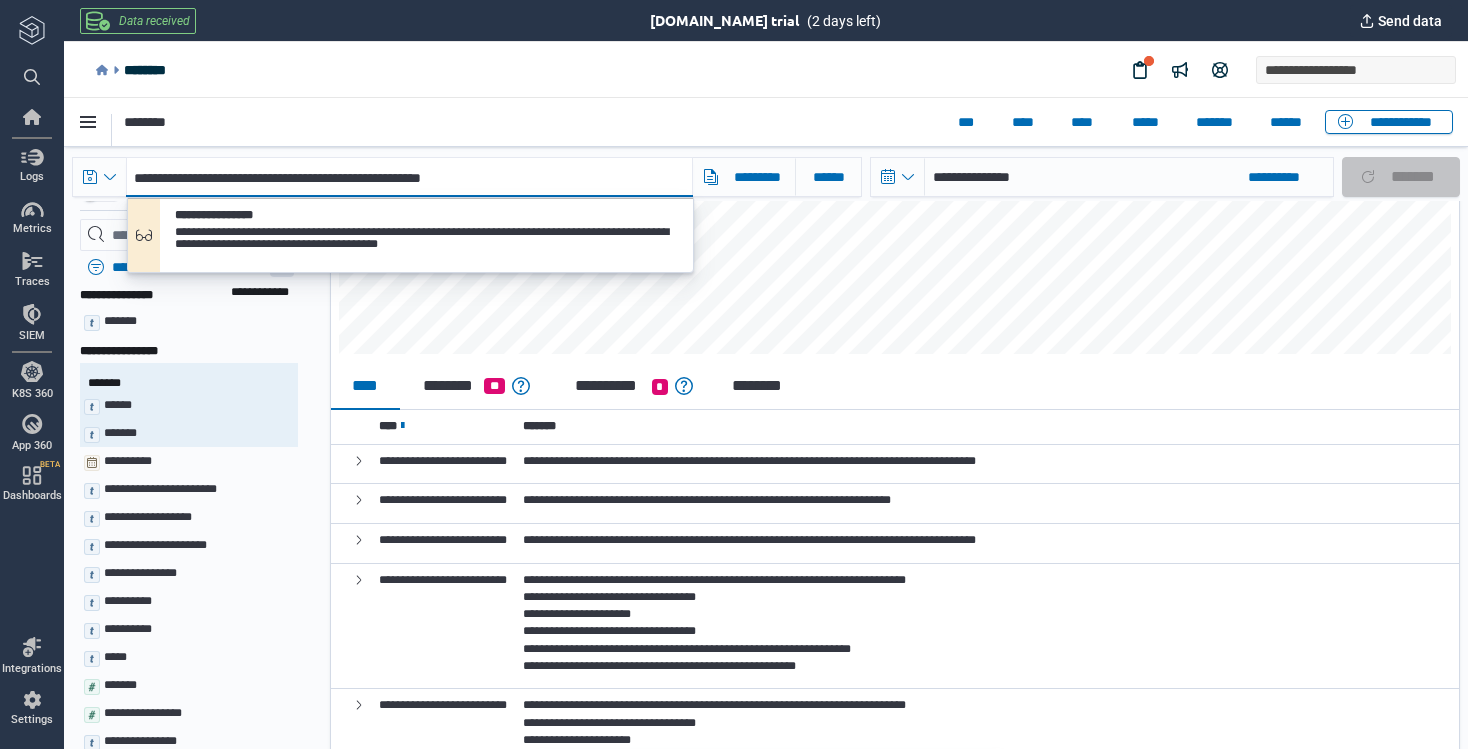 click on "**********" at bounding box center (409, 177) 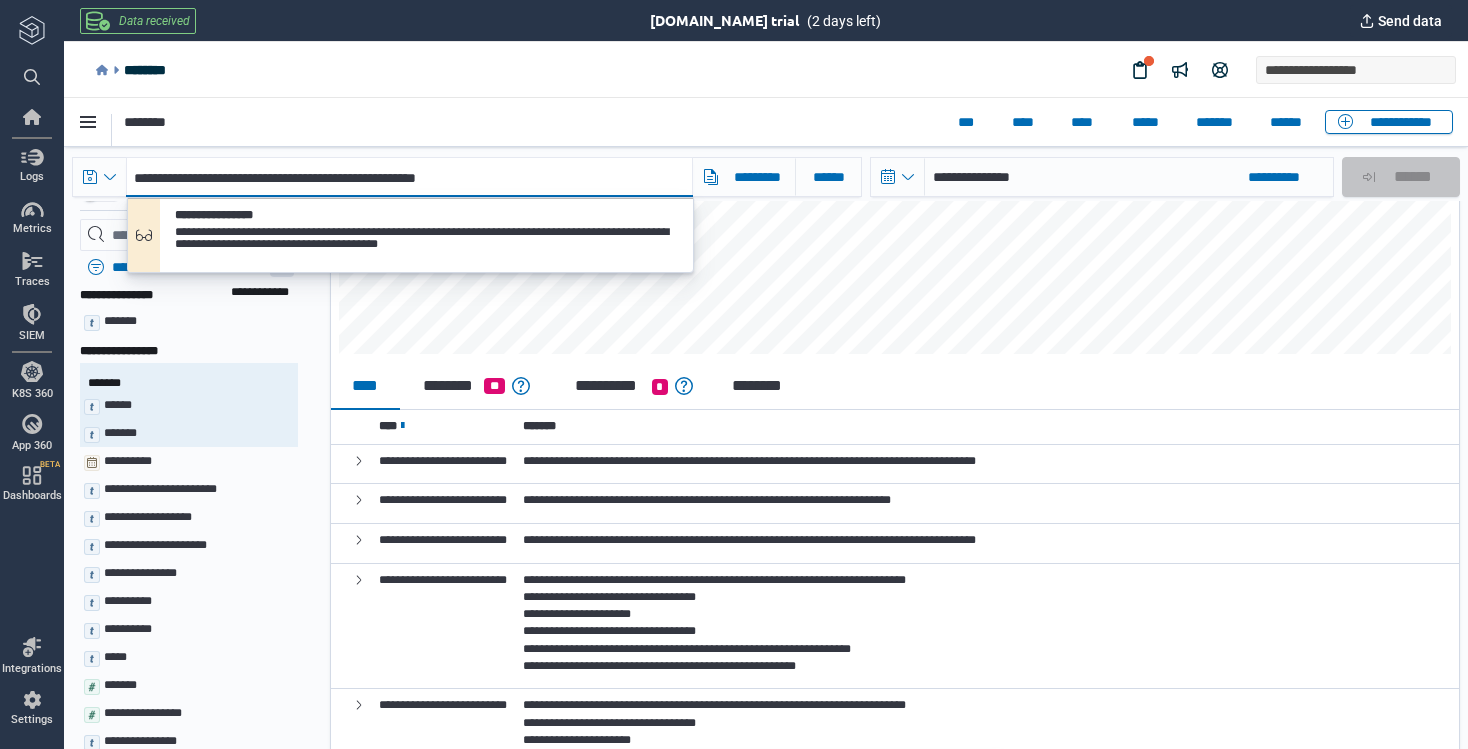 type on "**********" 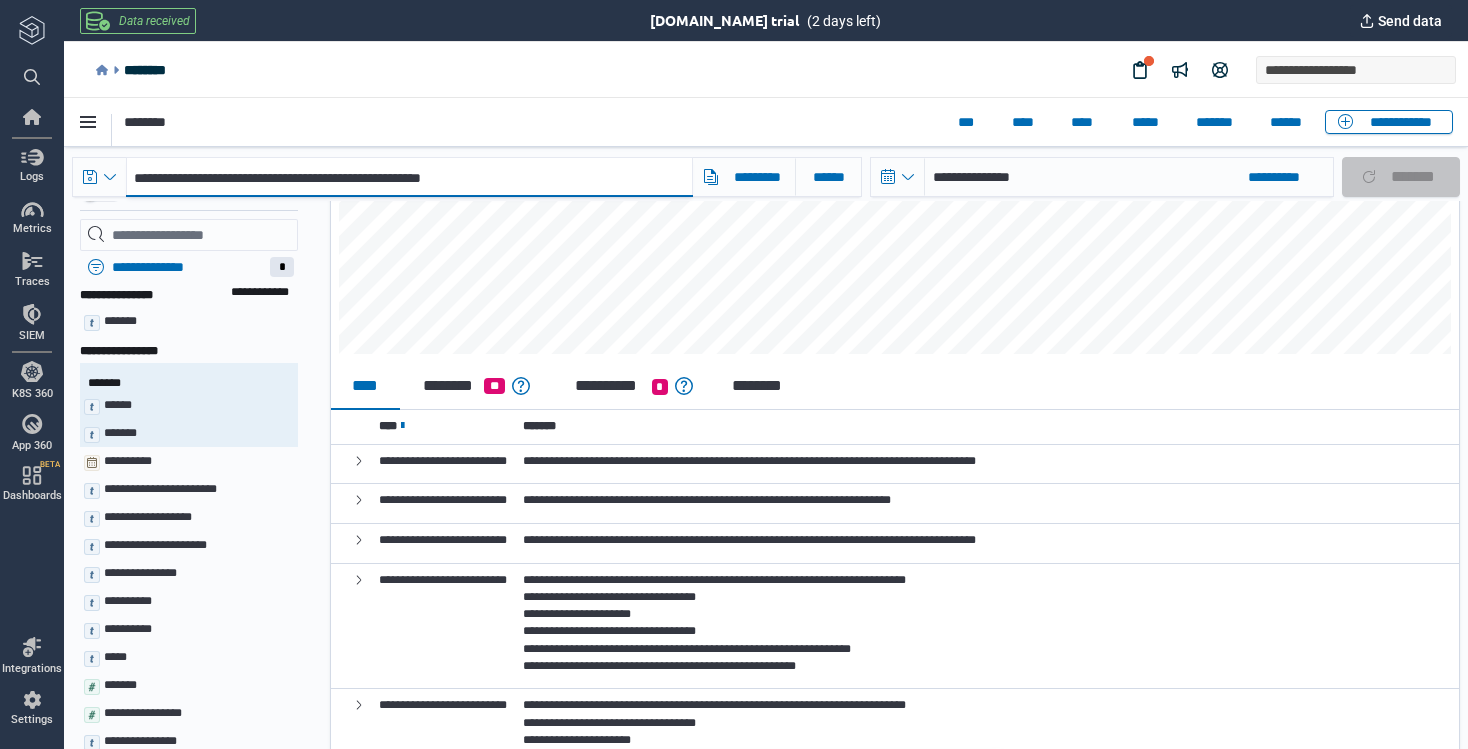 type on "*" 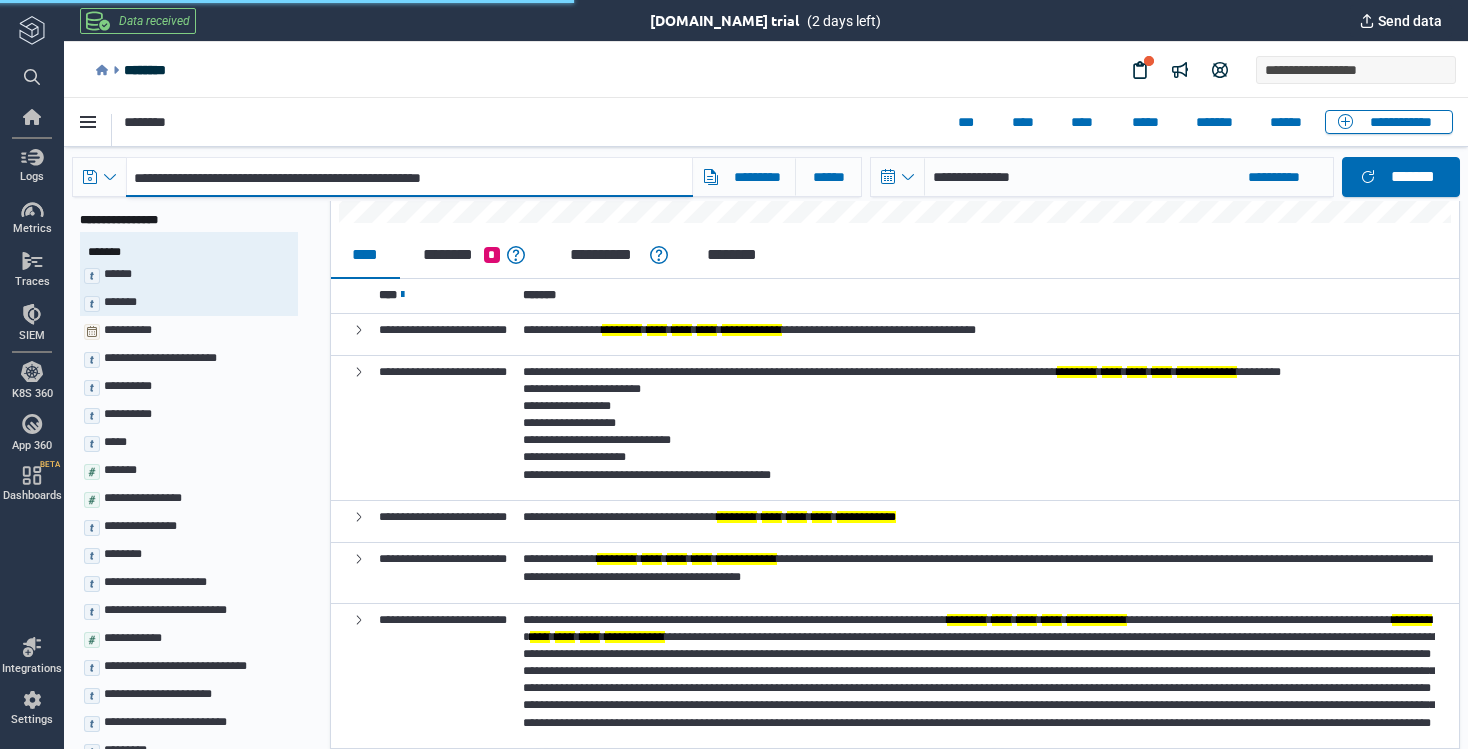 scroll, scrollTop: 327, scrollLeft: 0, axis: vertical 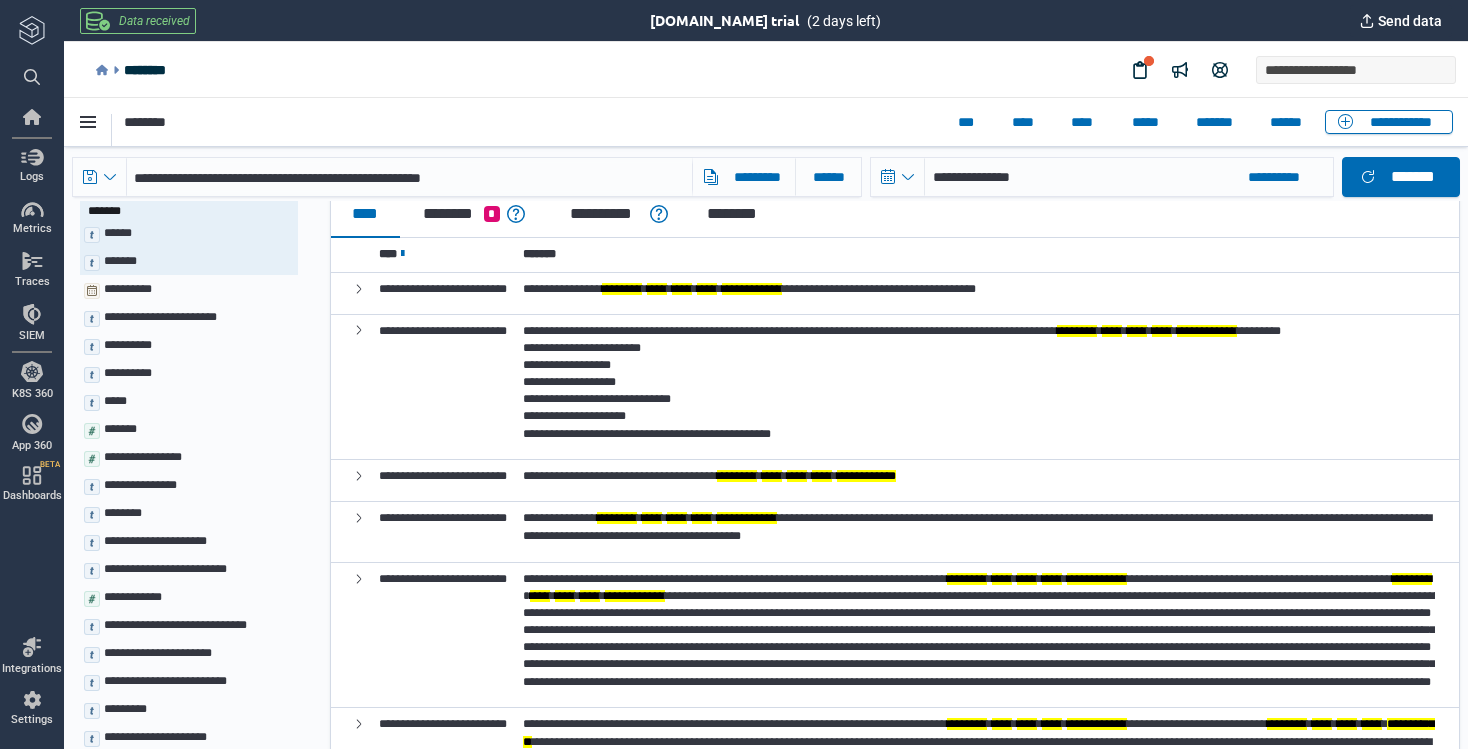 click 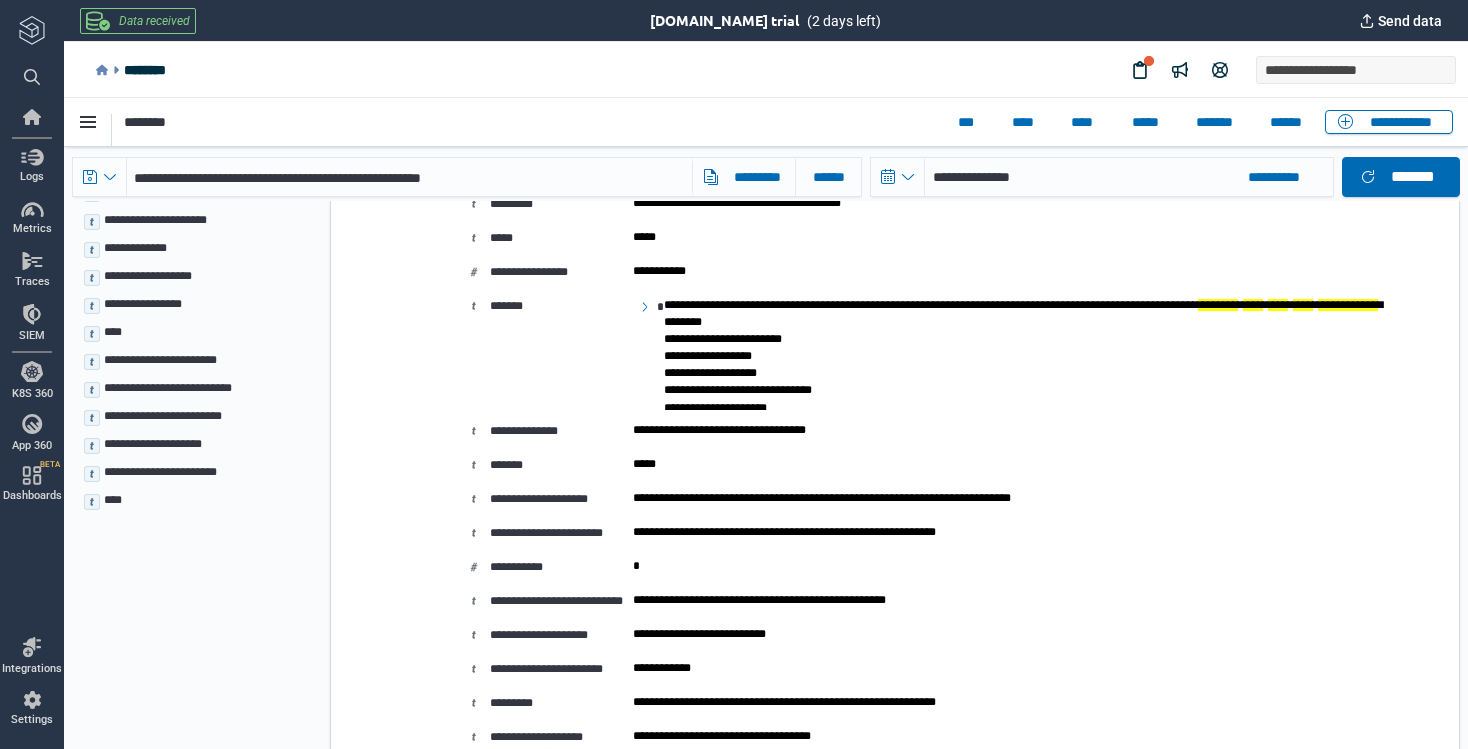 scroll, scrollTop: 847, scrollLeft: 0, axis: vertical 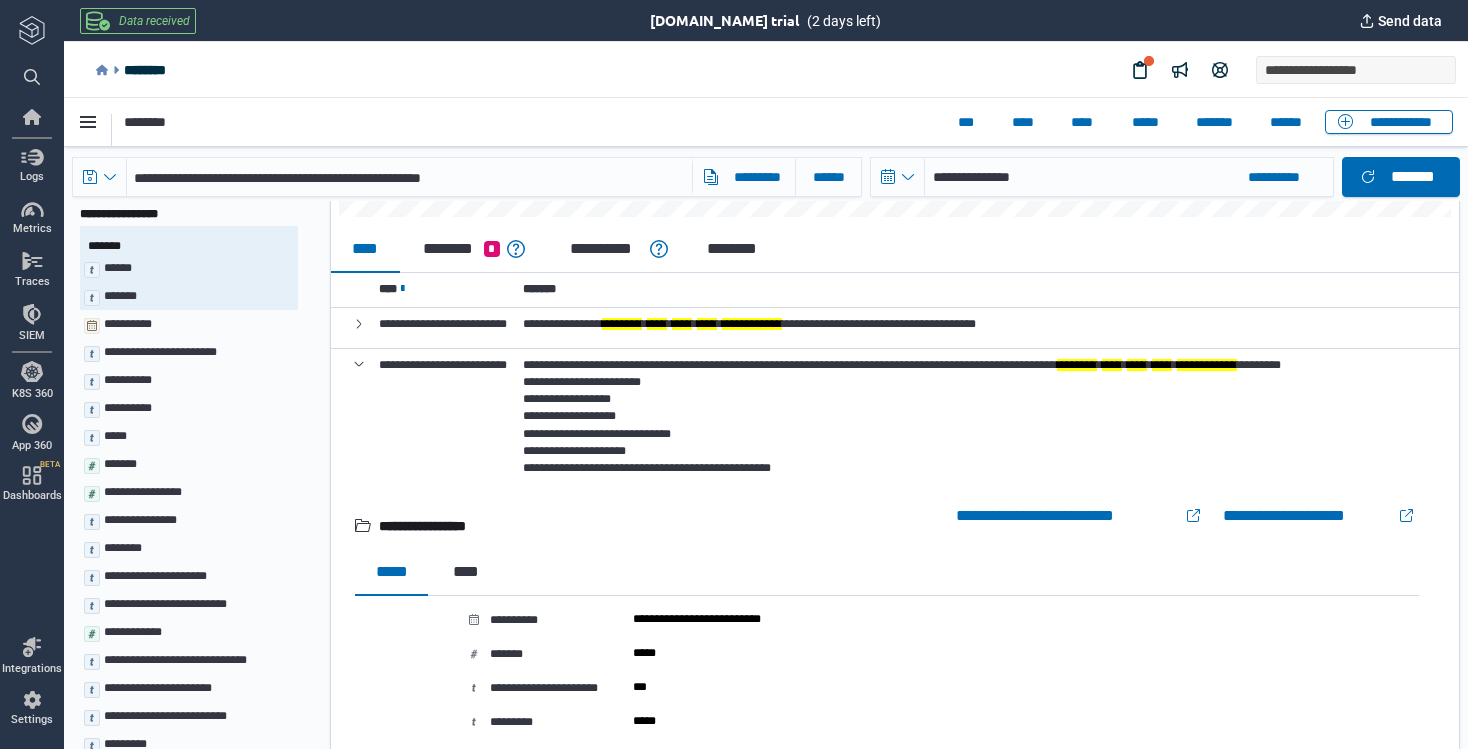 click at bounding box center (359, 363) 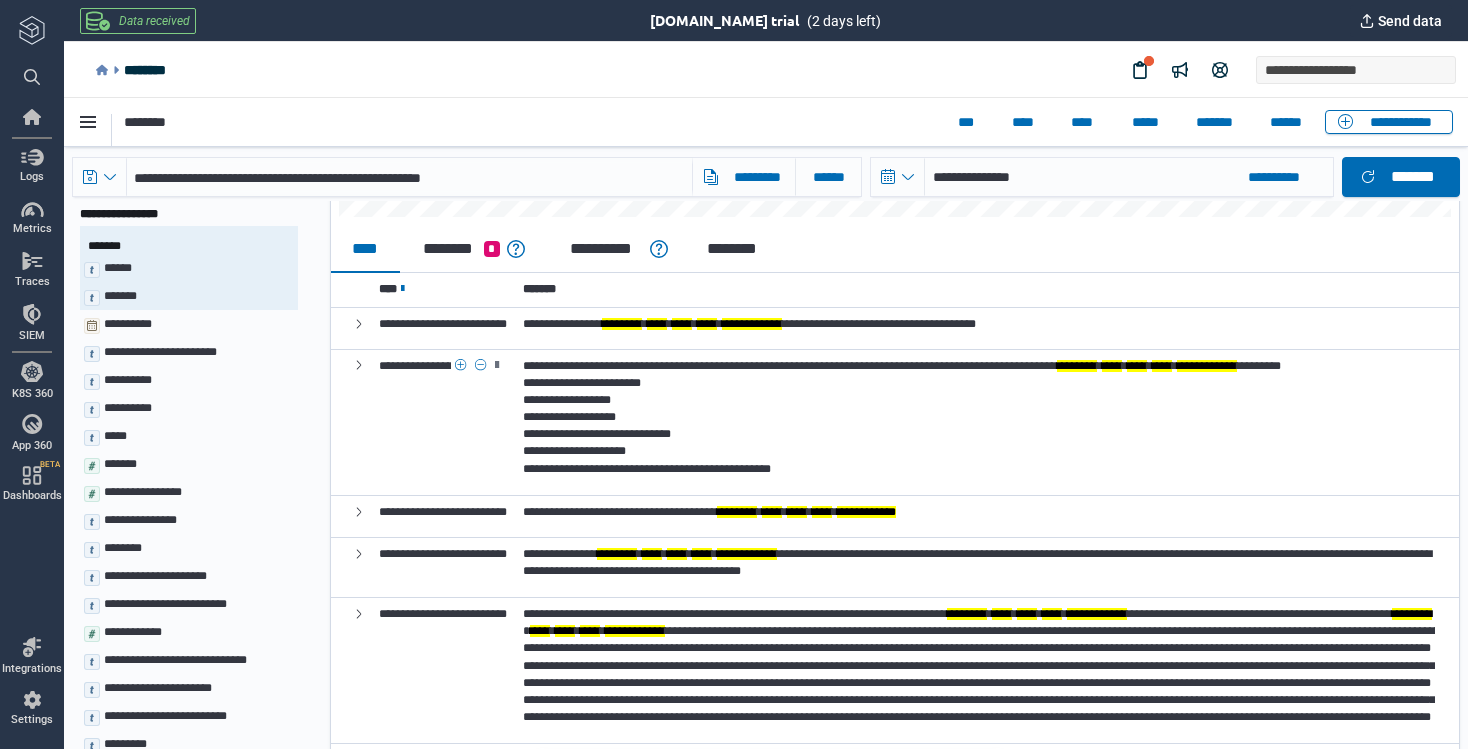 scroll, scrollTop: 1, scrollLeft: 0, axis: vertical 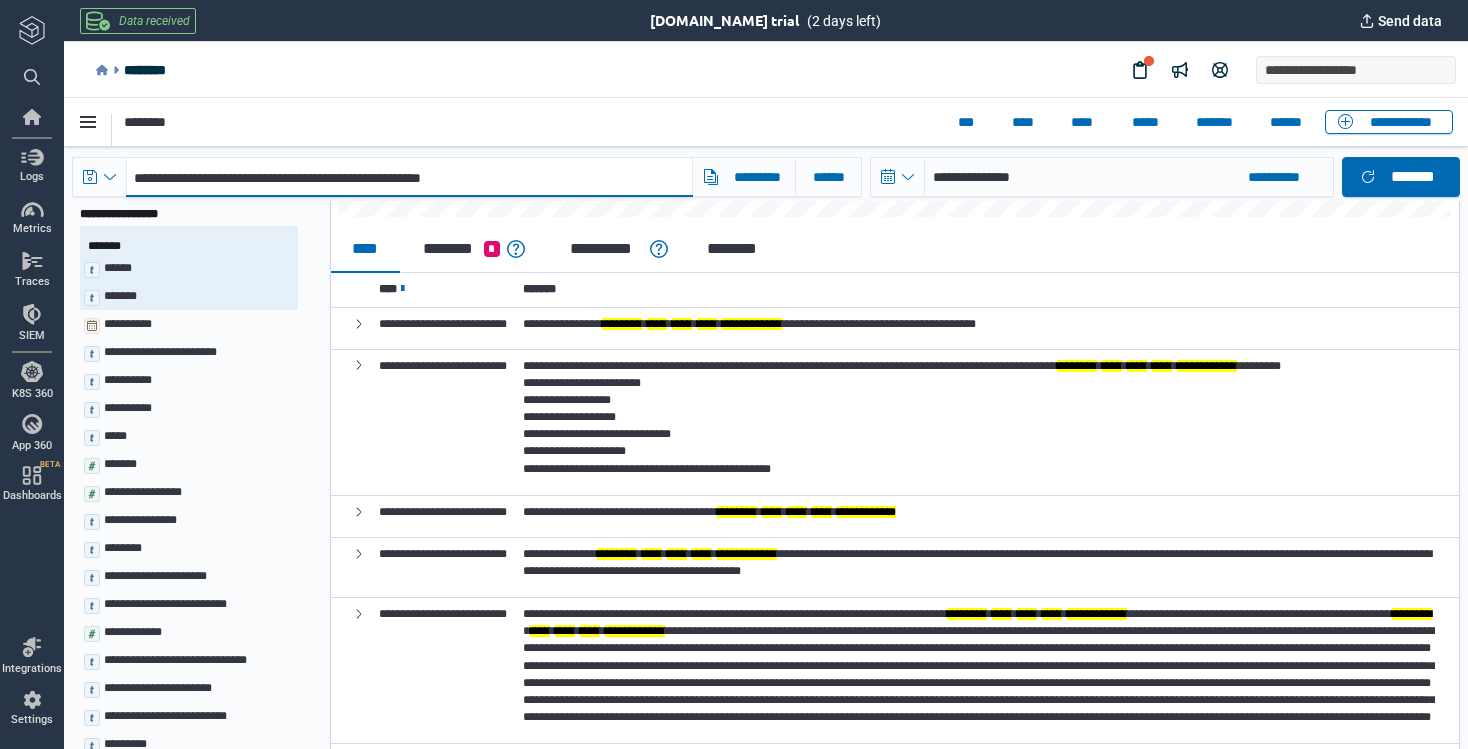 click on "**********" at bounding box center (409, 177) 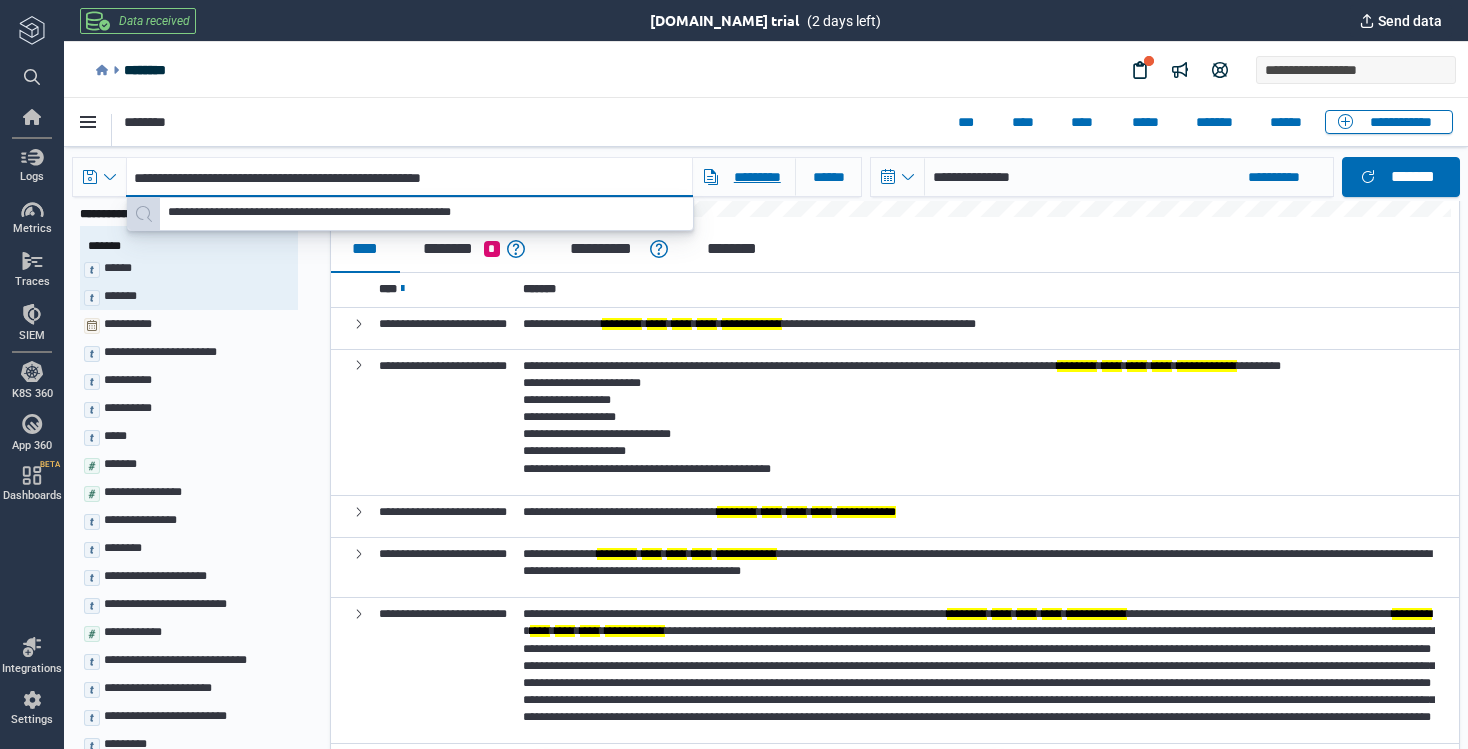 drag, startPoint x: 240, startPoint y: 180, endPoint x: 766, endPoint y: 194, distance: 526.1863 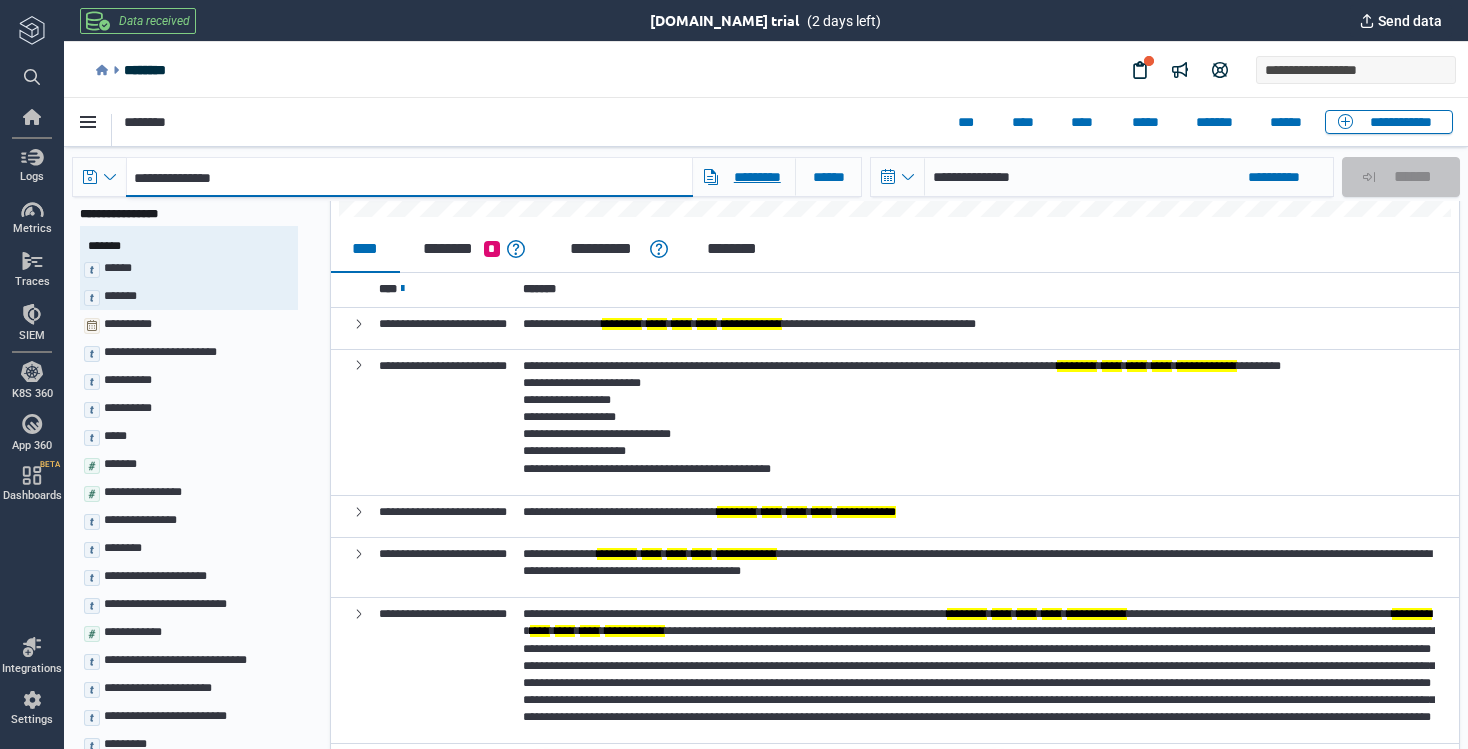type on "**********" 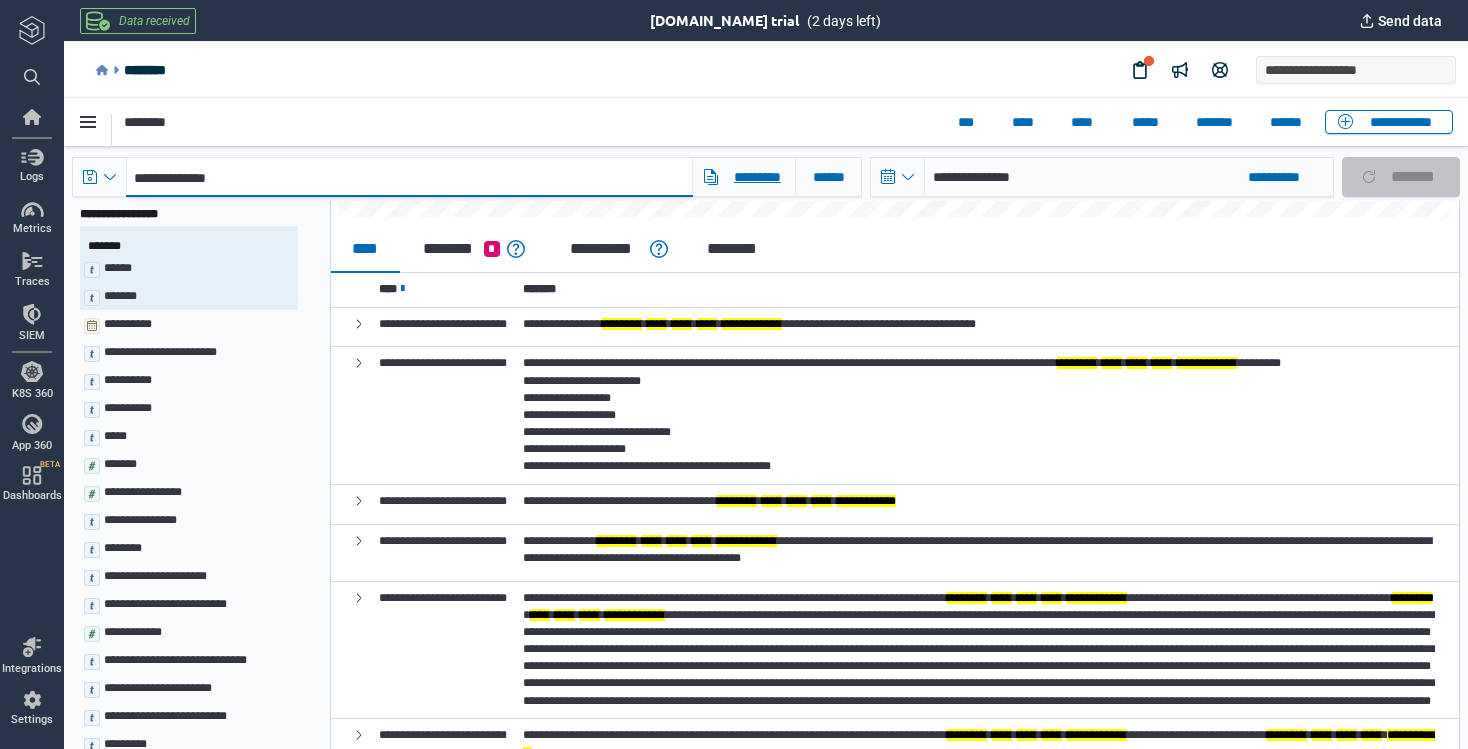 type on "*" 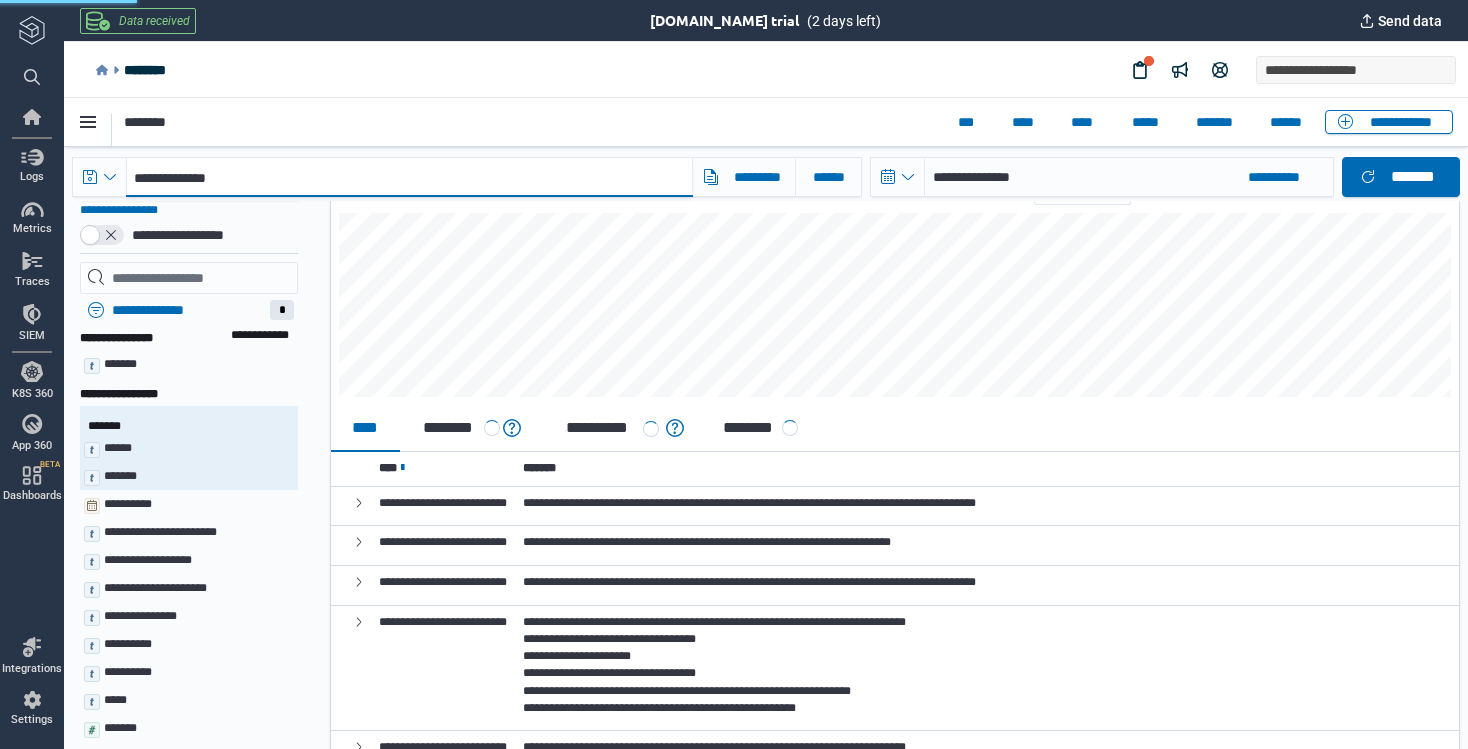 scroll, scrollTop: 201, scrollLeft: 0, axis: vertical 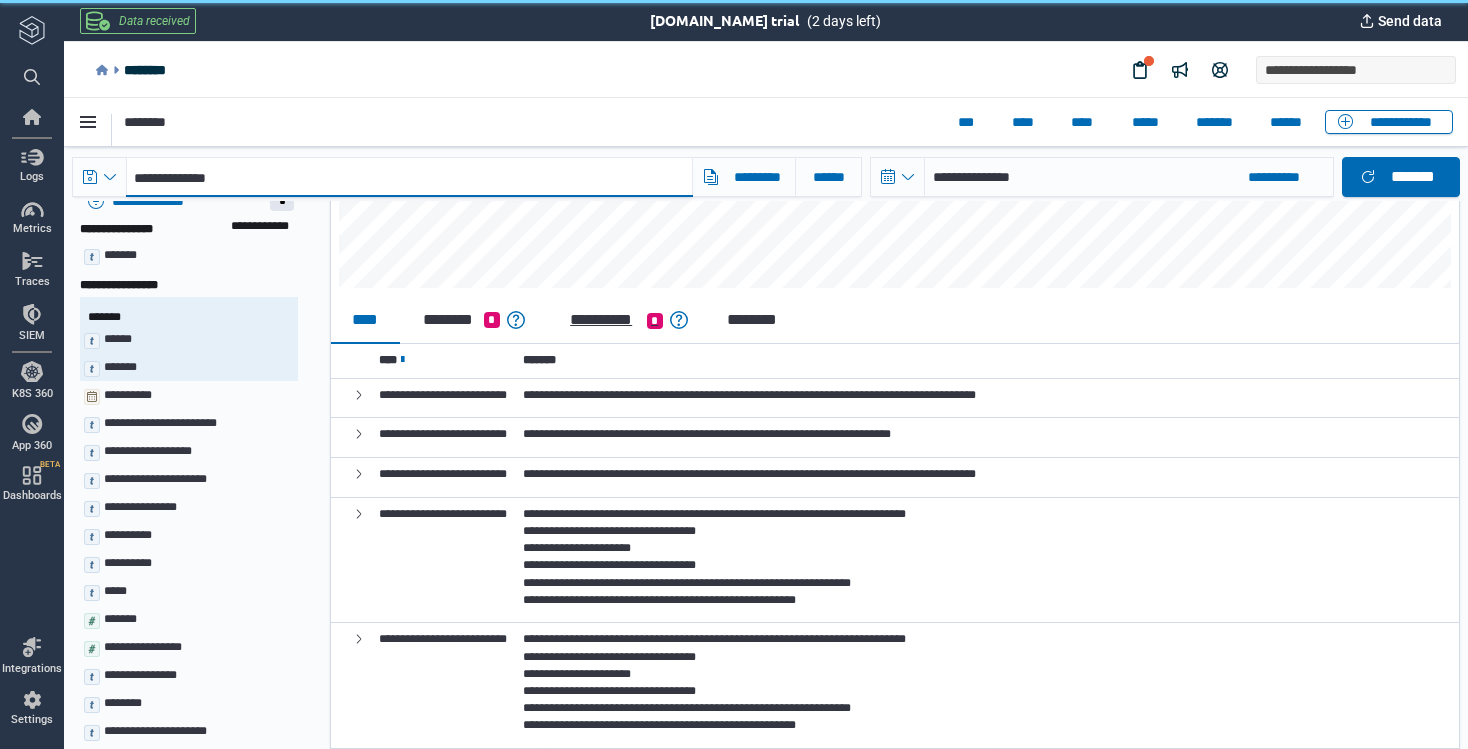 type on "**********" 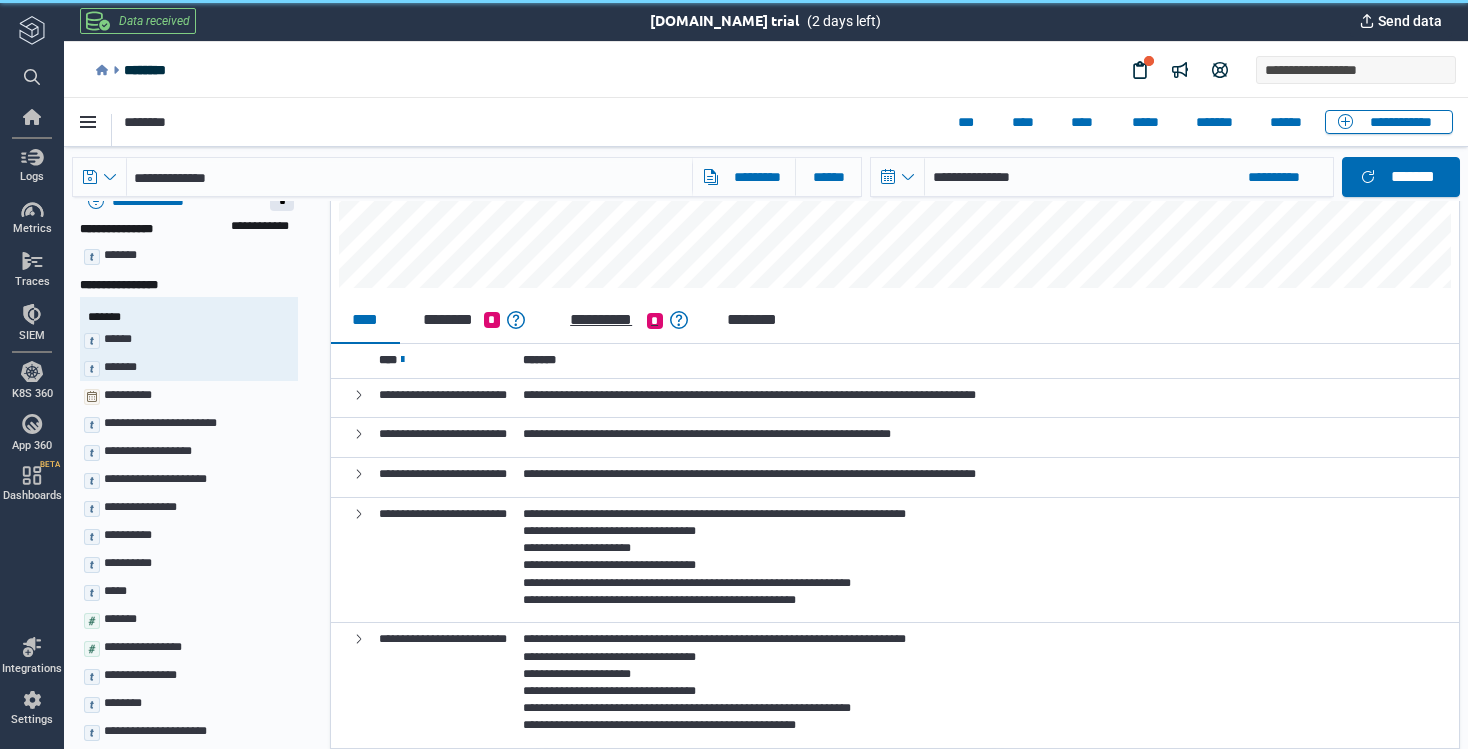 click on "**********" at bounding box center [601, 320] 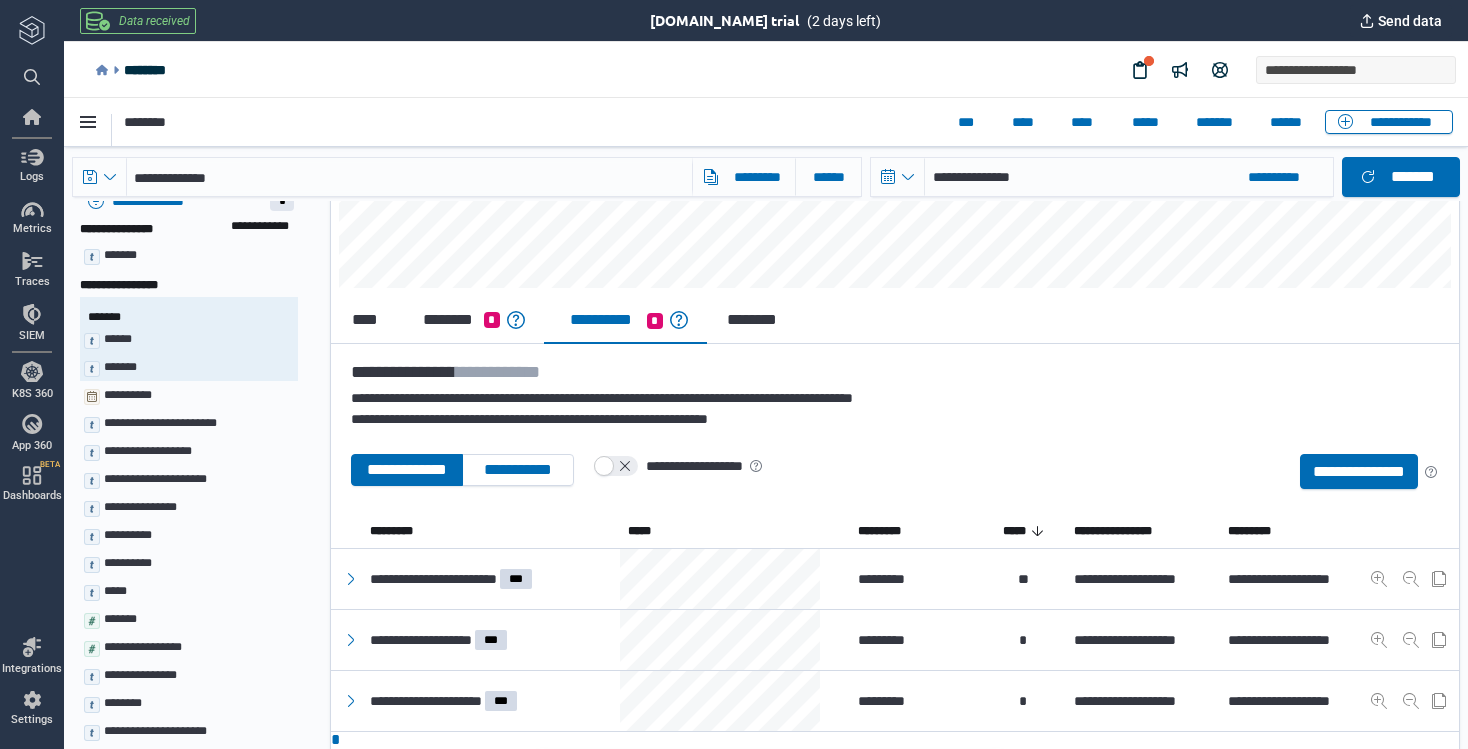 type on "*" 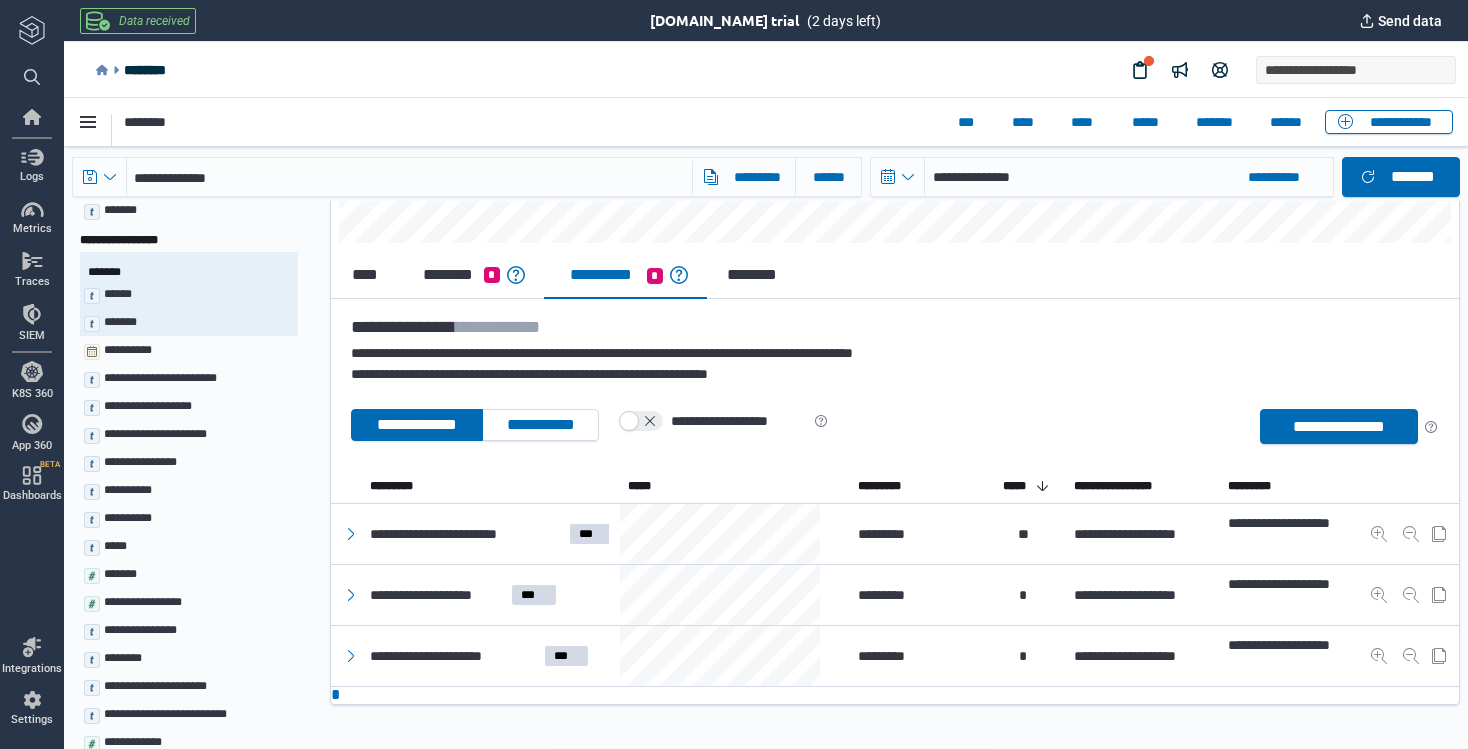 scroll, scrollTop: 388, scrollLeft: 0, axis: vertical 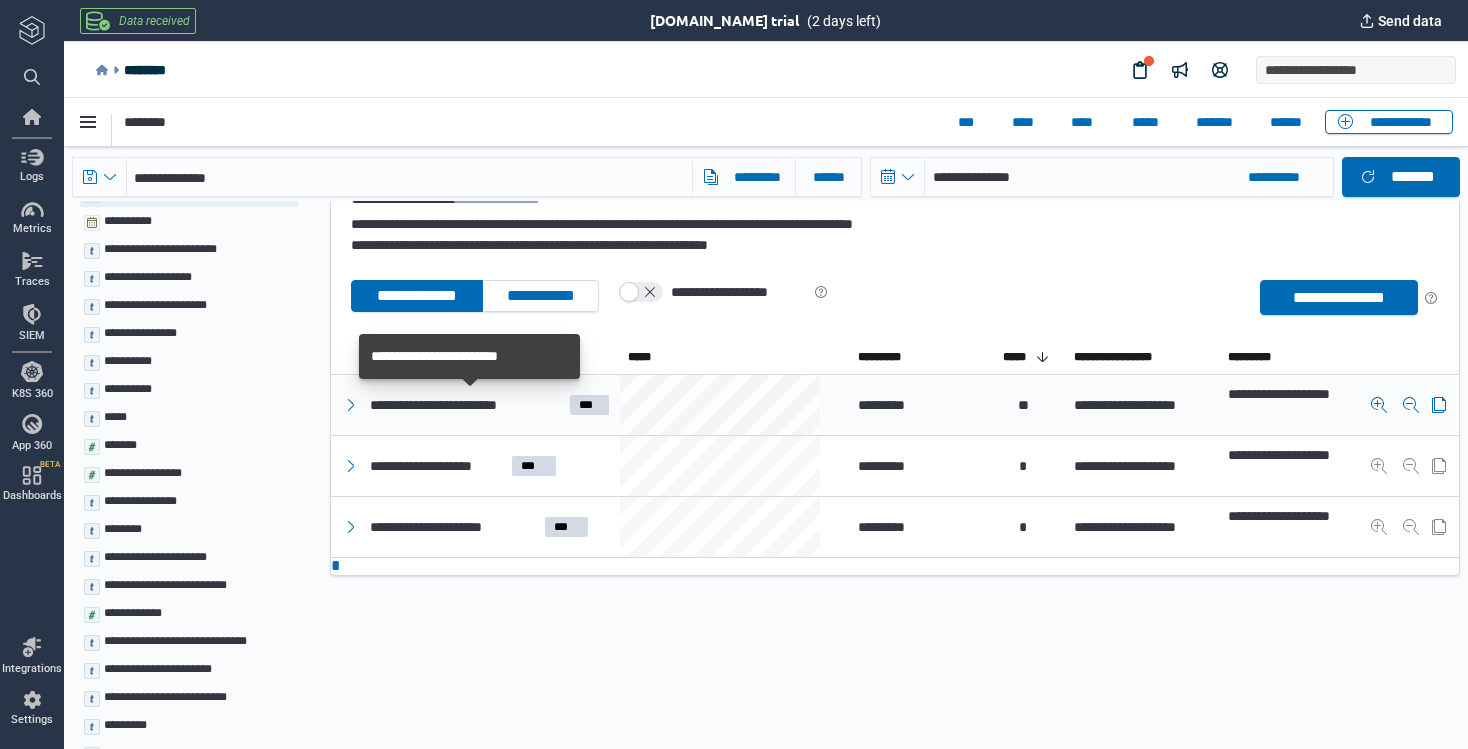 click on "**********" at bounding box center (470, 405) 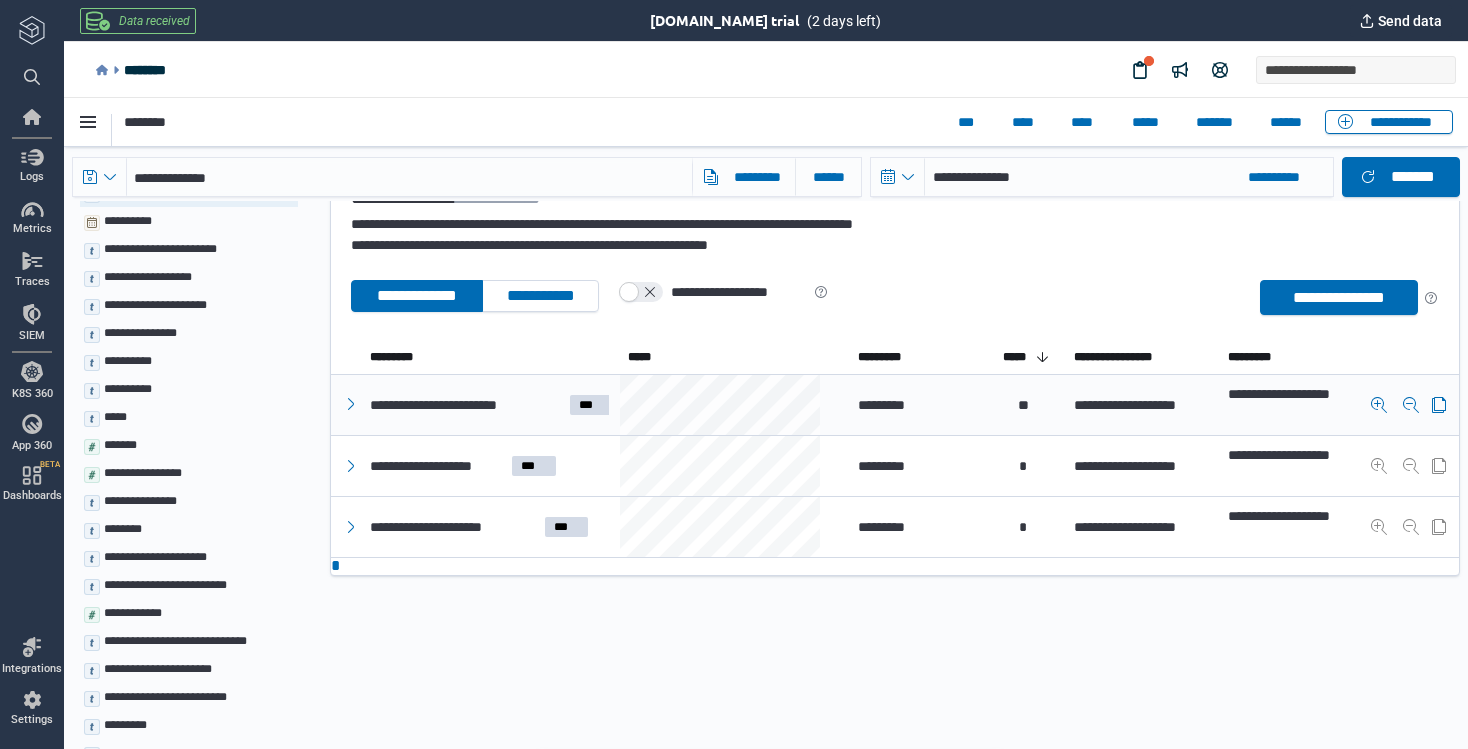 click at bounding box center [351, 404] 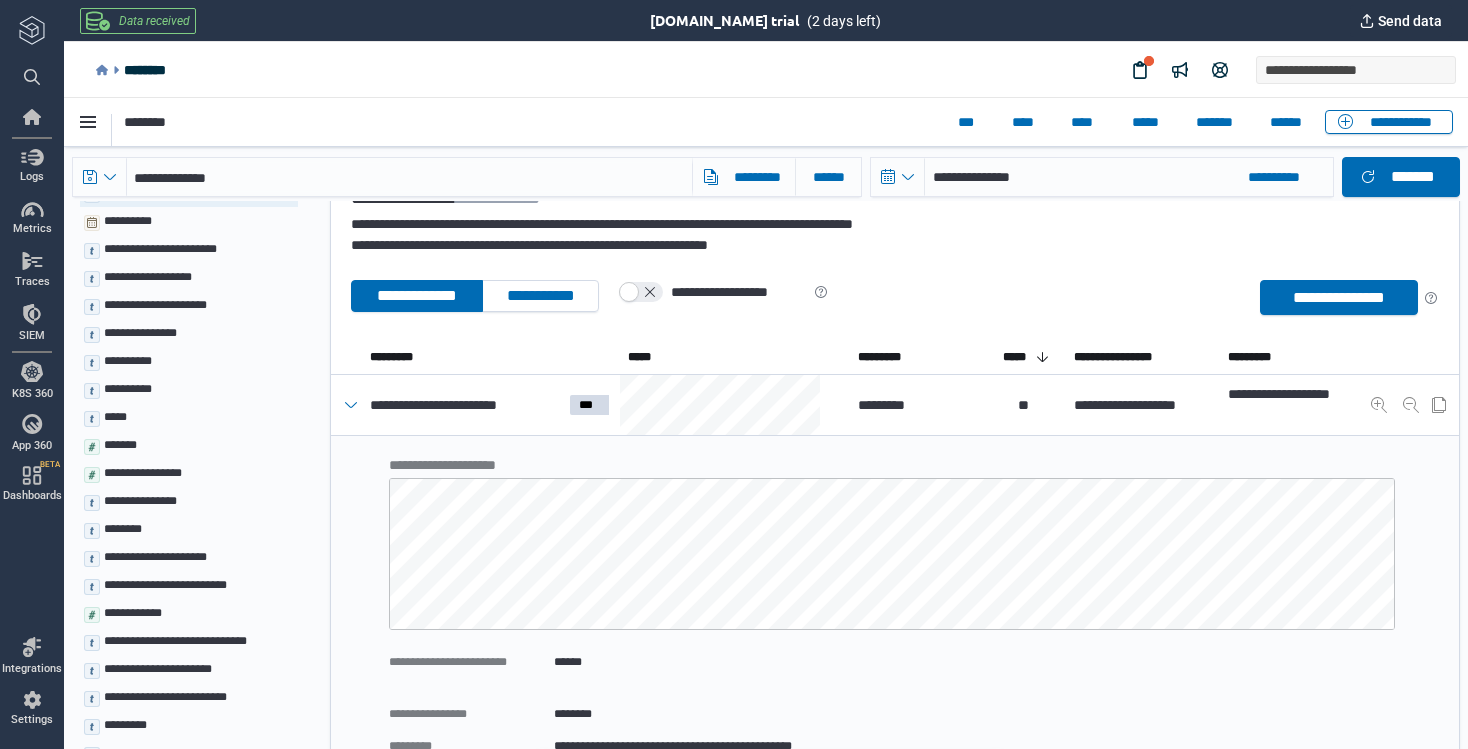scroll, scrollTop: 1, scrollLeft: 0, axis: vertical 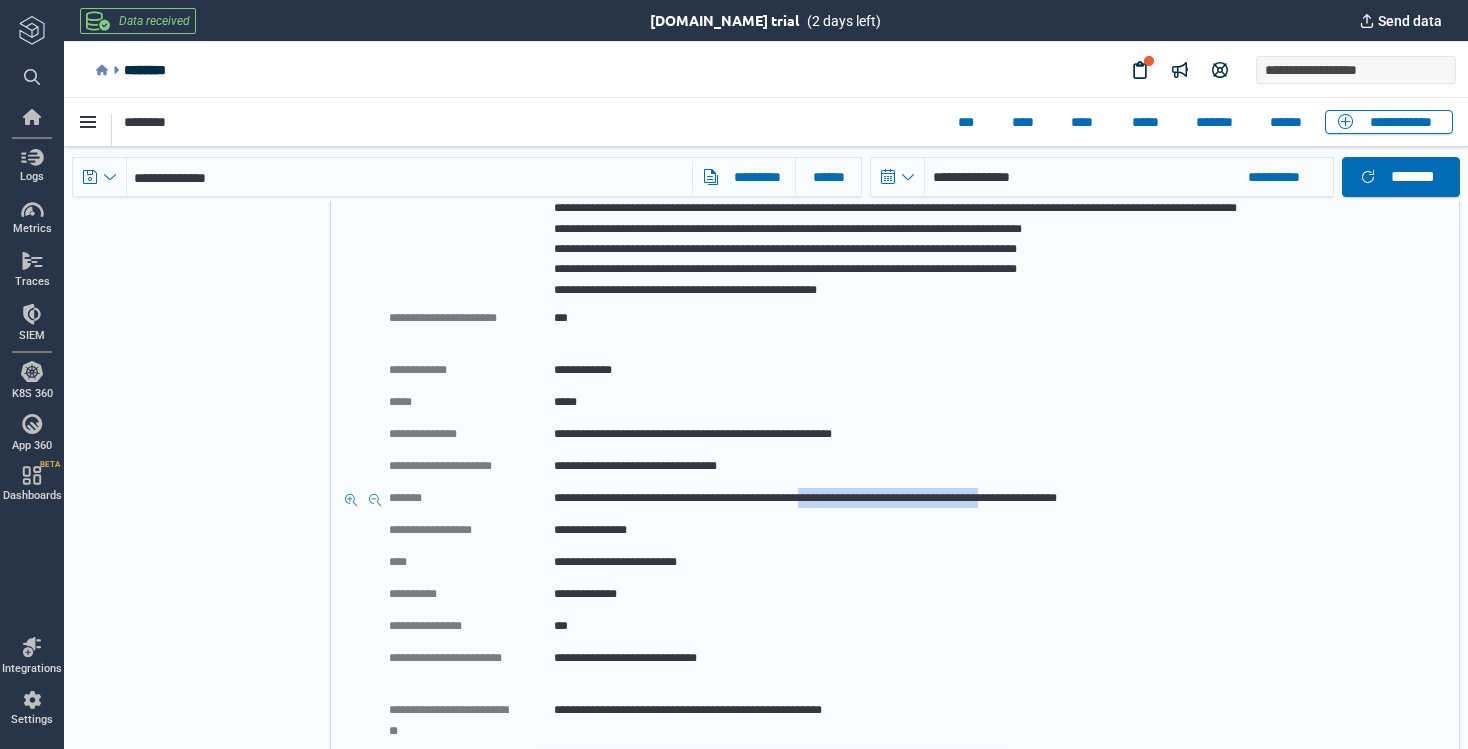 drag, startPoint x: 905, startPoint y: 501, endPoint x: 1162, endPoint y: 498, distance: 257.01752 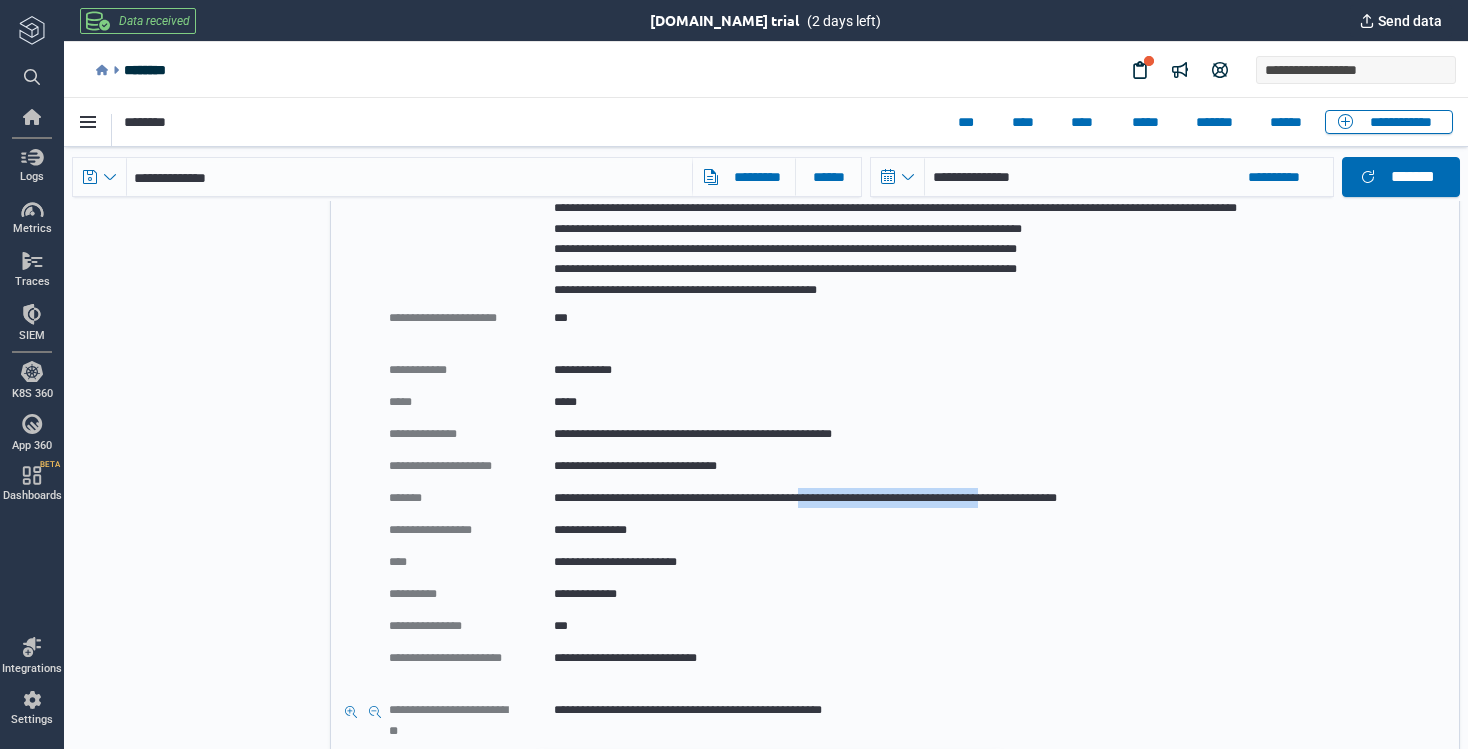 copy on "**********" 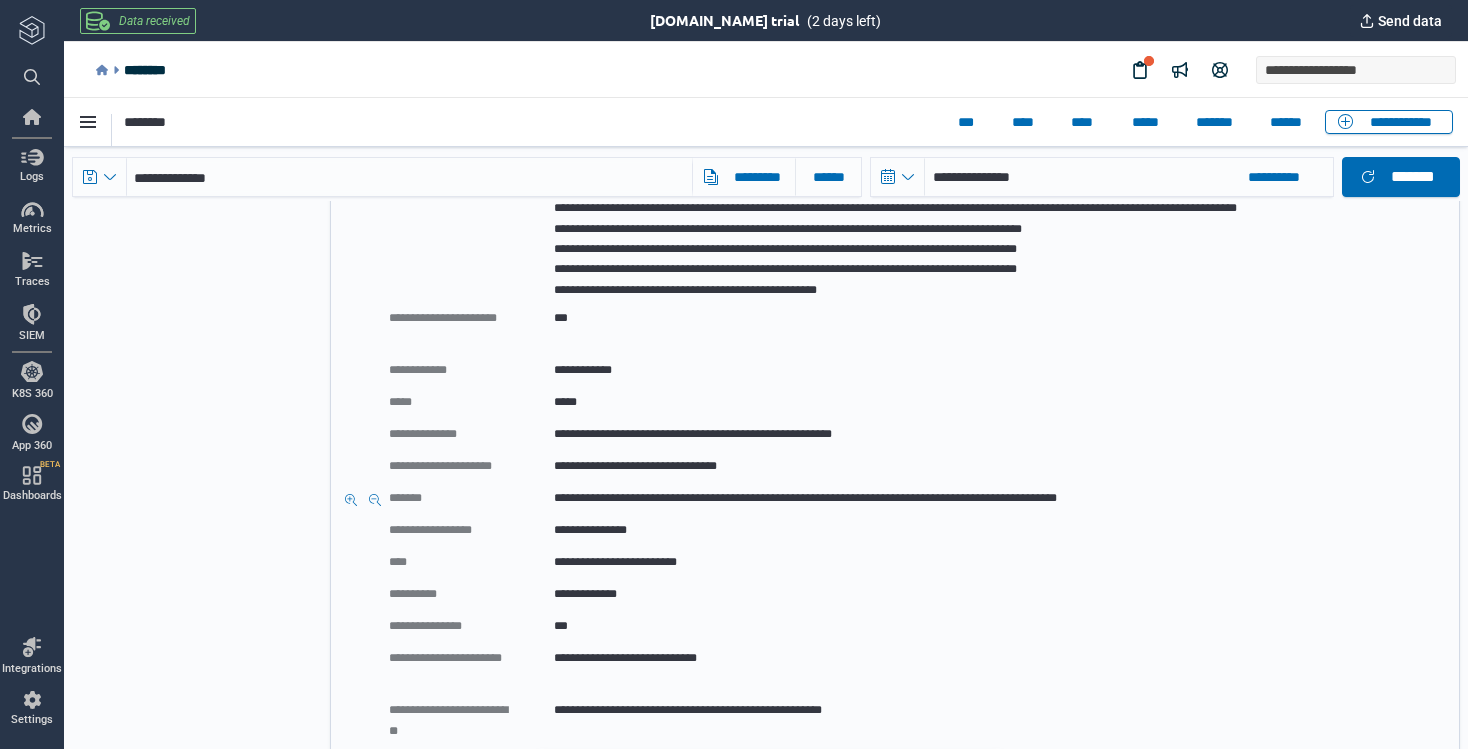 drag, startPoint x: 549, startPoint y: 496, endPoint x: 549, endPoint y: 511, distance: 15 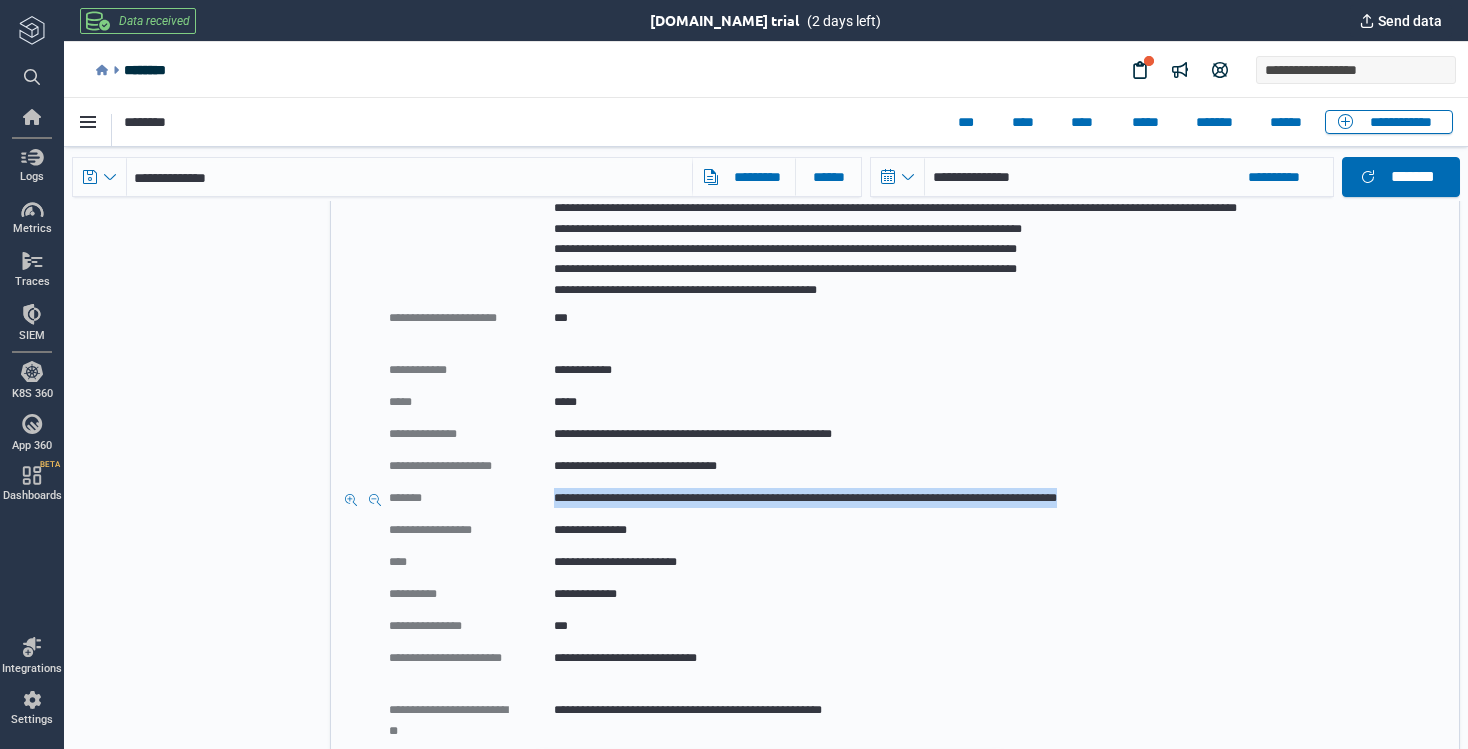 drag, startPoint x: 1306, startPoint y: 505, endPoint x: 551, endPoint y: 497, distance: 755.04236 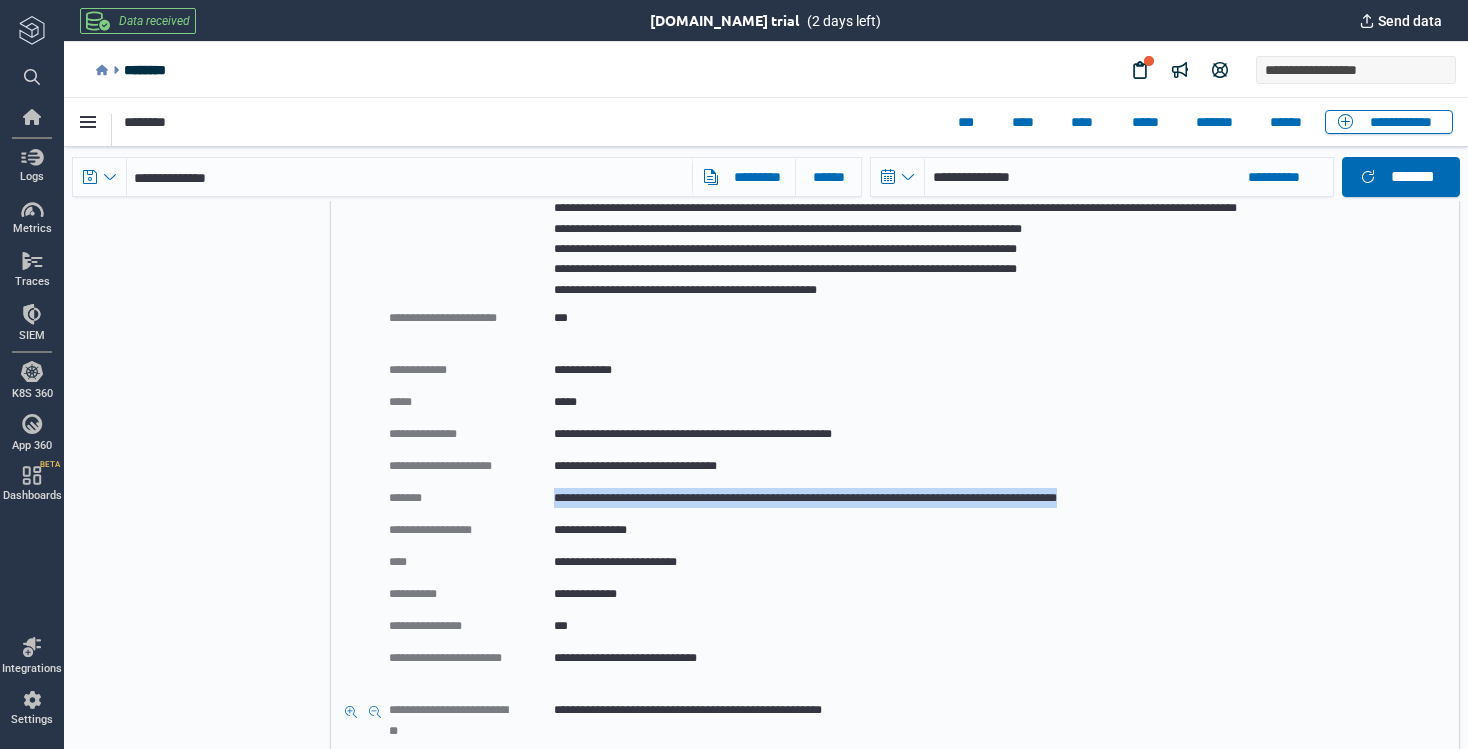 copy on "**********" 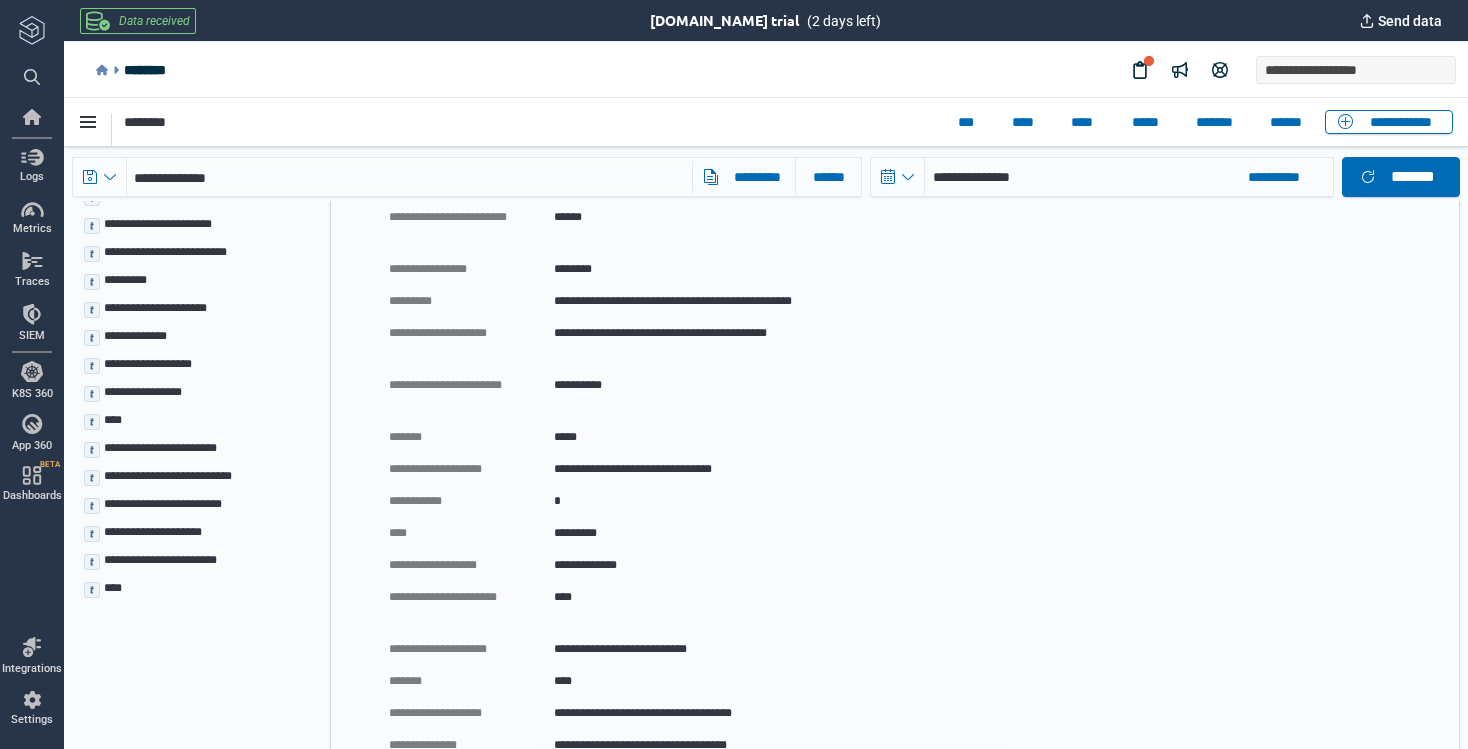 scroll, scrollTop: 177, scrollLeft: 0, axis: vertical 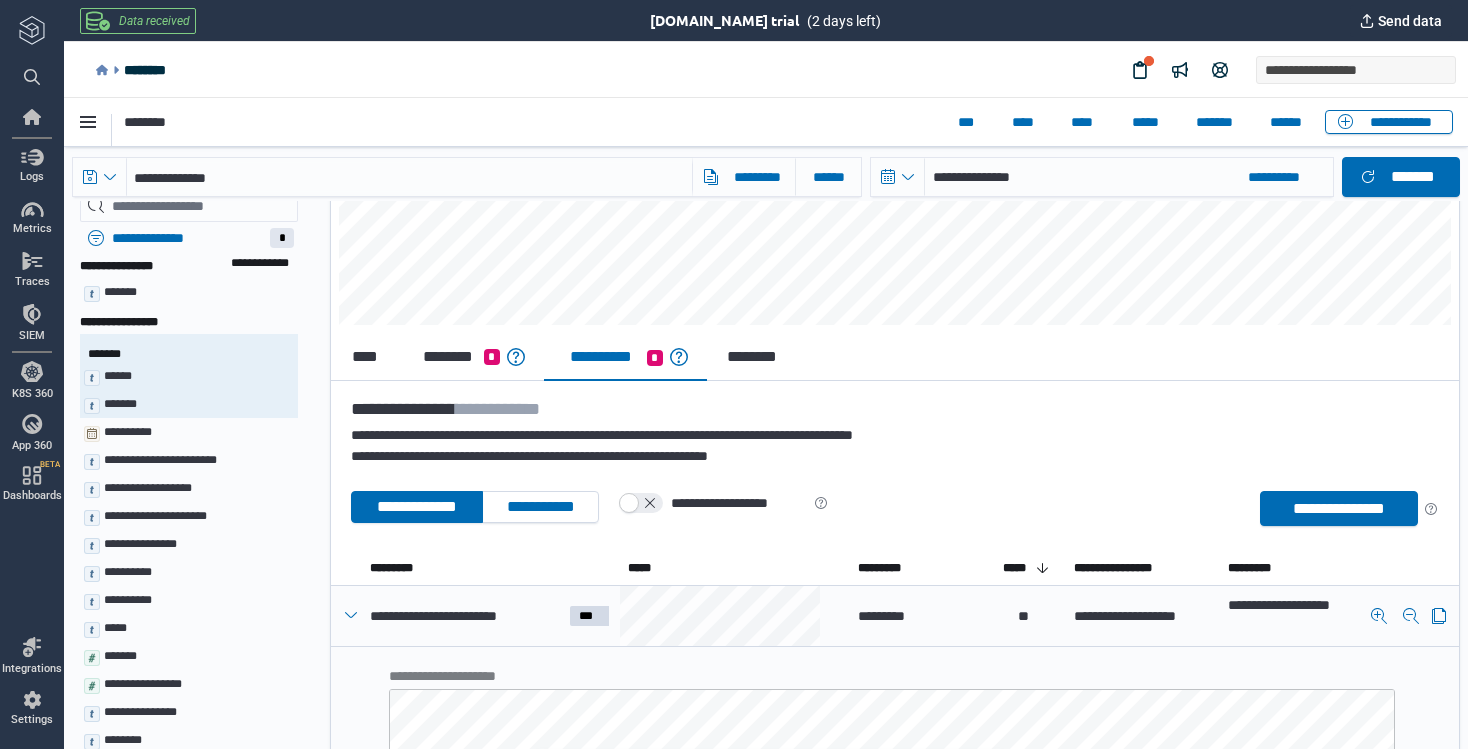 click at bounding box center [351, 615] 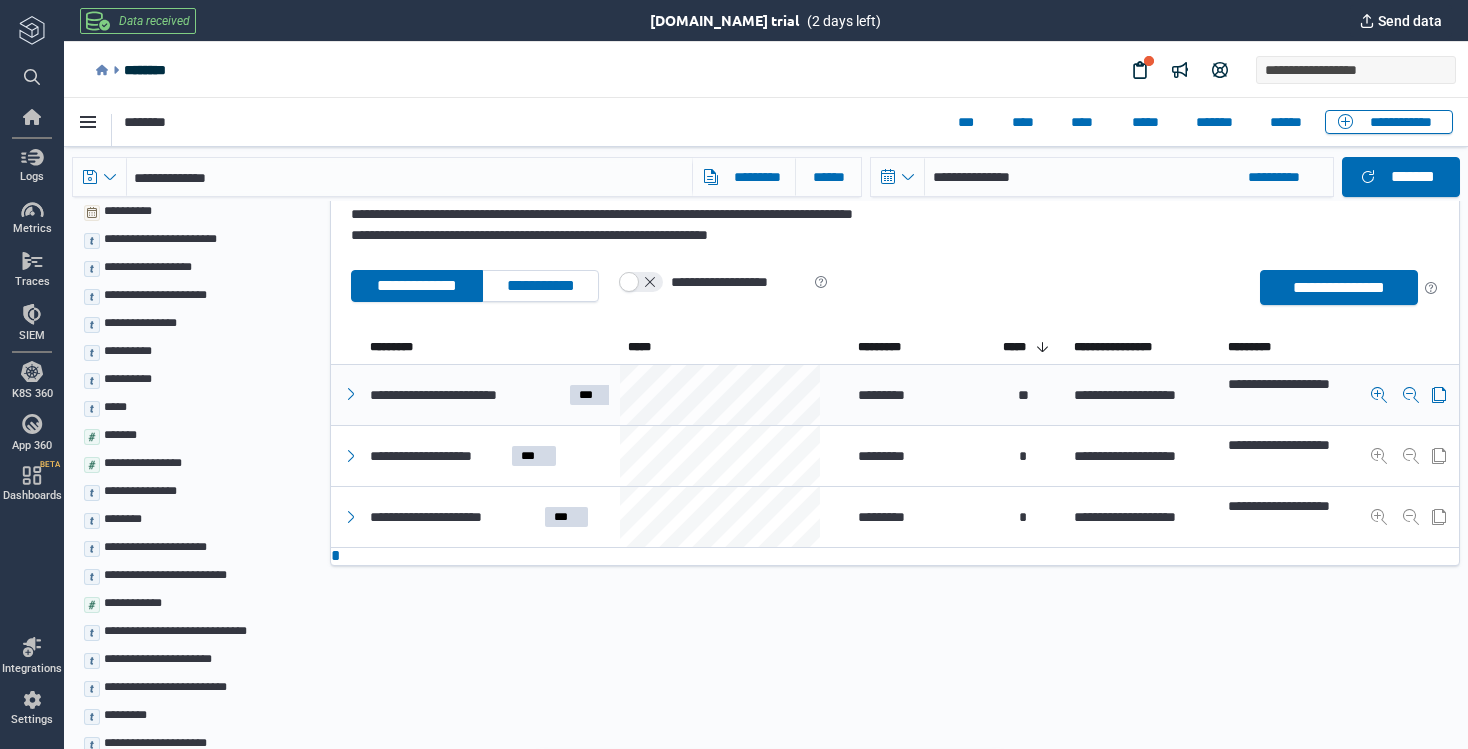 scroll, scrollTop: 422, scrollLeft: 0, axis: vertical 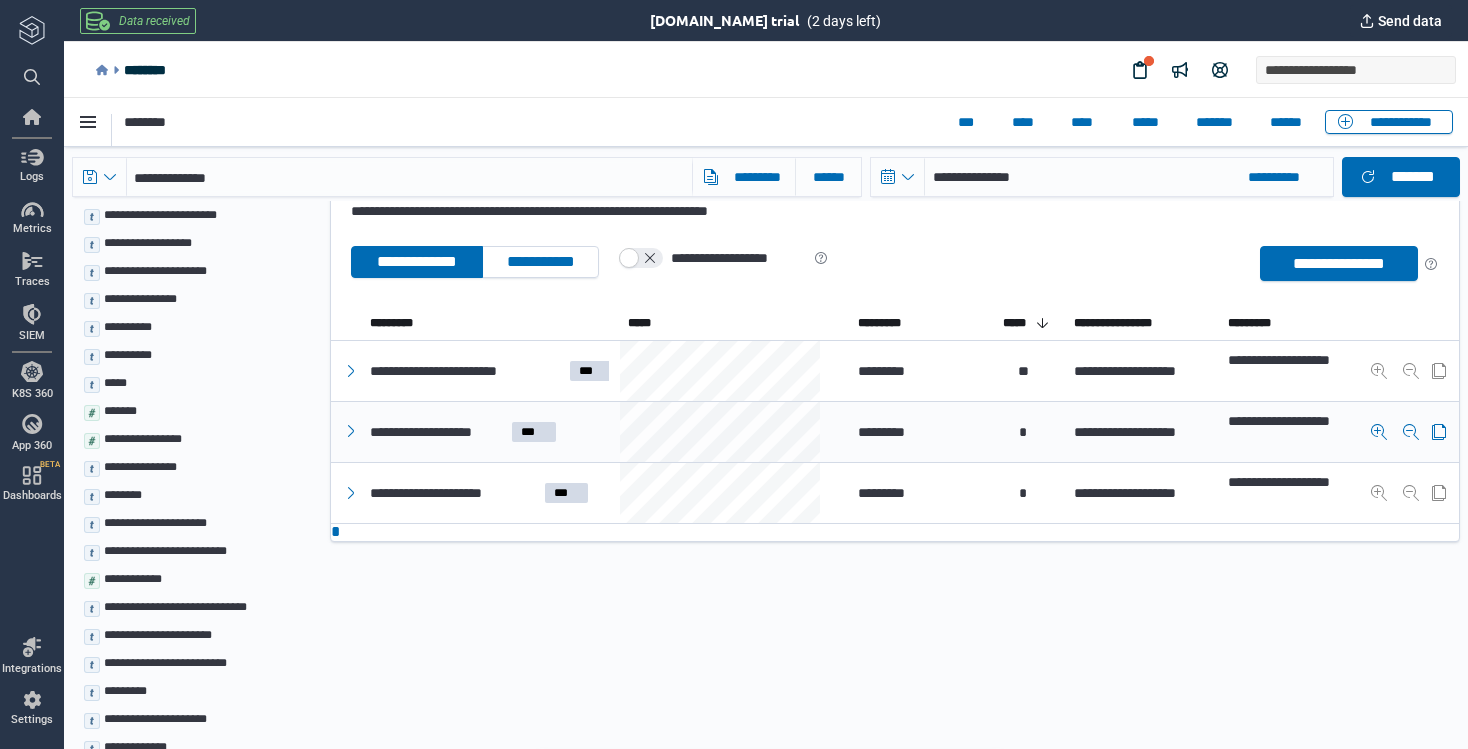 click at bounding box center (351, 431) 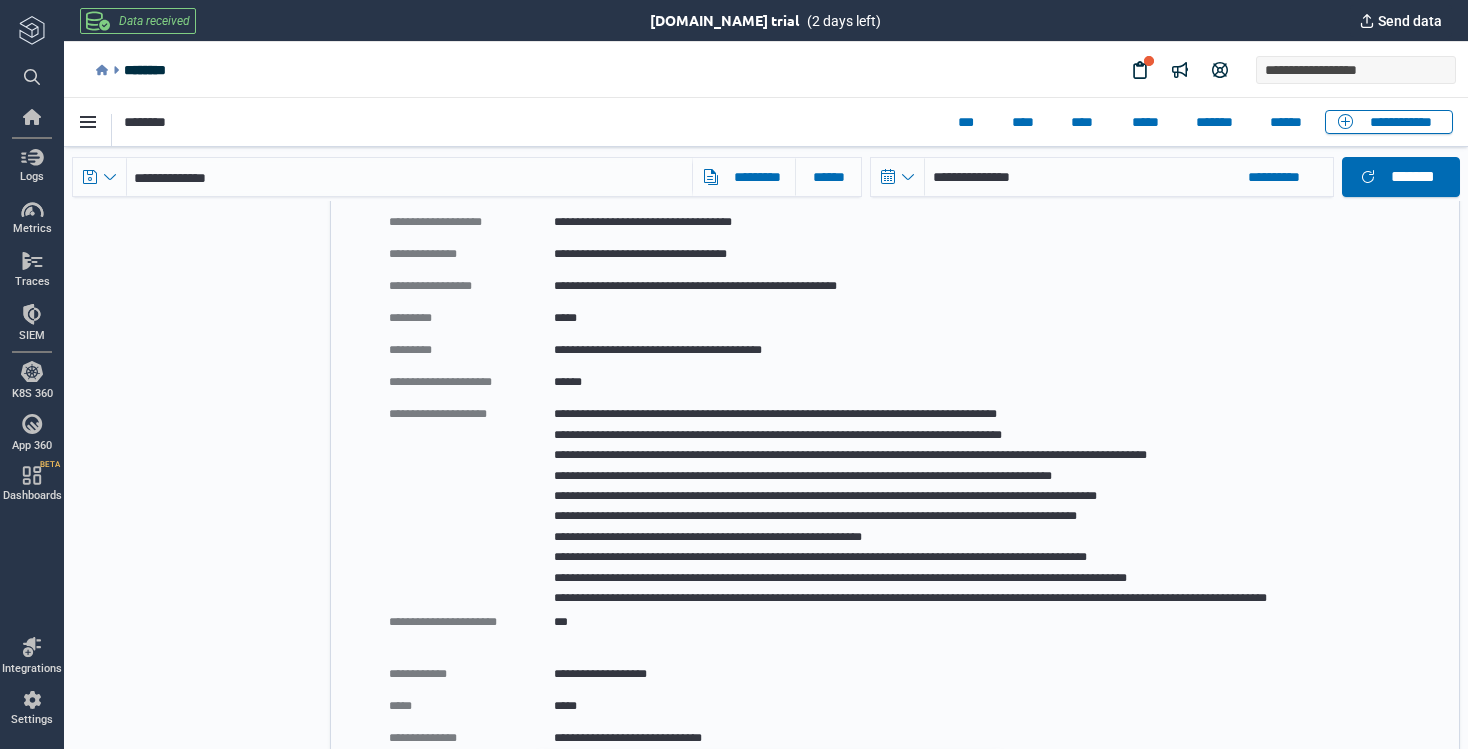 scroll, scrollTop: 1419, scrollLeft: 0, axis: vertical 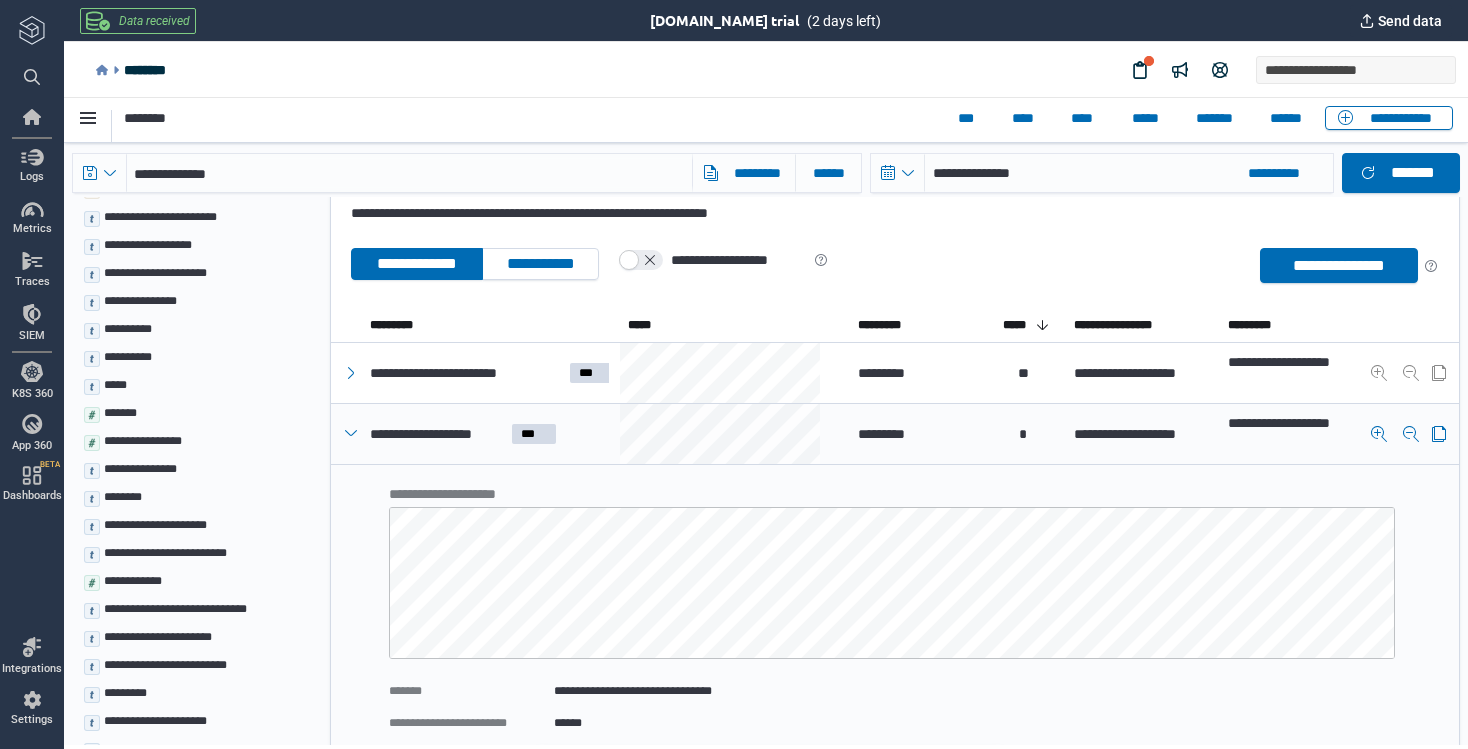 click at bounding box center [351, 433] 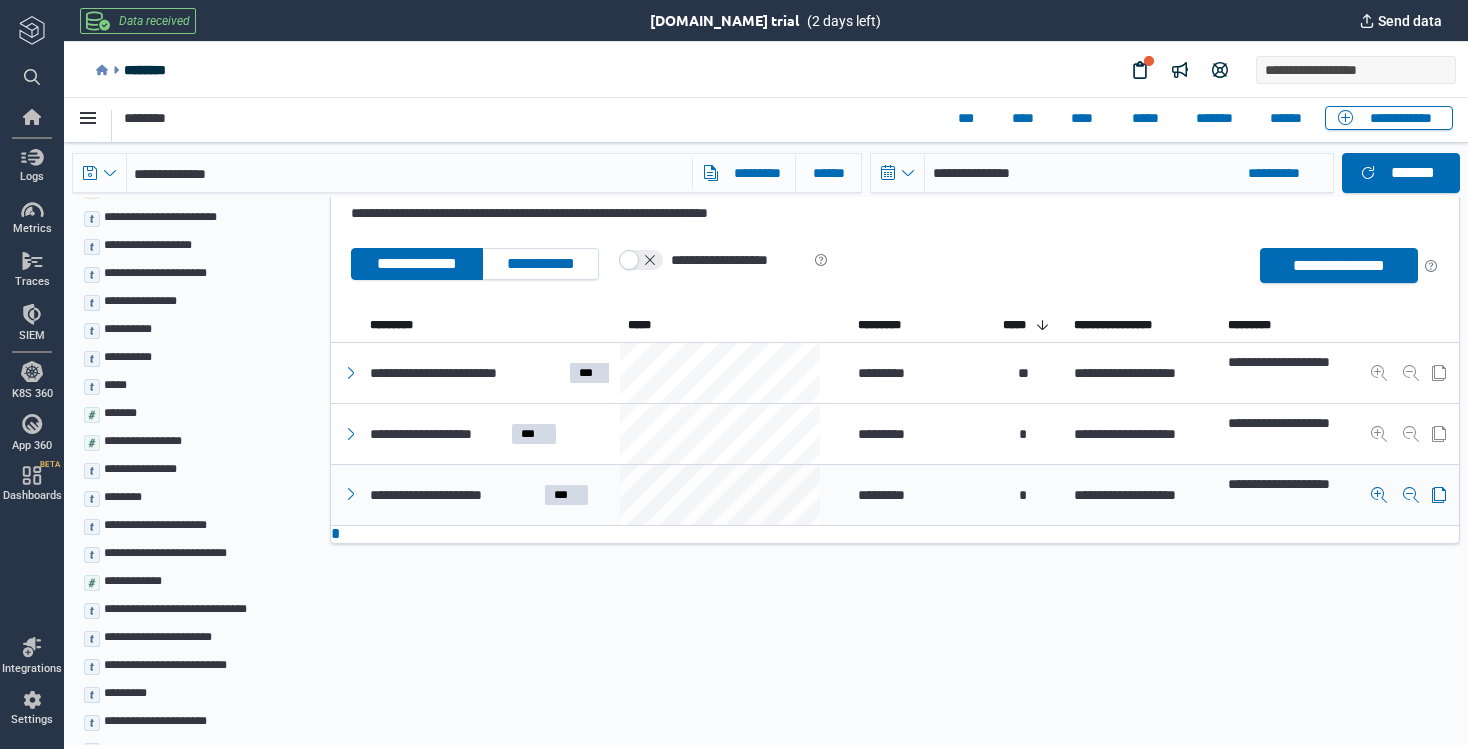 click at bounding box center (351, 494) 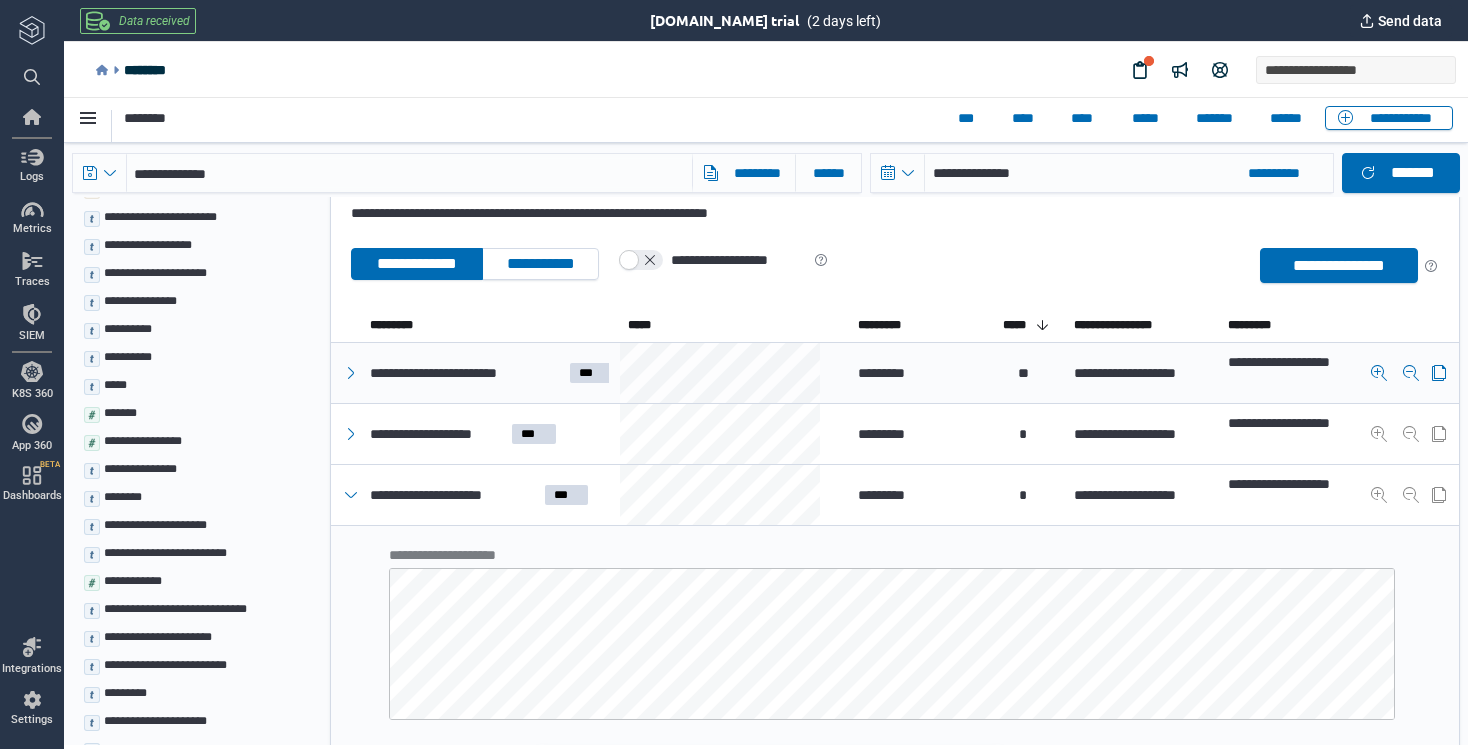 scroll, scrollTop: 1, scrollLeft: 0, axis: vertical 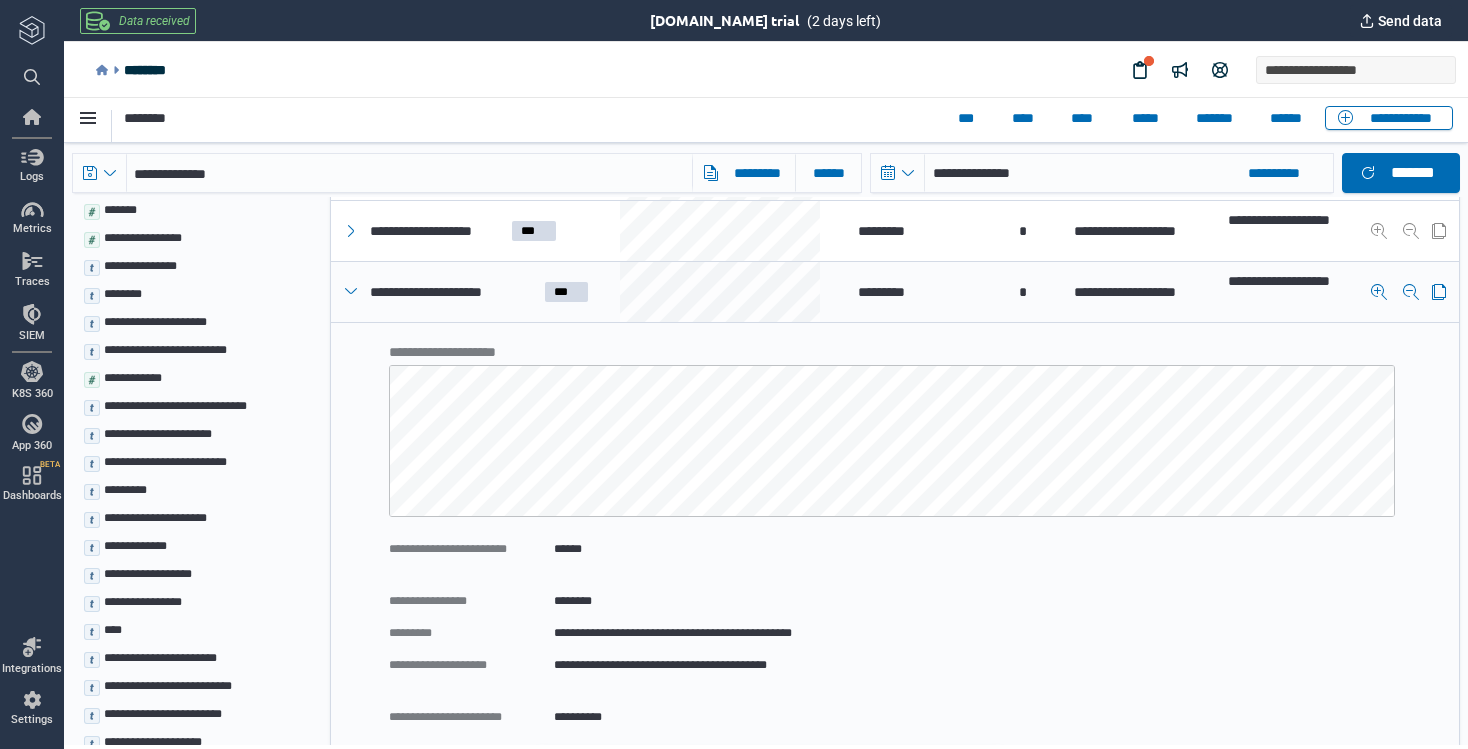 click at bounding box center [351, 291] 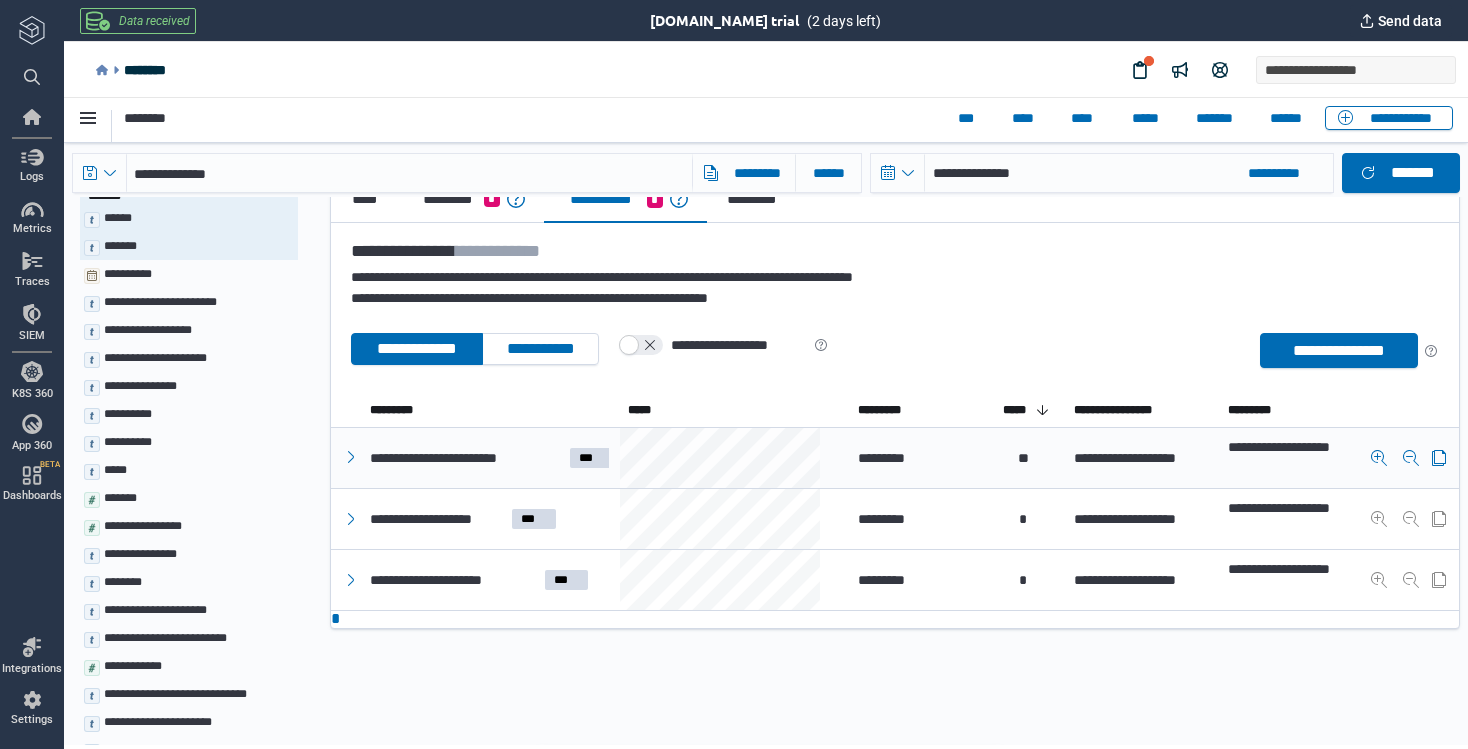 click at bounding box center (351, 457) 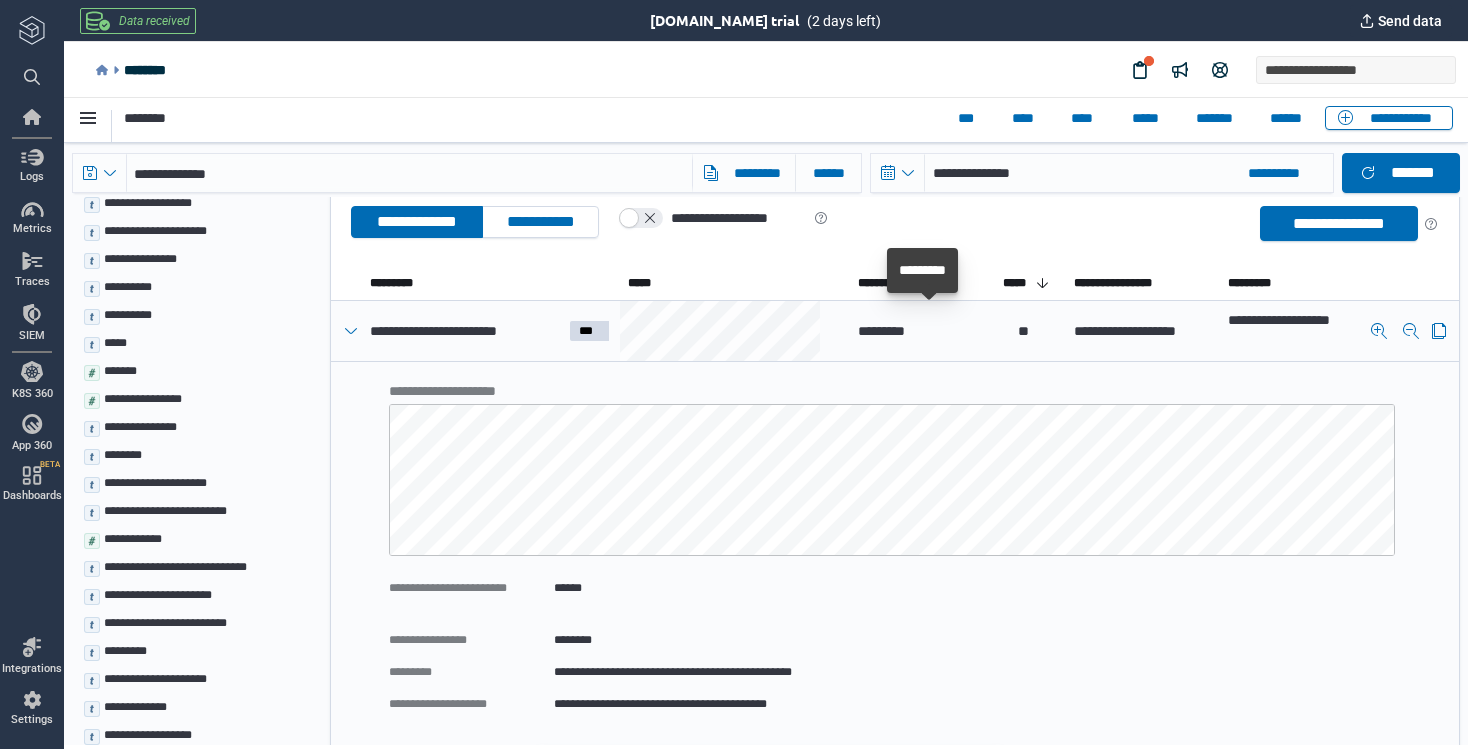 scroll, scrollTop: 1, scrollLeft: 0, axis: vertical 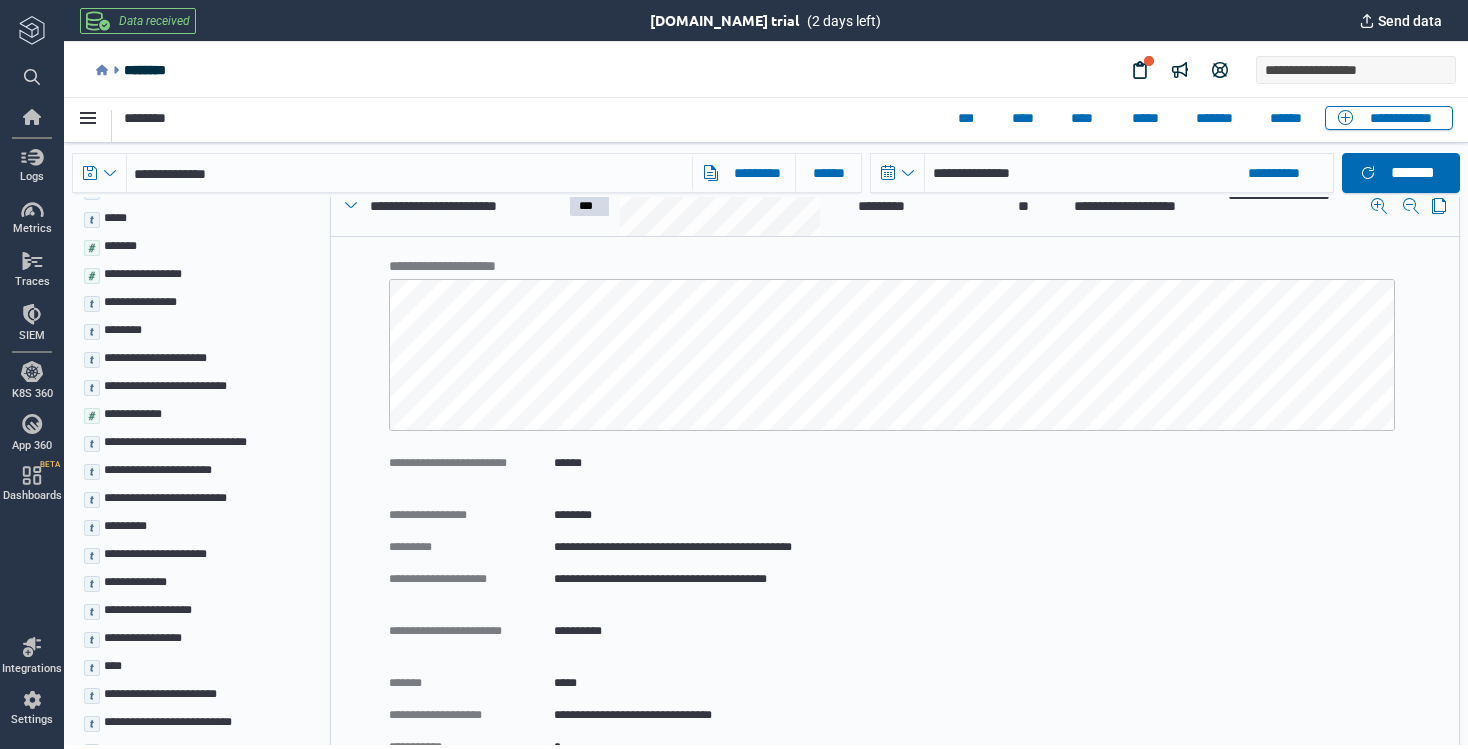 click at bounding box center (351, 205) 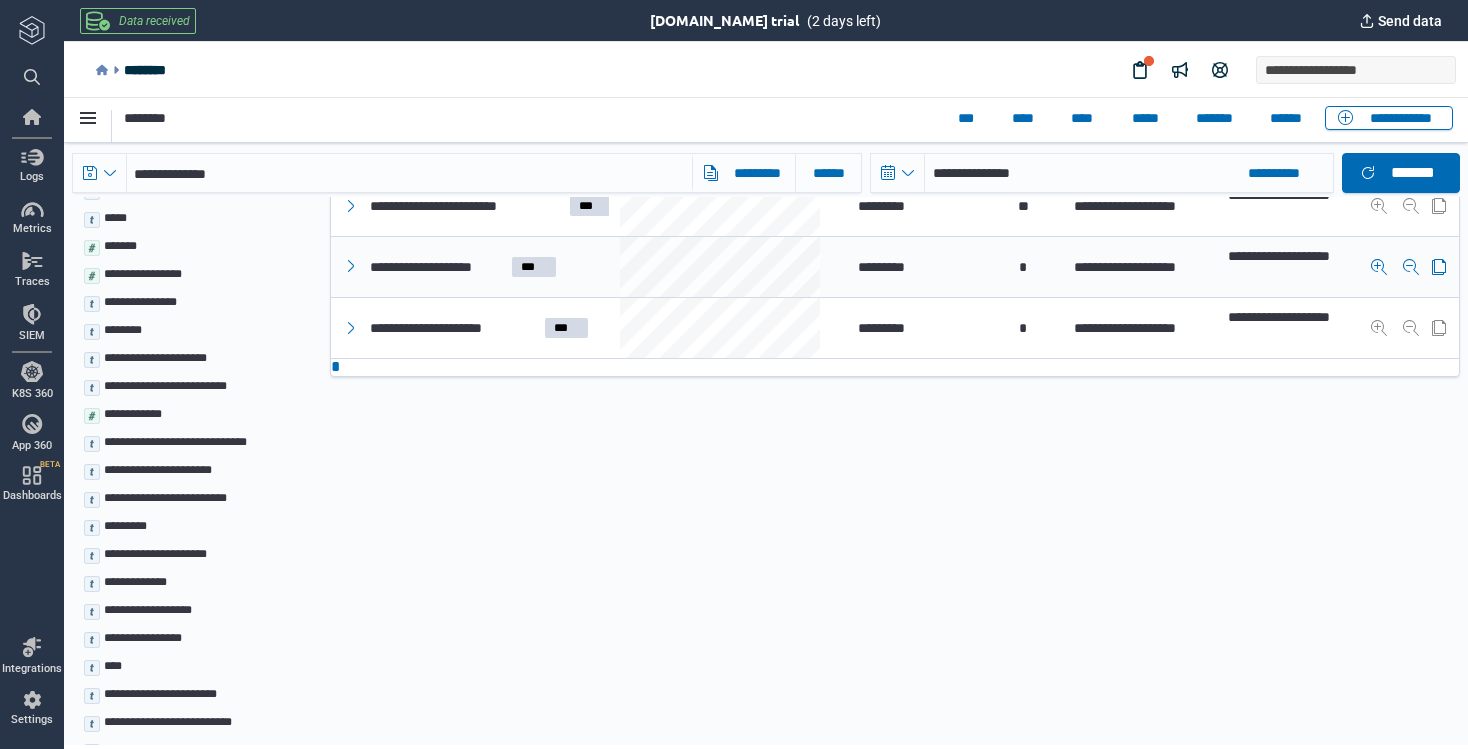click at bounding box center (351, 266) 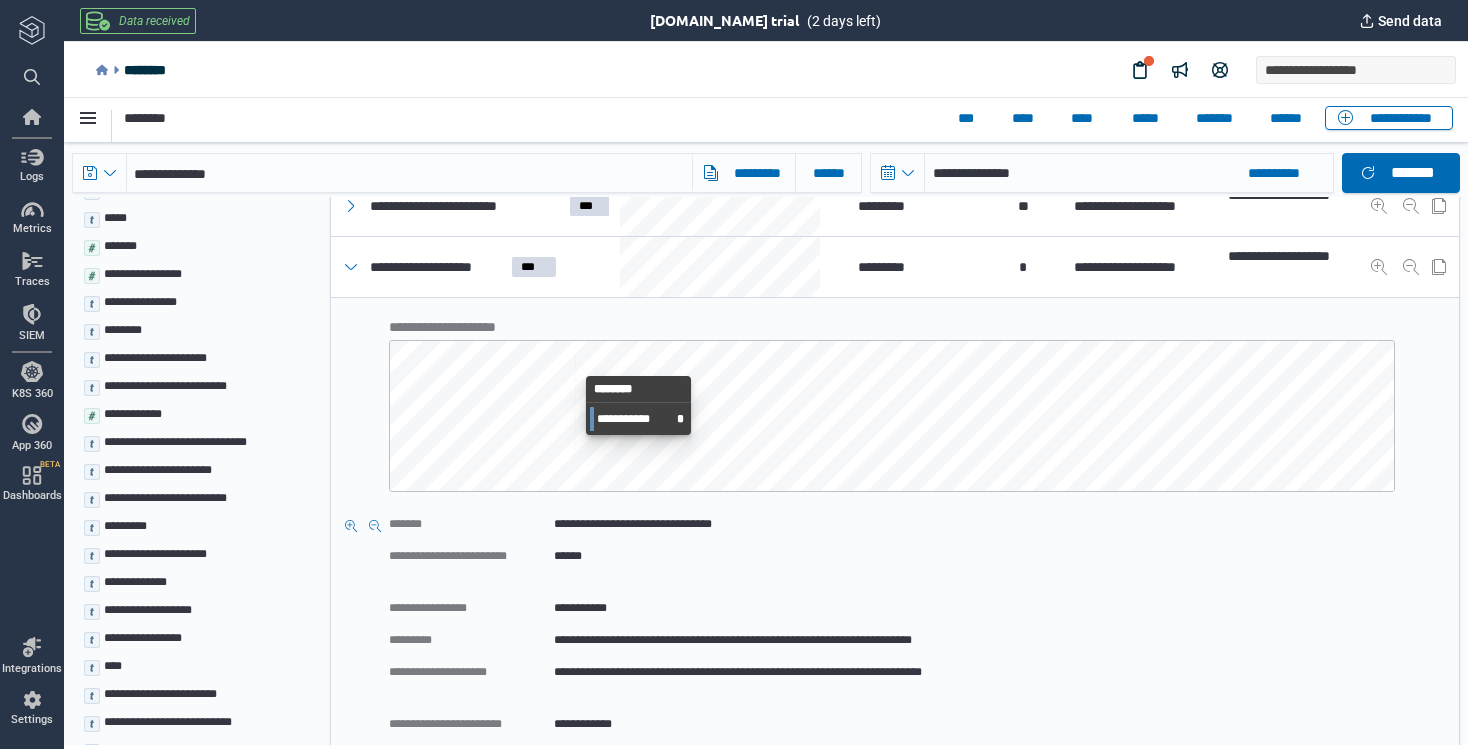 scroll, scrollTop: 1, scrollLeft: 0, axis: vertical 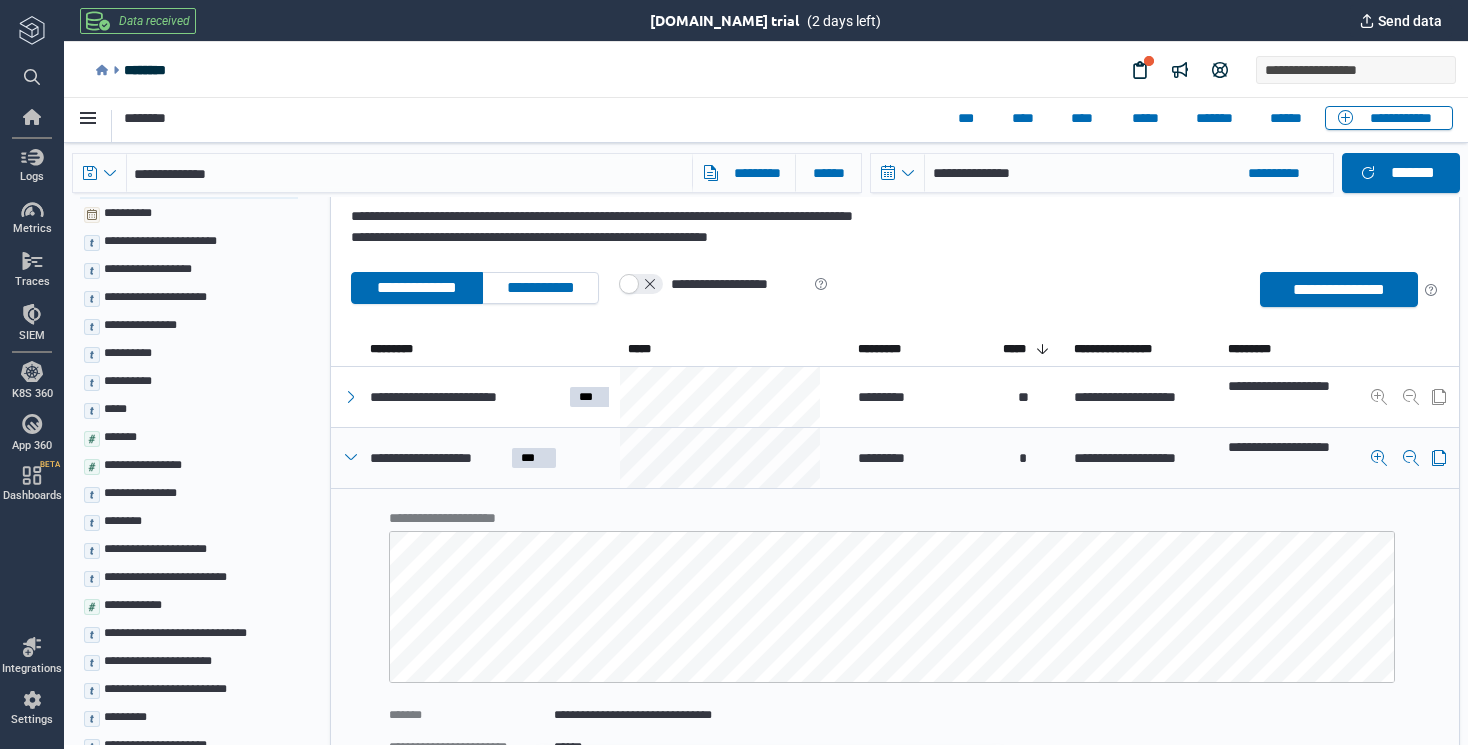 click at bounding box center [351, 457] 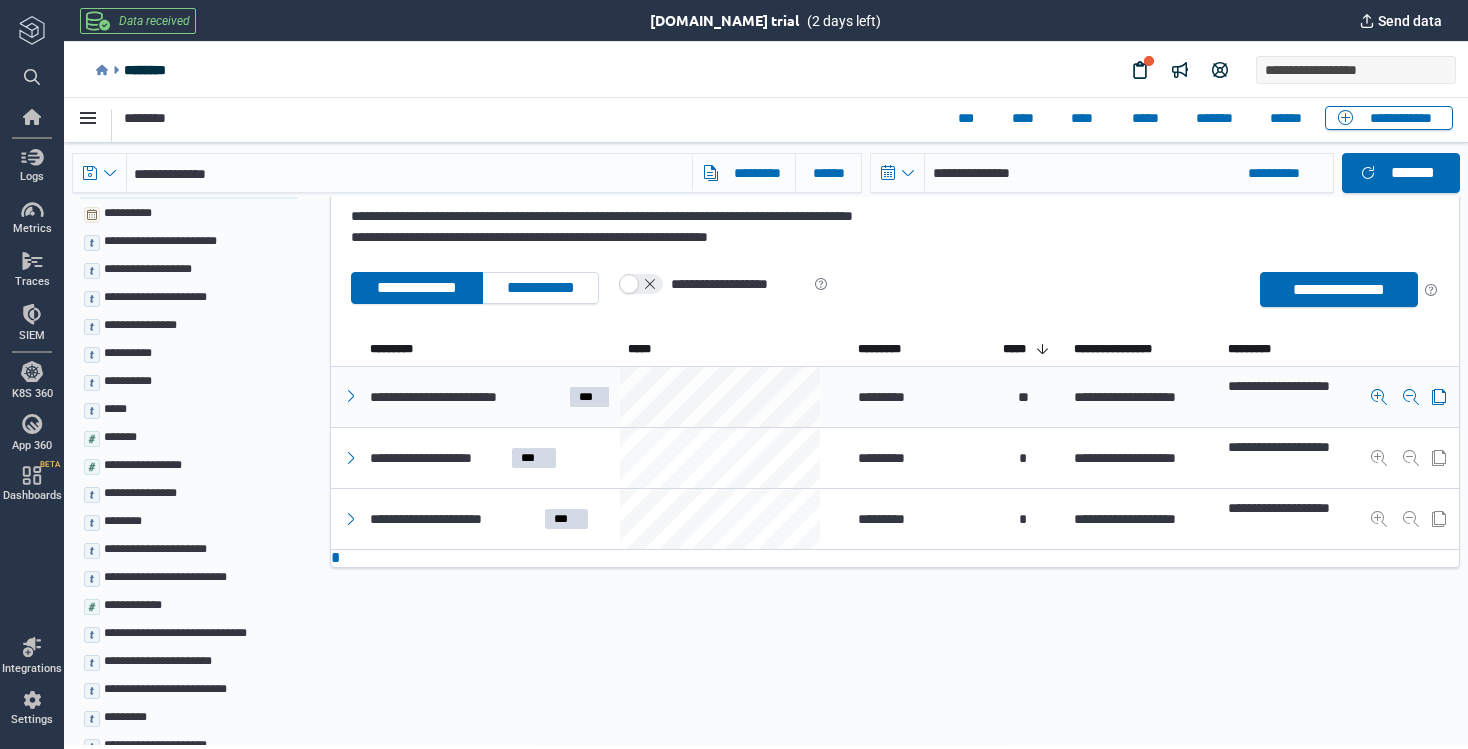 click at bounding box center [351, 396] 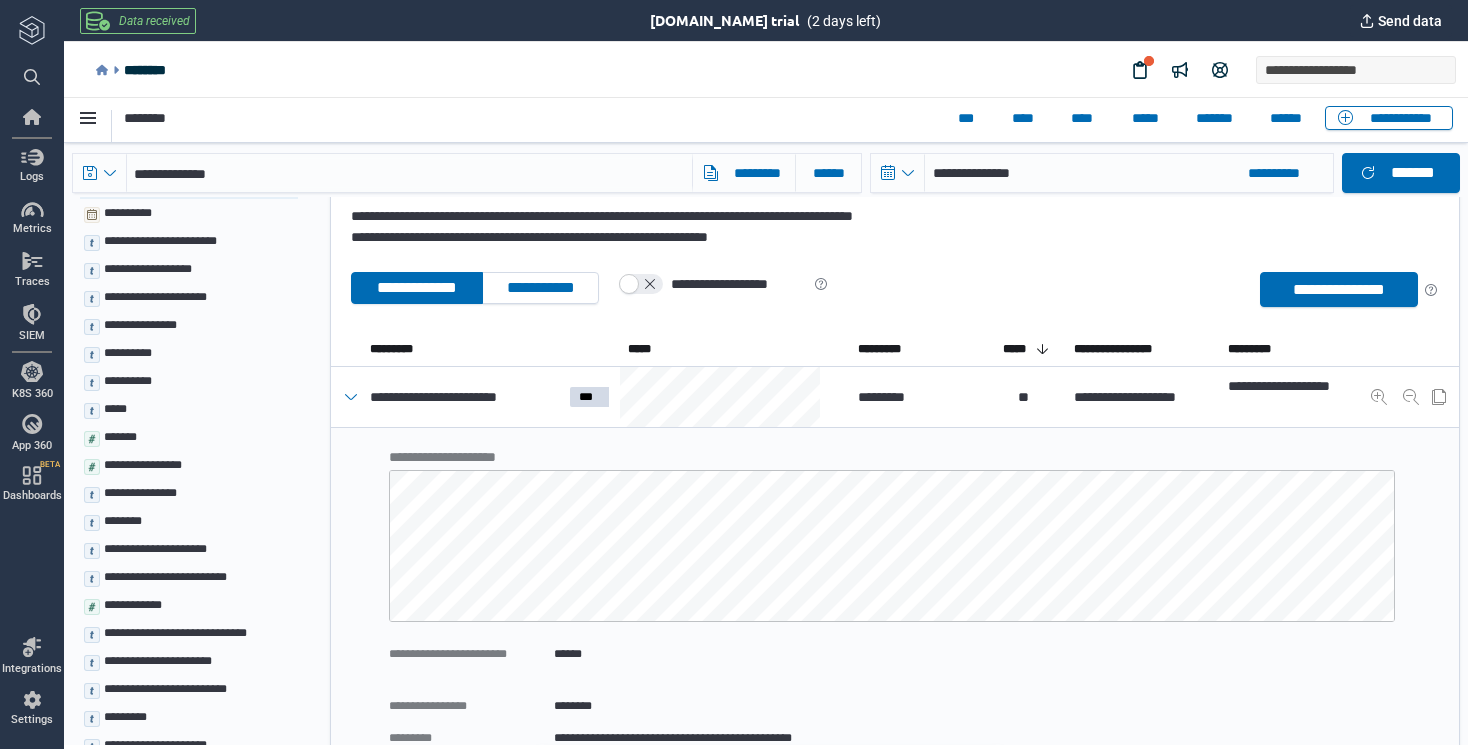 scroll, scrollTop: 1, scrollLeft: 0, axis: vertical 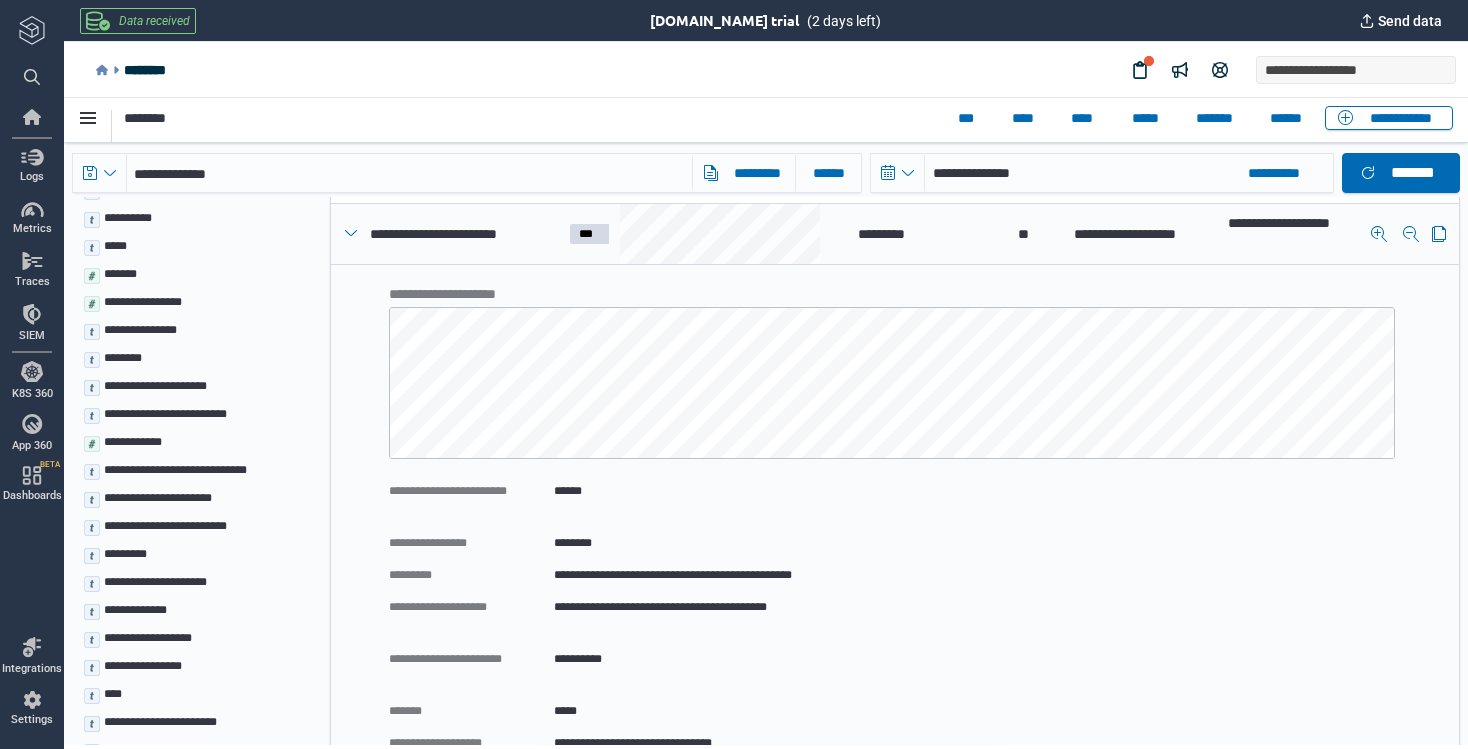 click at bounding box center (351, 233) 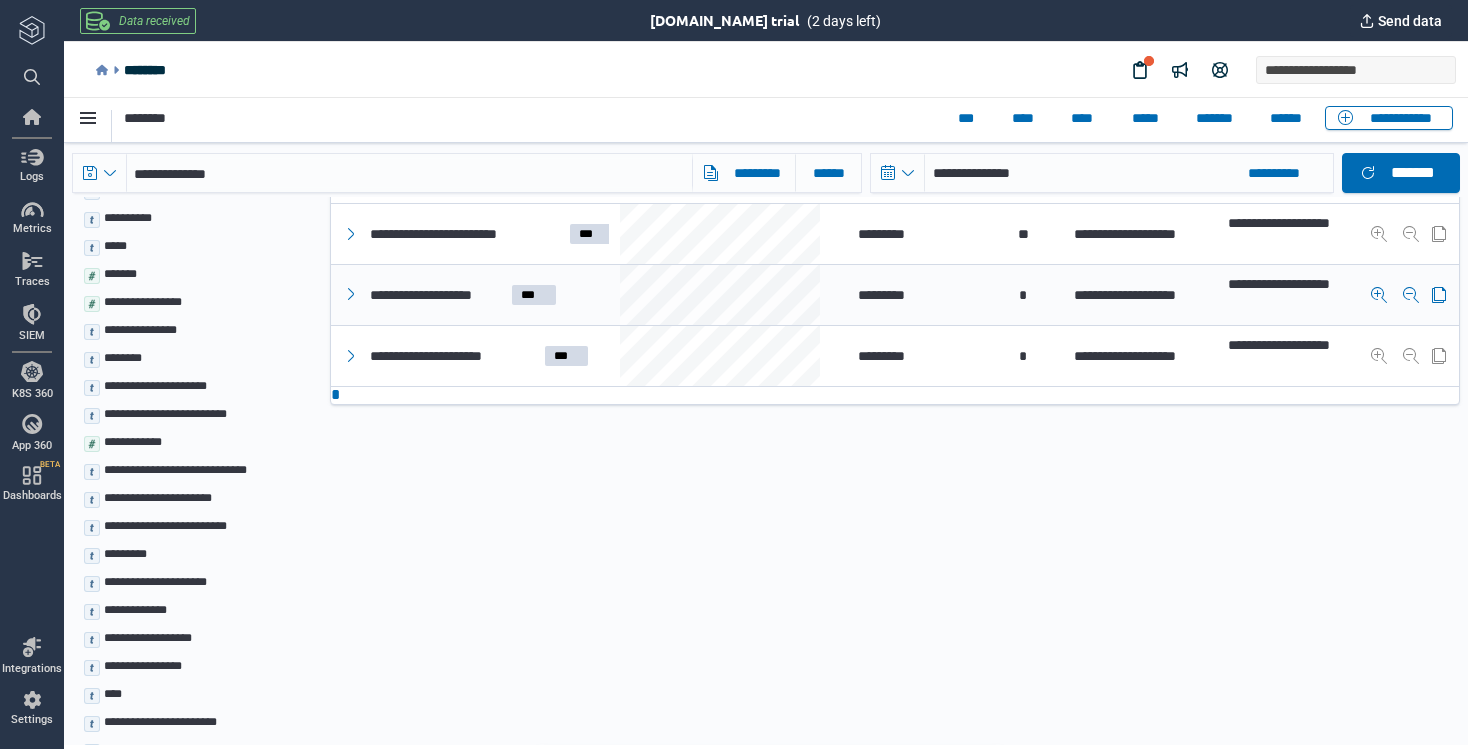 click at bounding box center (351, 294) 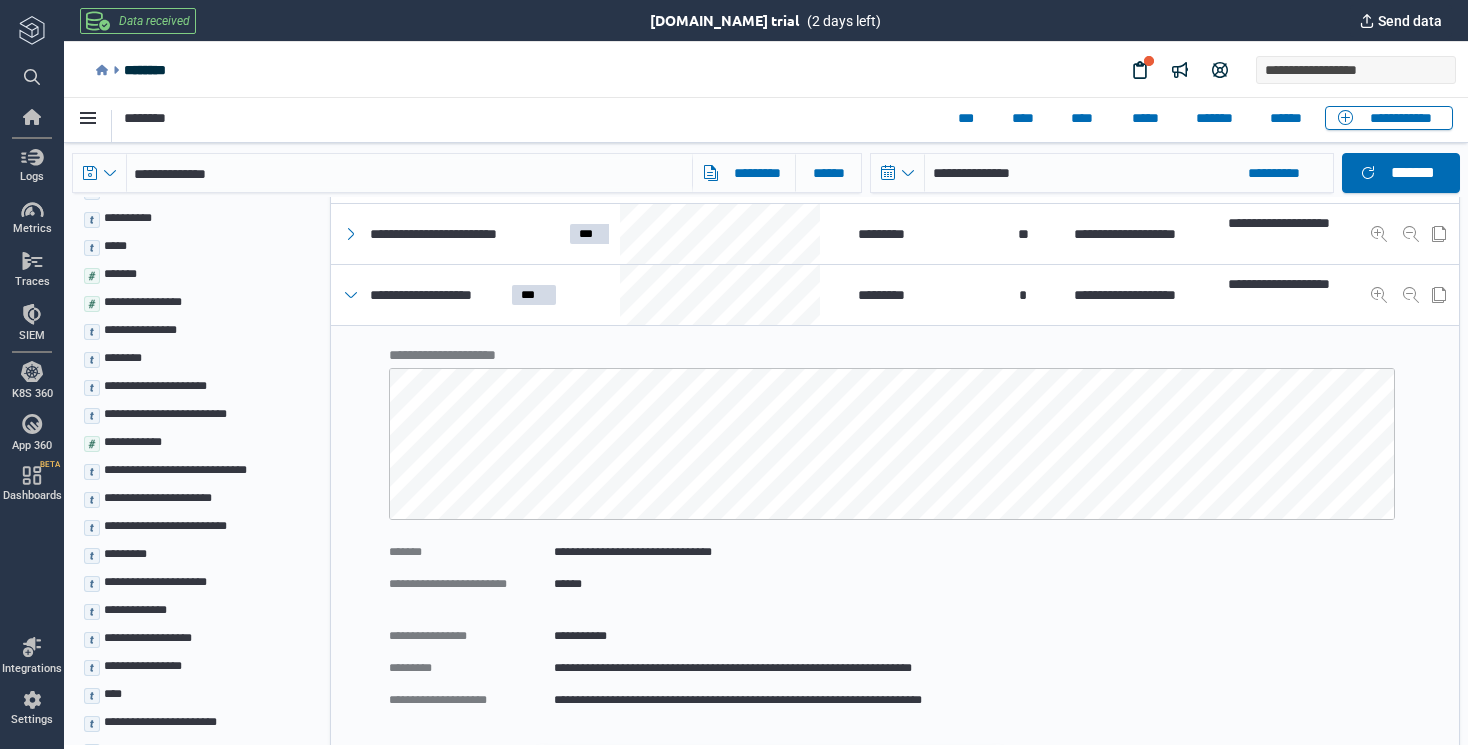 scroll, scrollTop: 1, scrollLeft: 0, axis: vertical 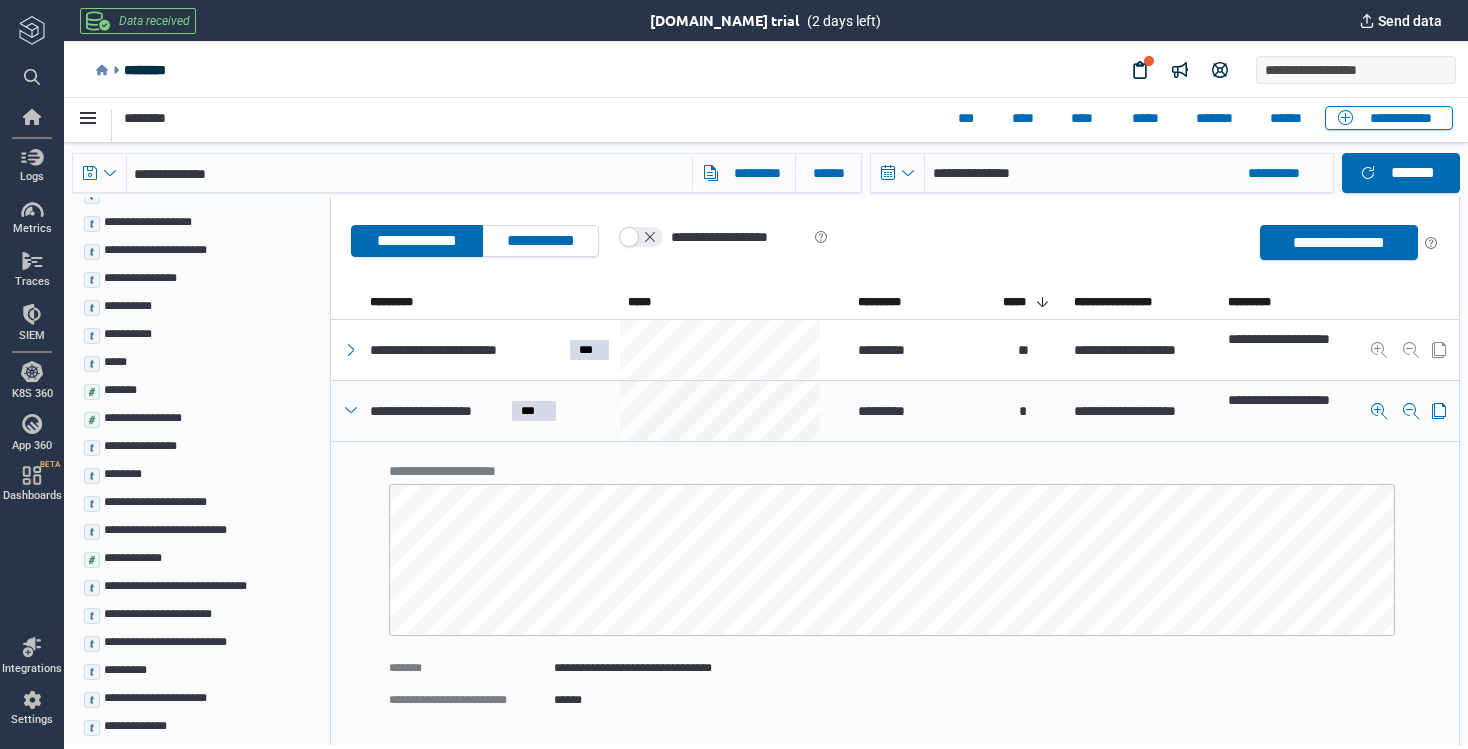 click at bounding box center [351, 410] 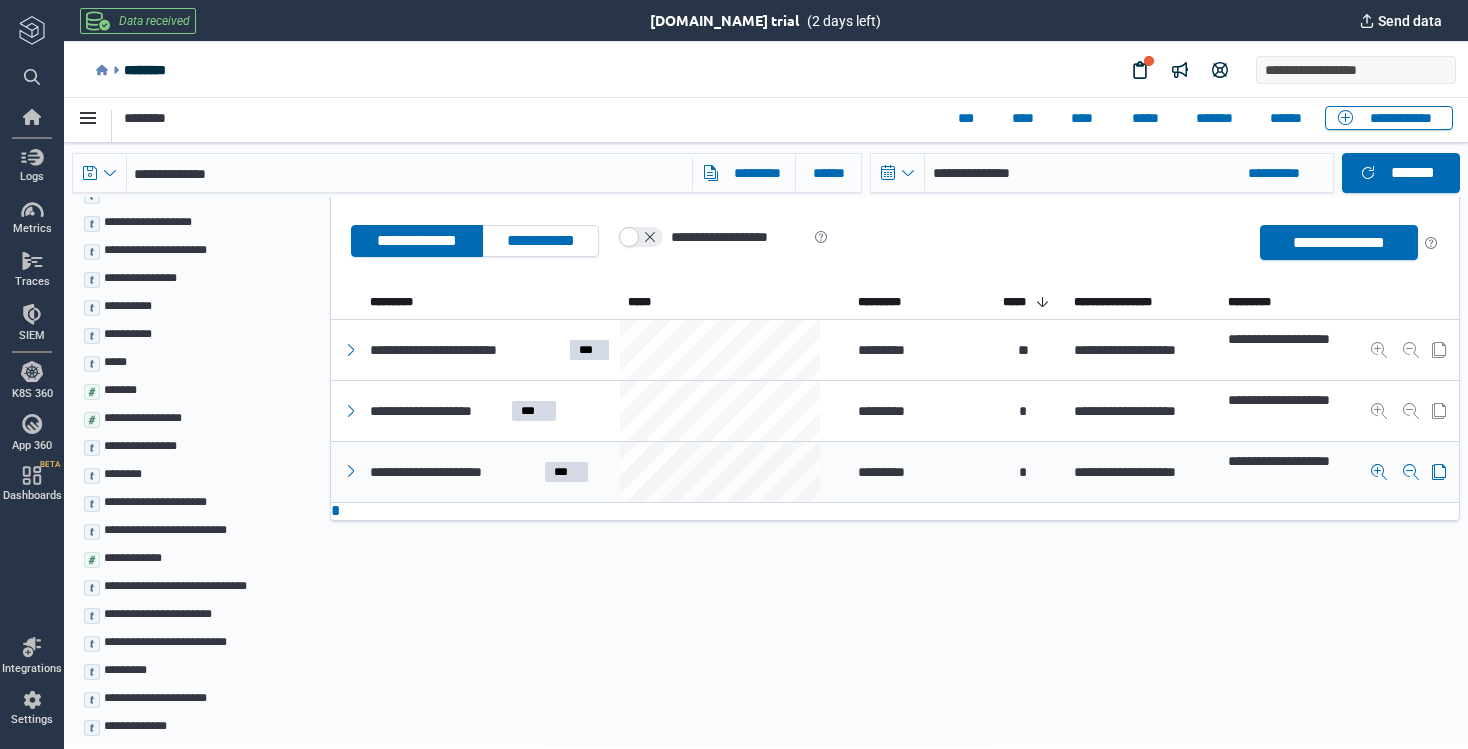 click at bounding box center (351, 471) 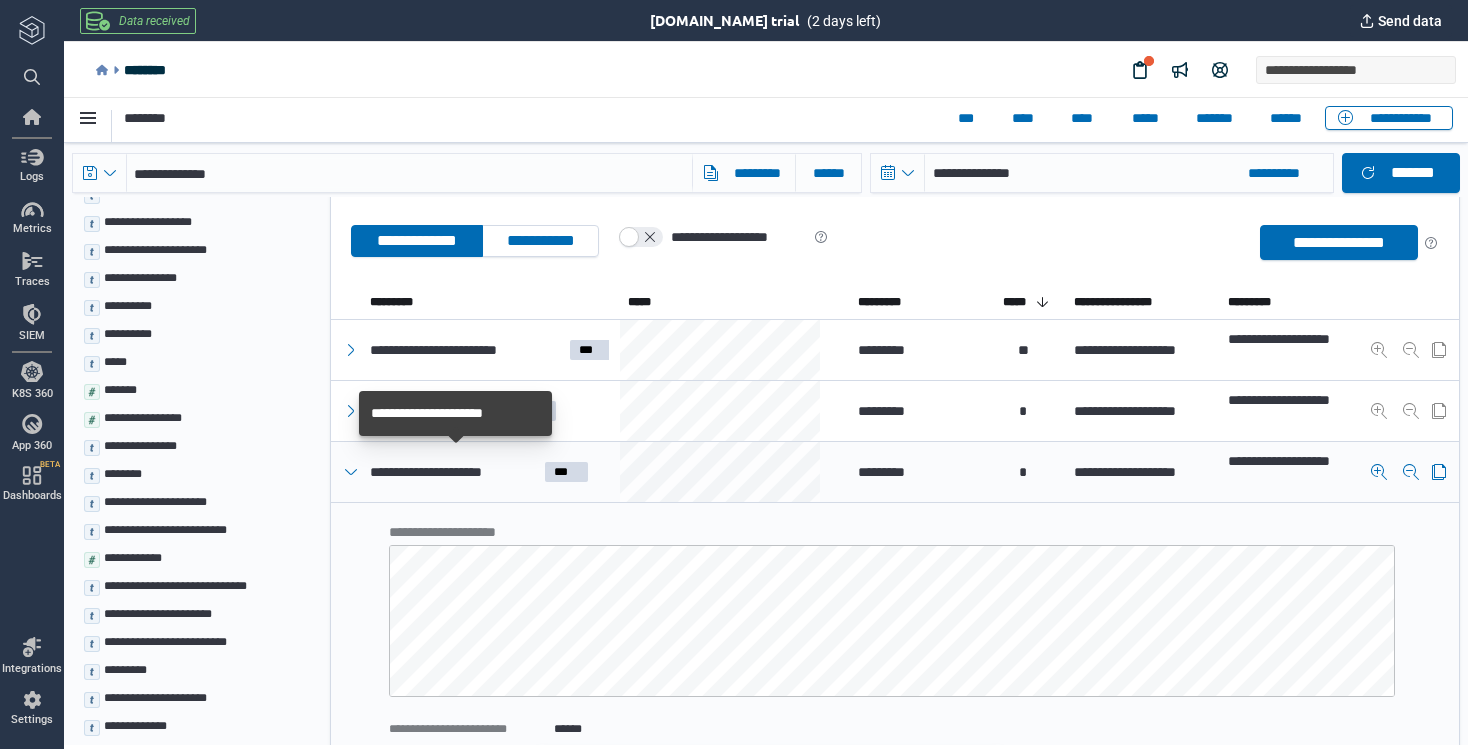 scroll, scrollTop: 1, scrollLeft: 0, axis: vertical 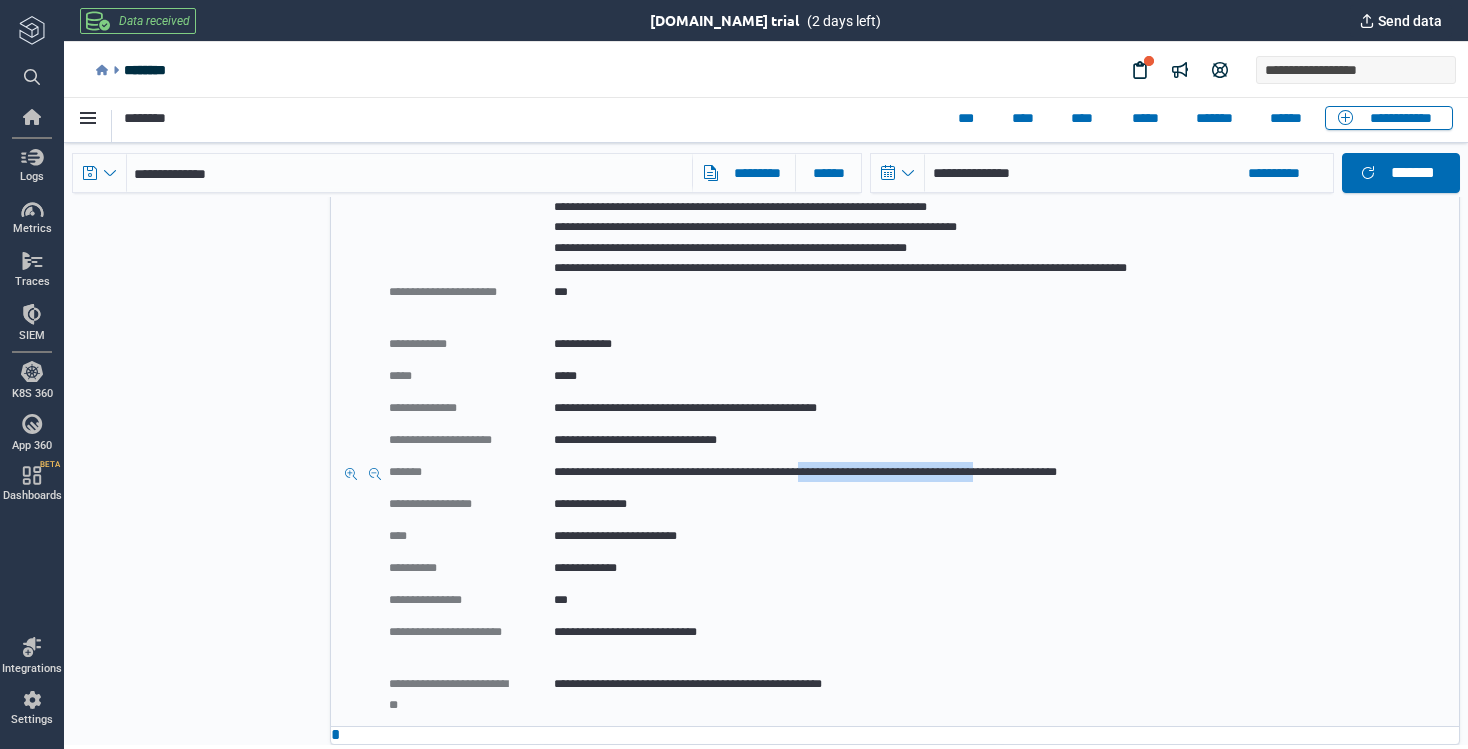 drag, startPoint x: 903, startPoint y: 475, endPoint x: 1156, endPoint y: 466, distance: 253.16003 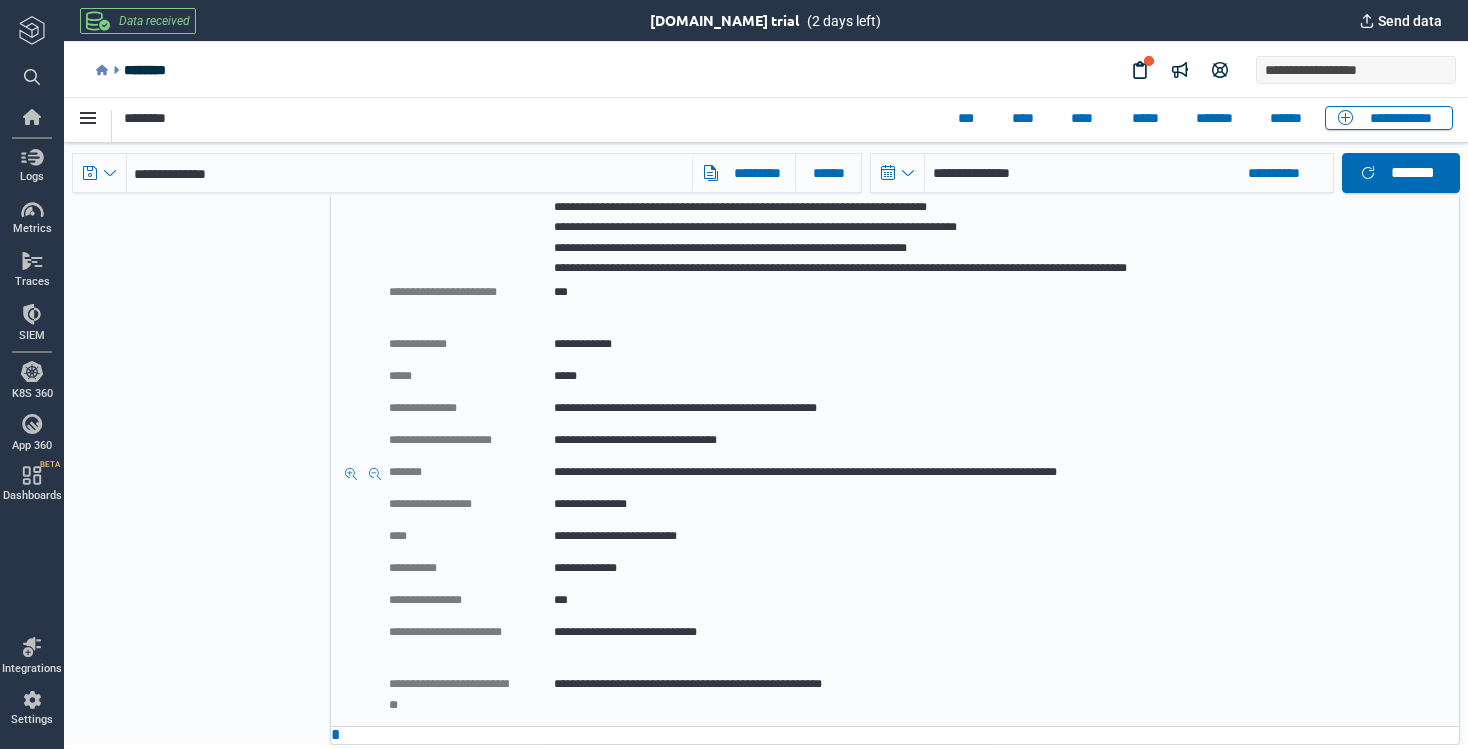 click on "**********" at bounding box center [974, 472] 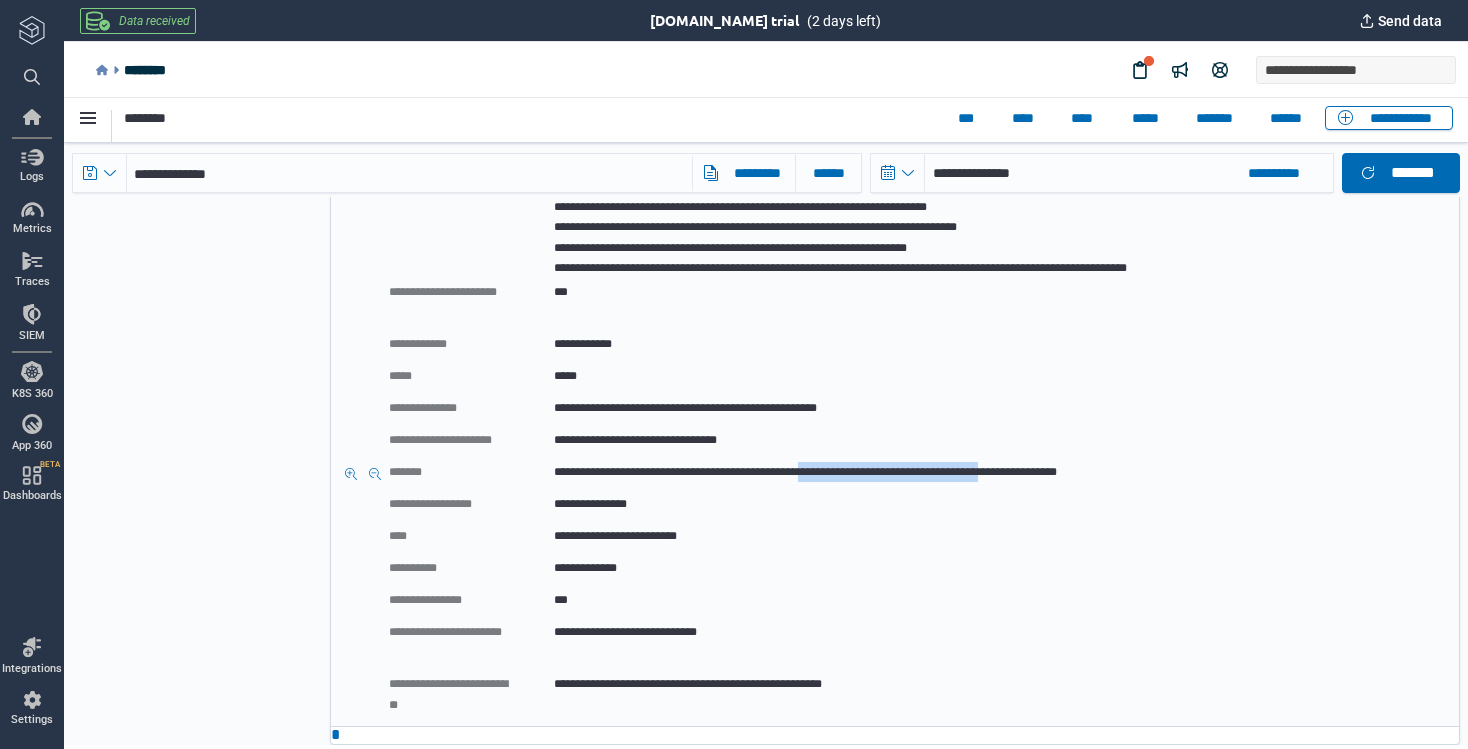 drag, startPoint x: 1157, startPoint y: 474, endPoint x: 901, endPoint y: 469, distance: 256.04883 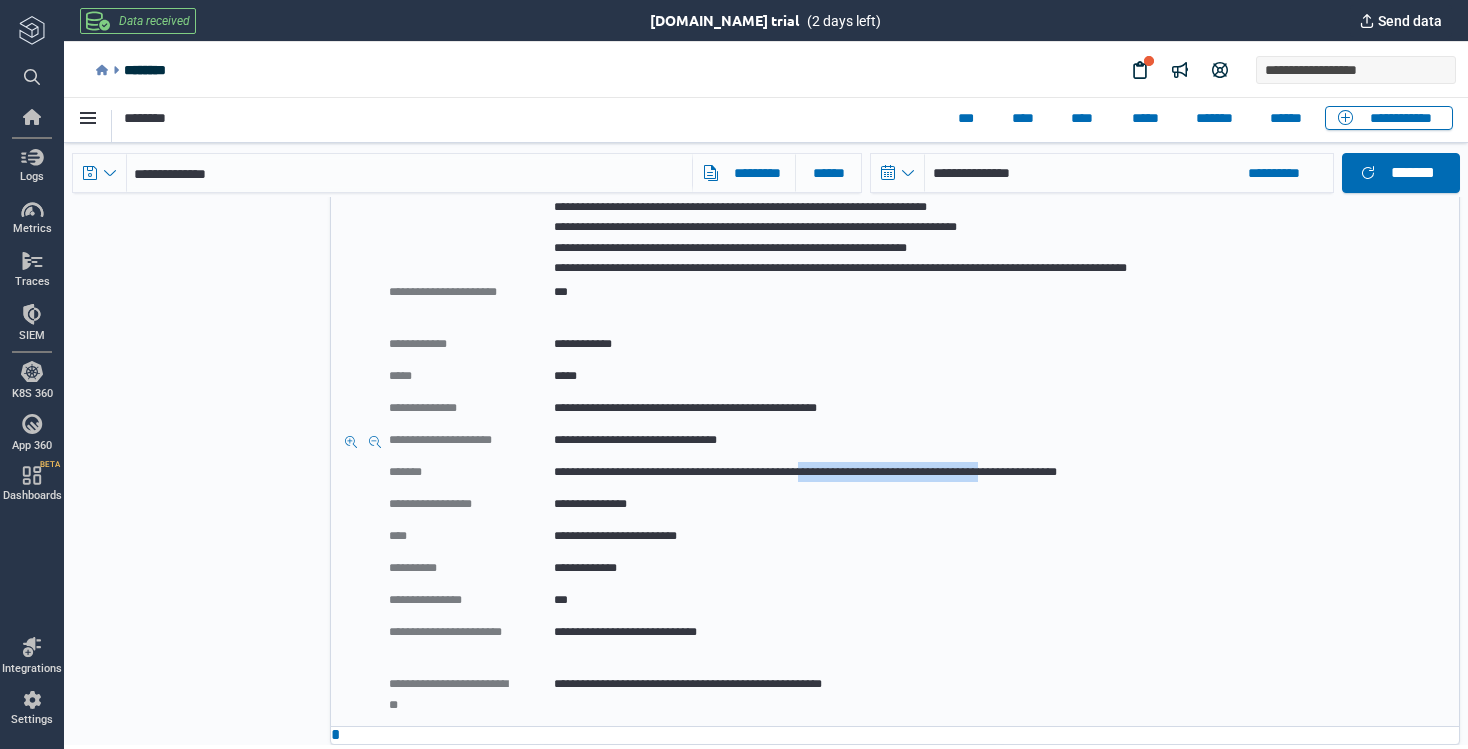 copy on "**********" 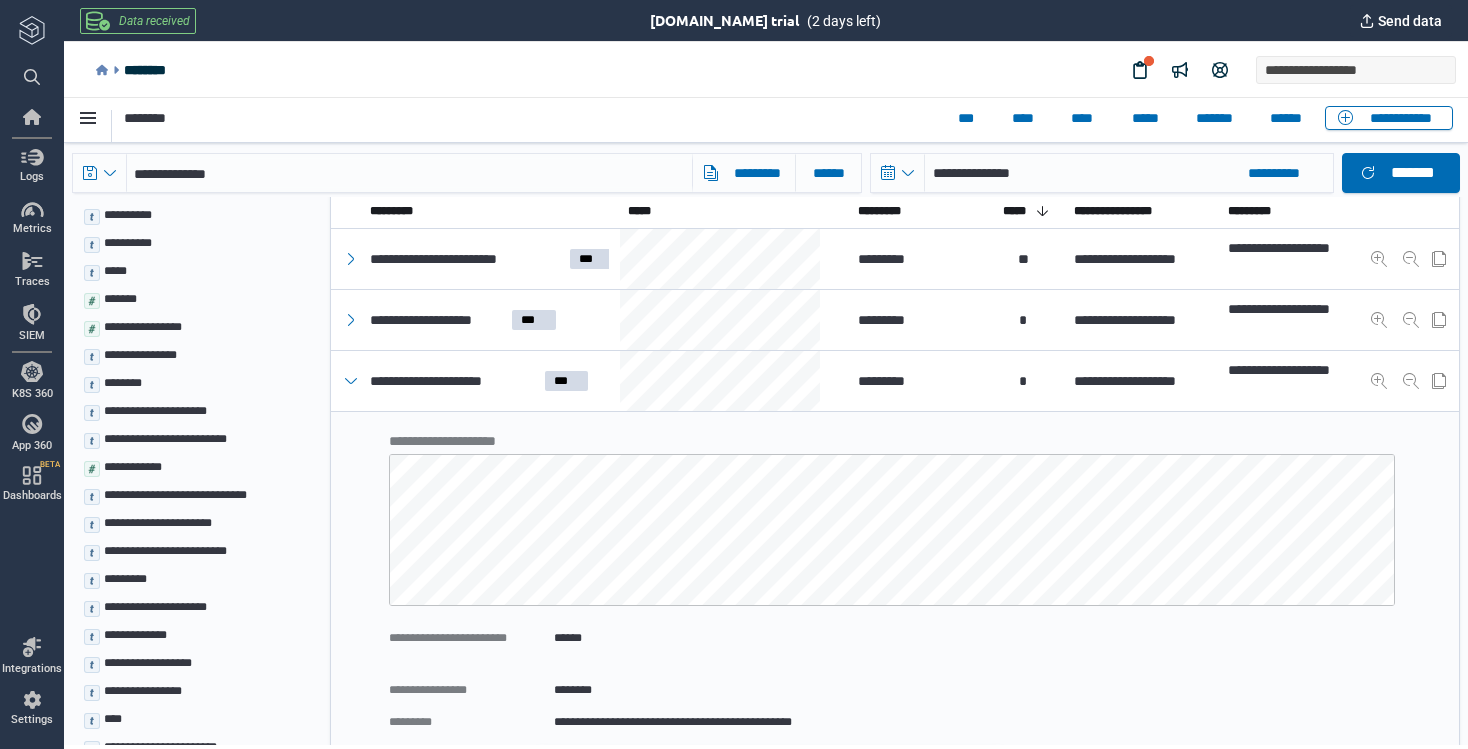 scroll, scrollTop: 449, scrollLeft: 0, axis: vertical 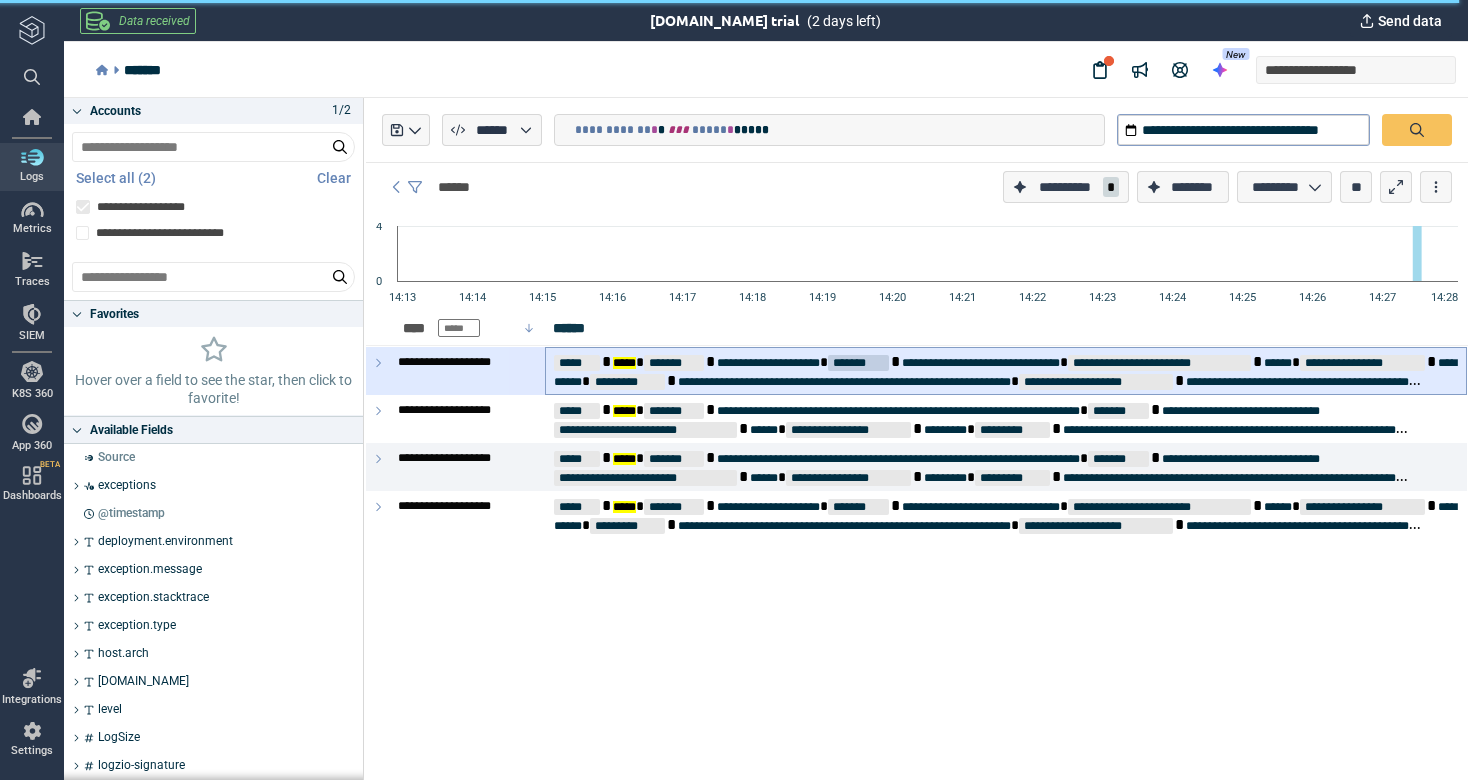 click on "*******" at bounding box center [858, 363] 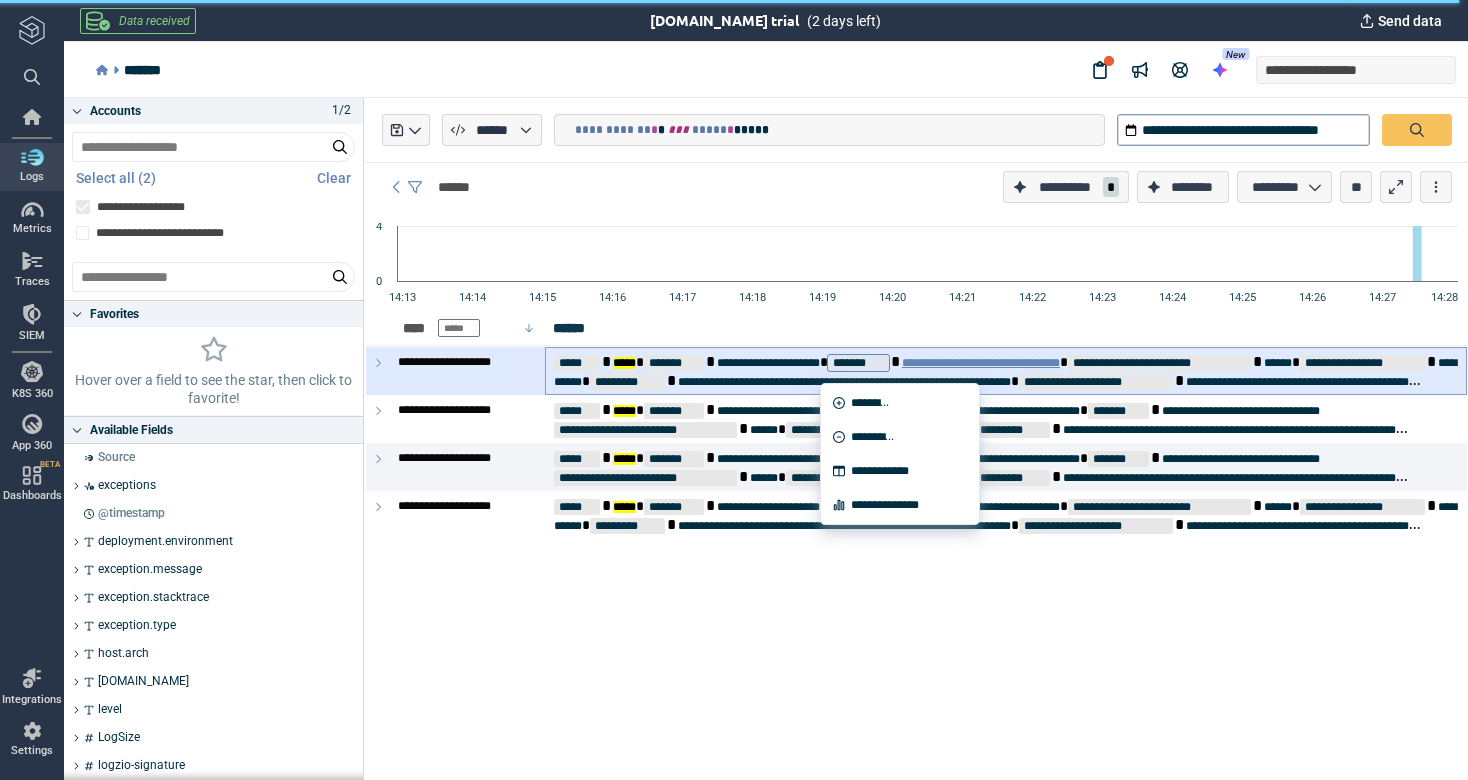 click on "**********" at bounding box center (981, 363) 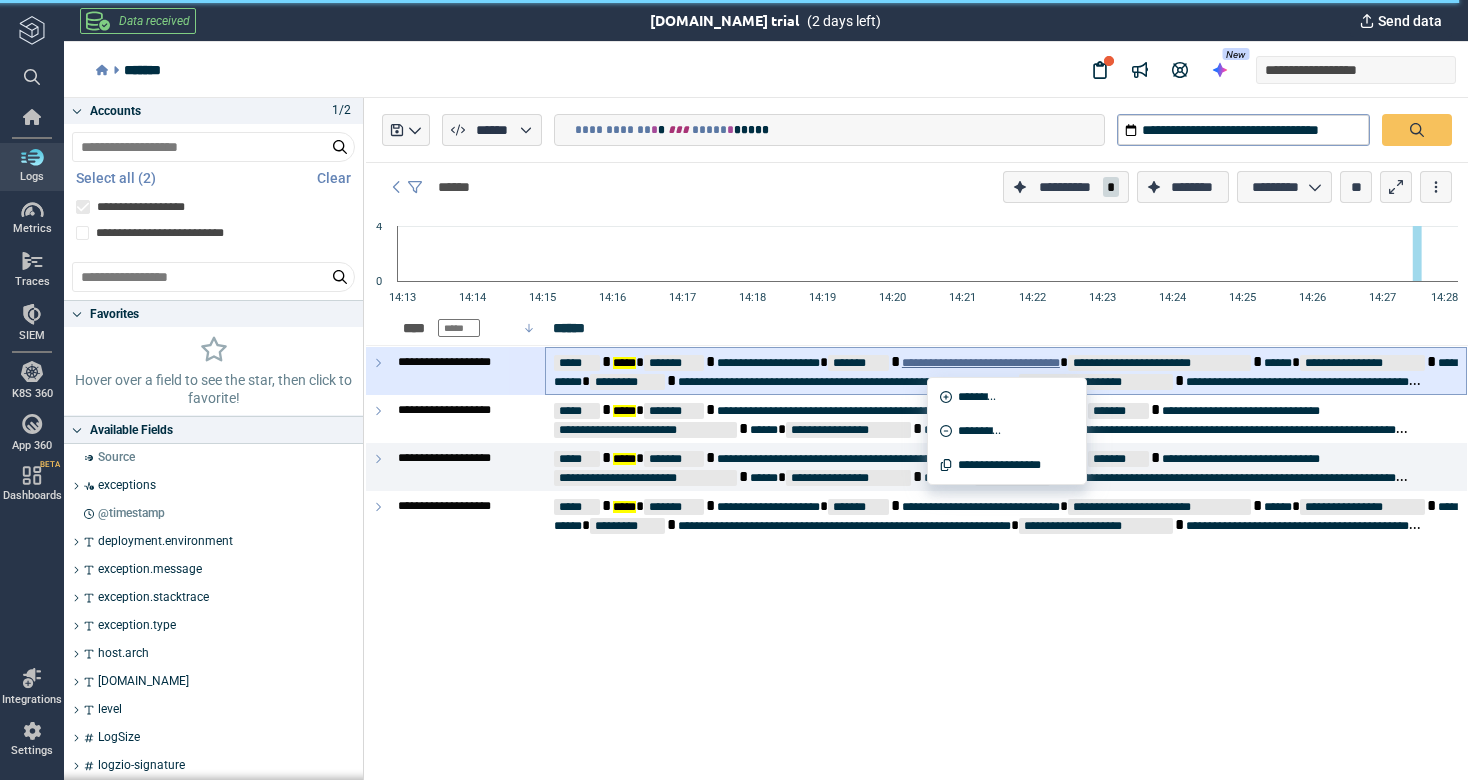 click on "**********" at bounding box center (981, 363) 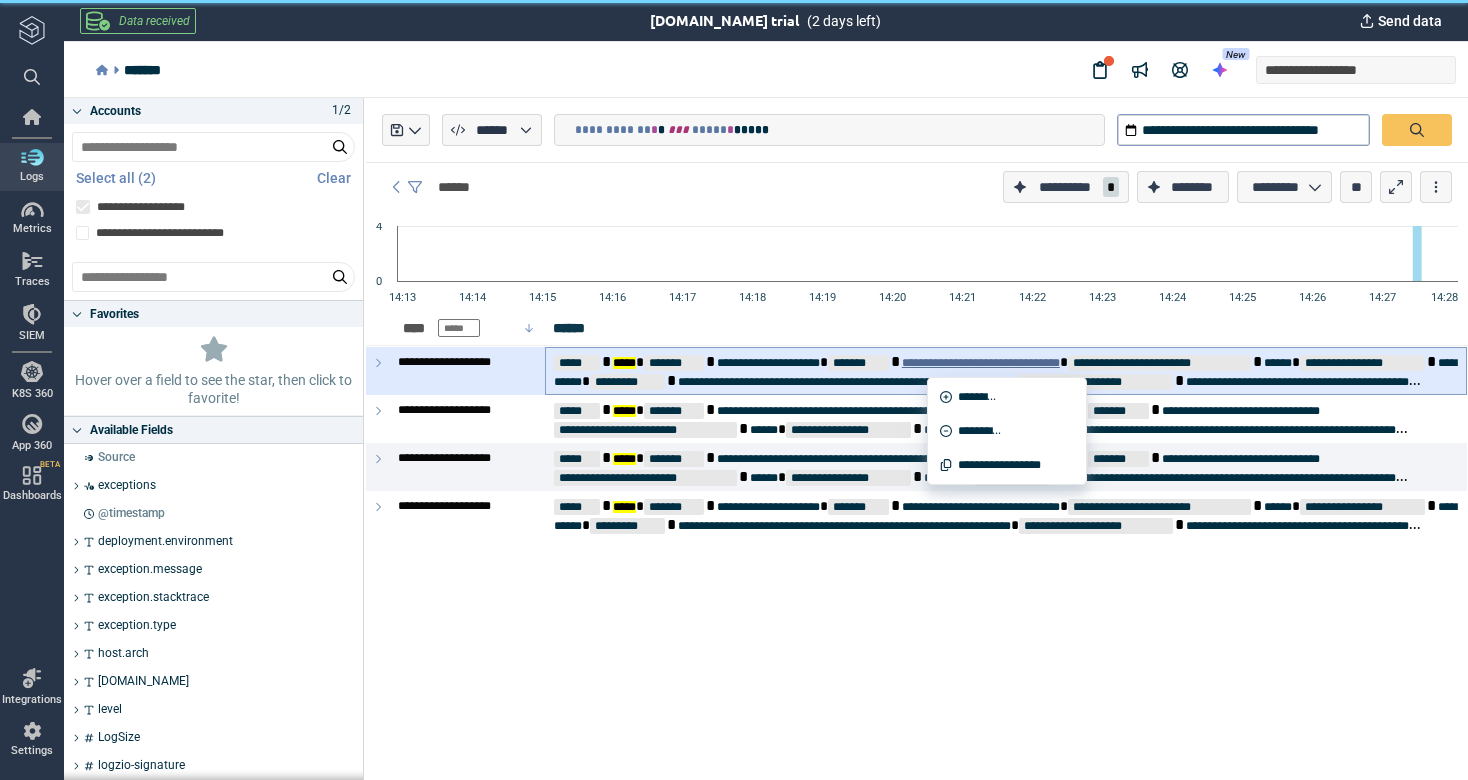 click on "**********" at bounding box center [981, 363] 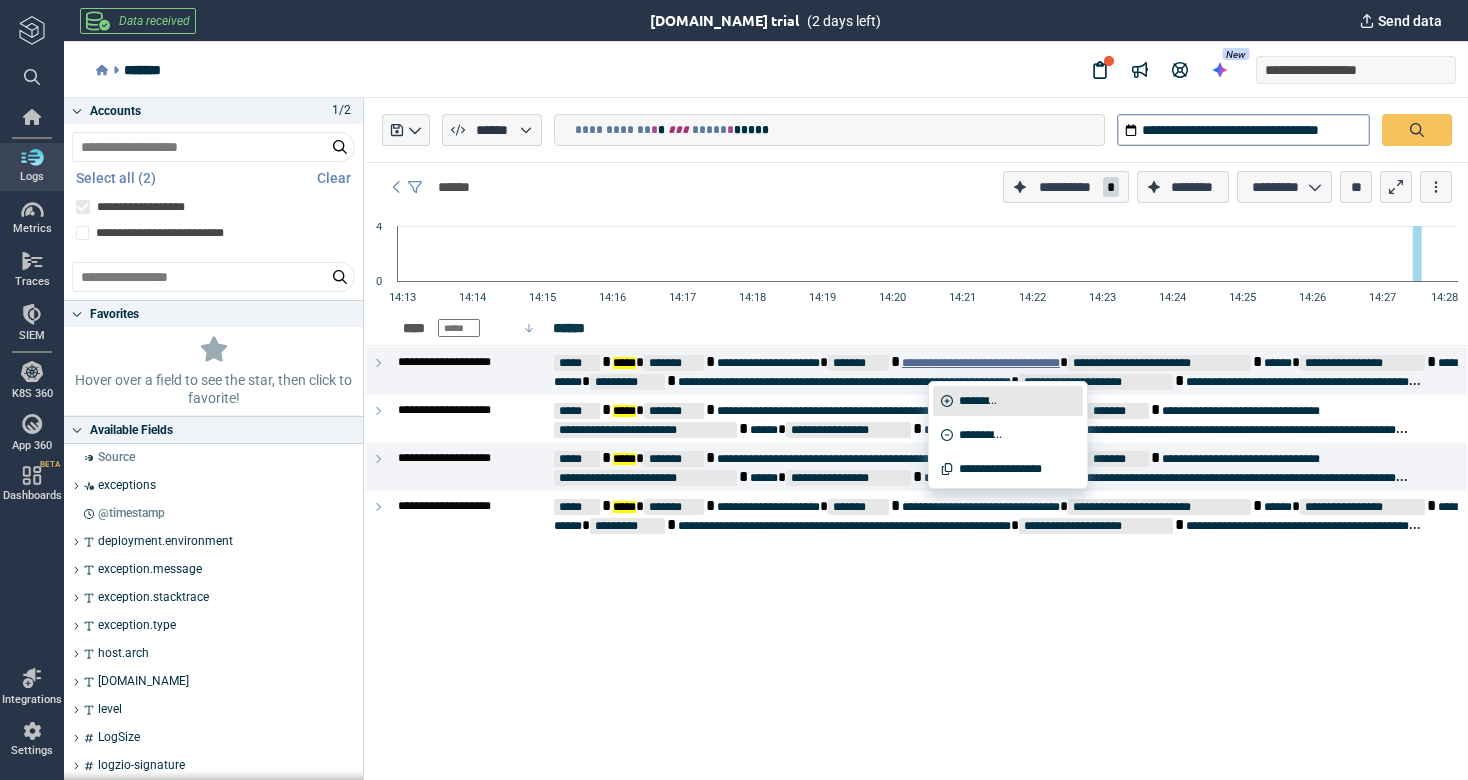 click on "*********" at bounding box center (978, 401) 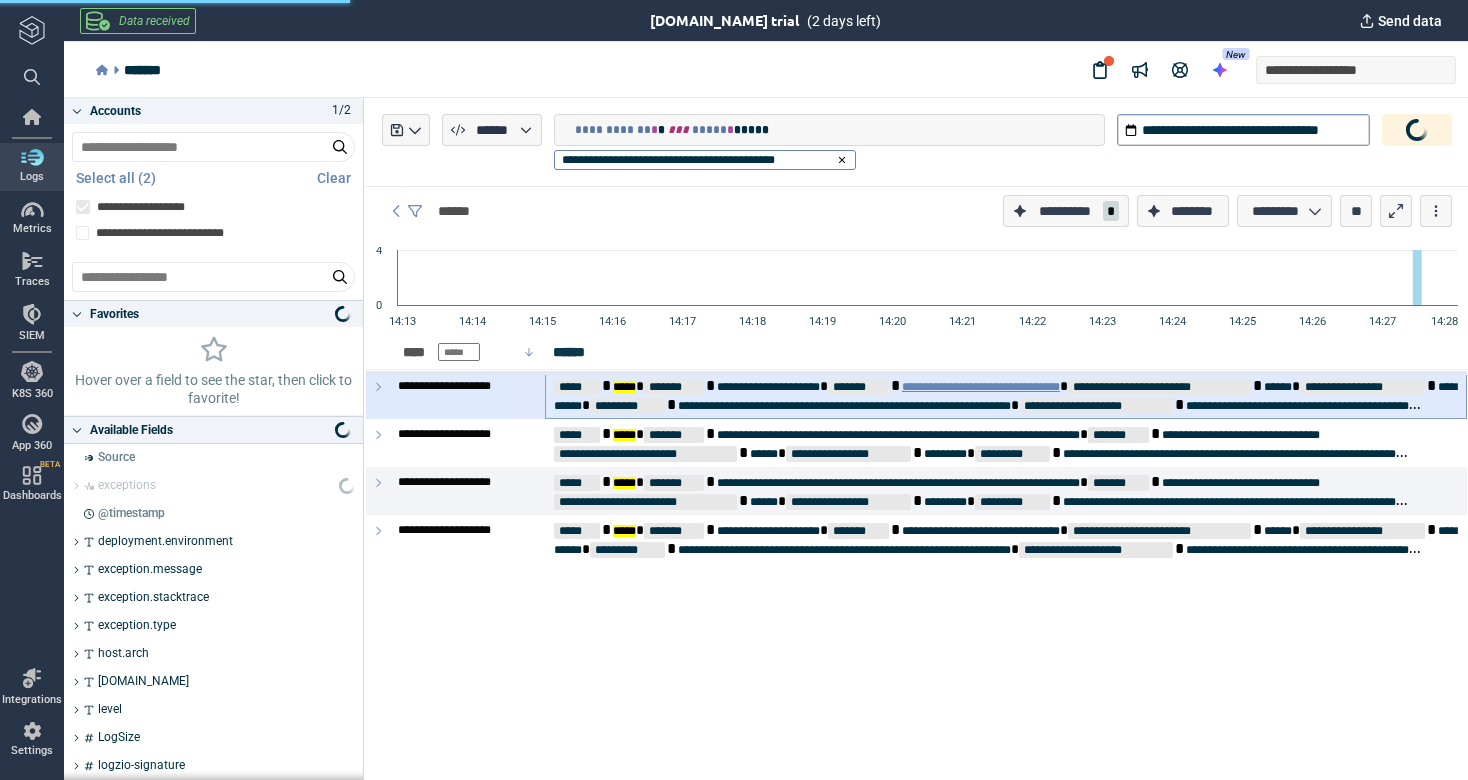 click on "**********" at bounding box center [981, 387] 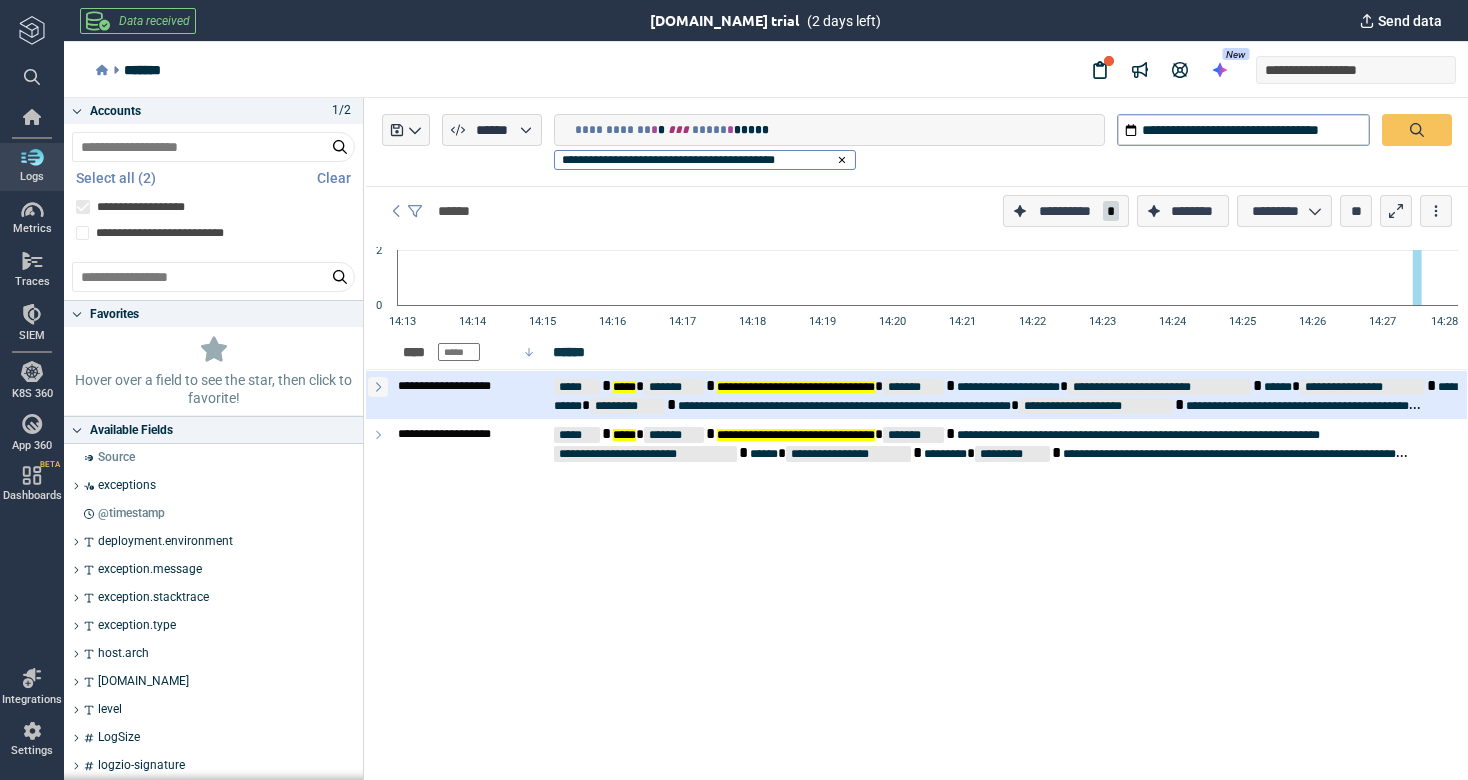 click 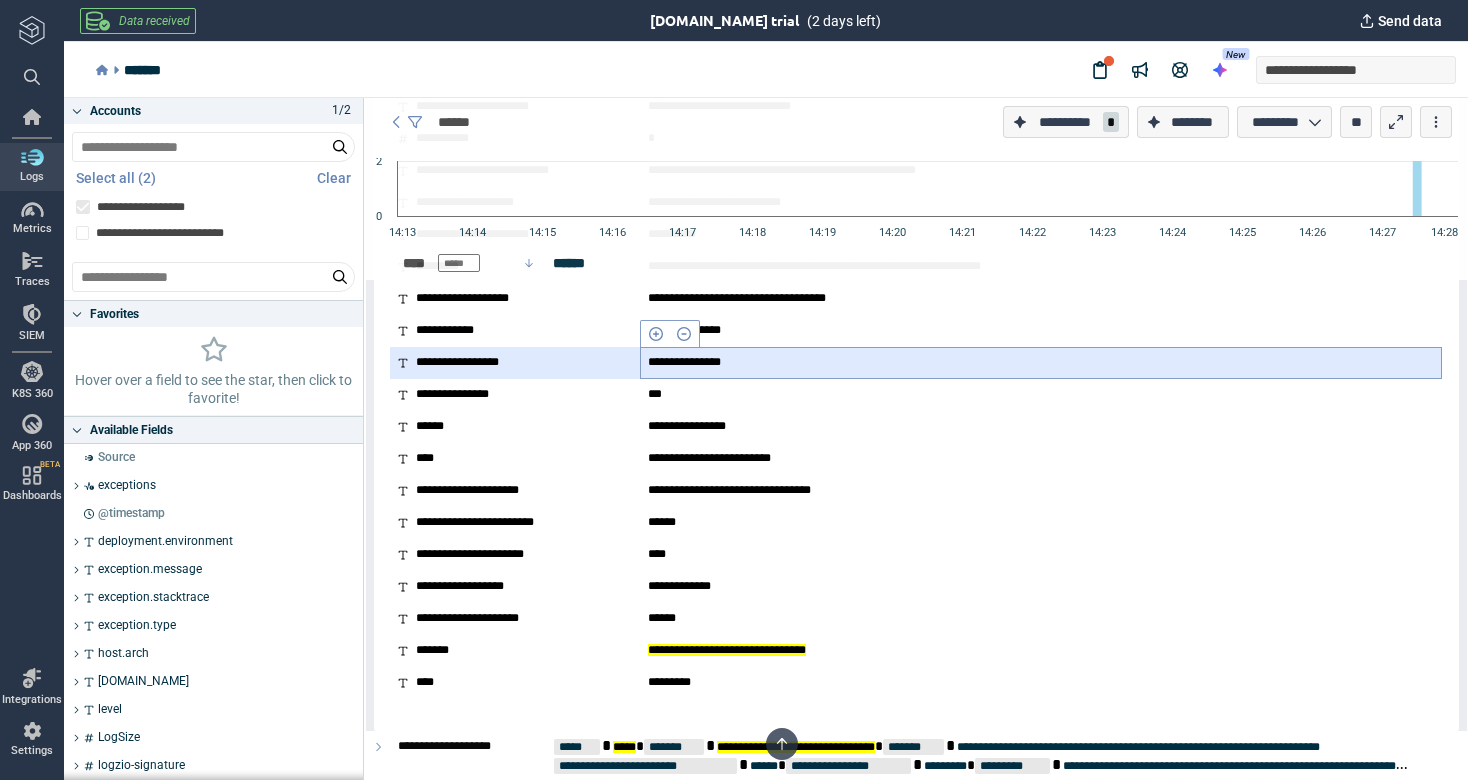 scroll, scrollTop: 999, scrollLeft: 0, axis: vertical 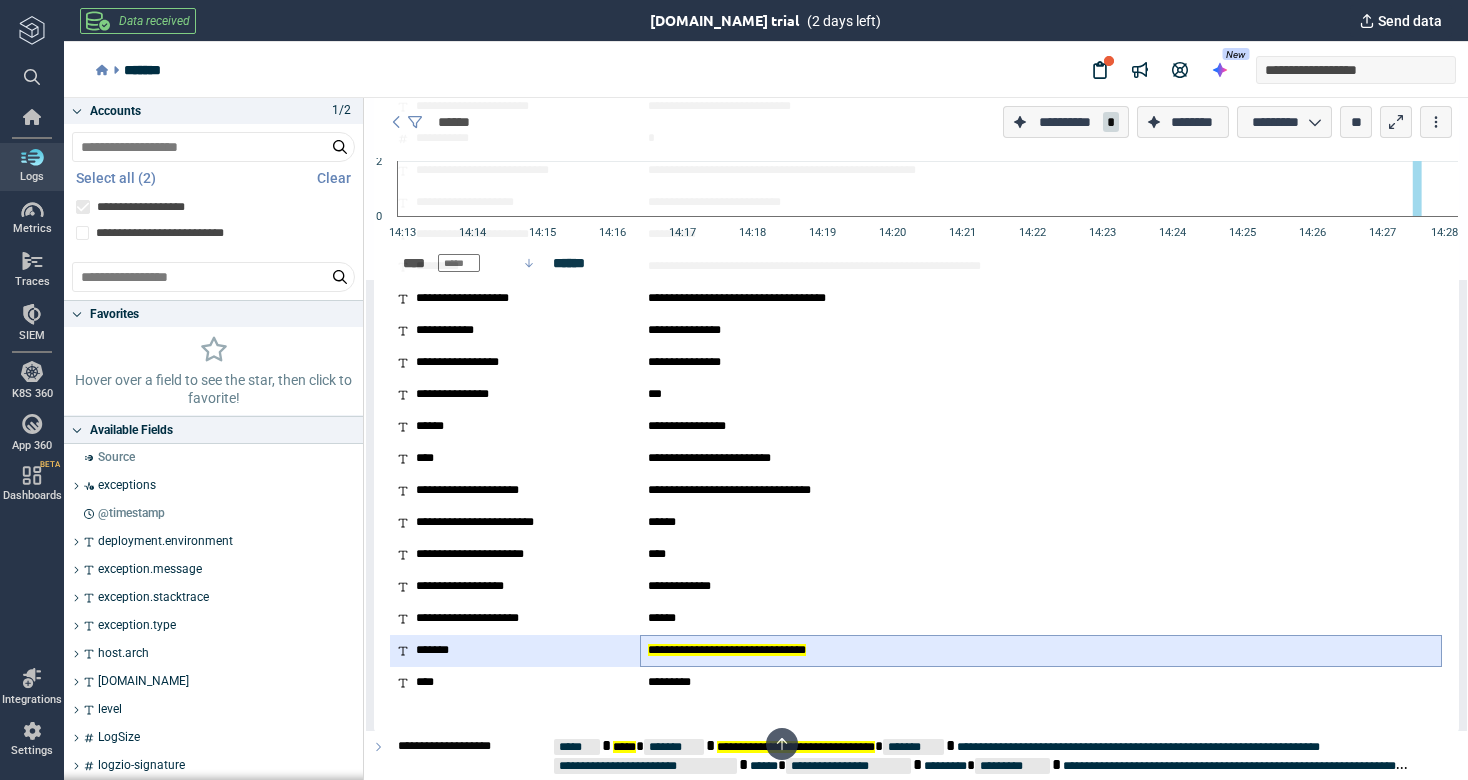 click on "**********" at bounding box center [727, 650] 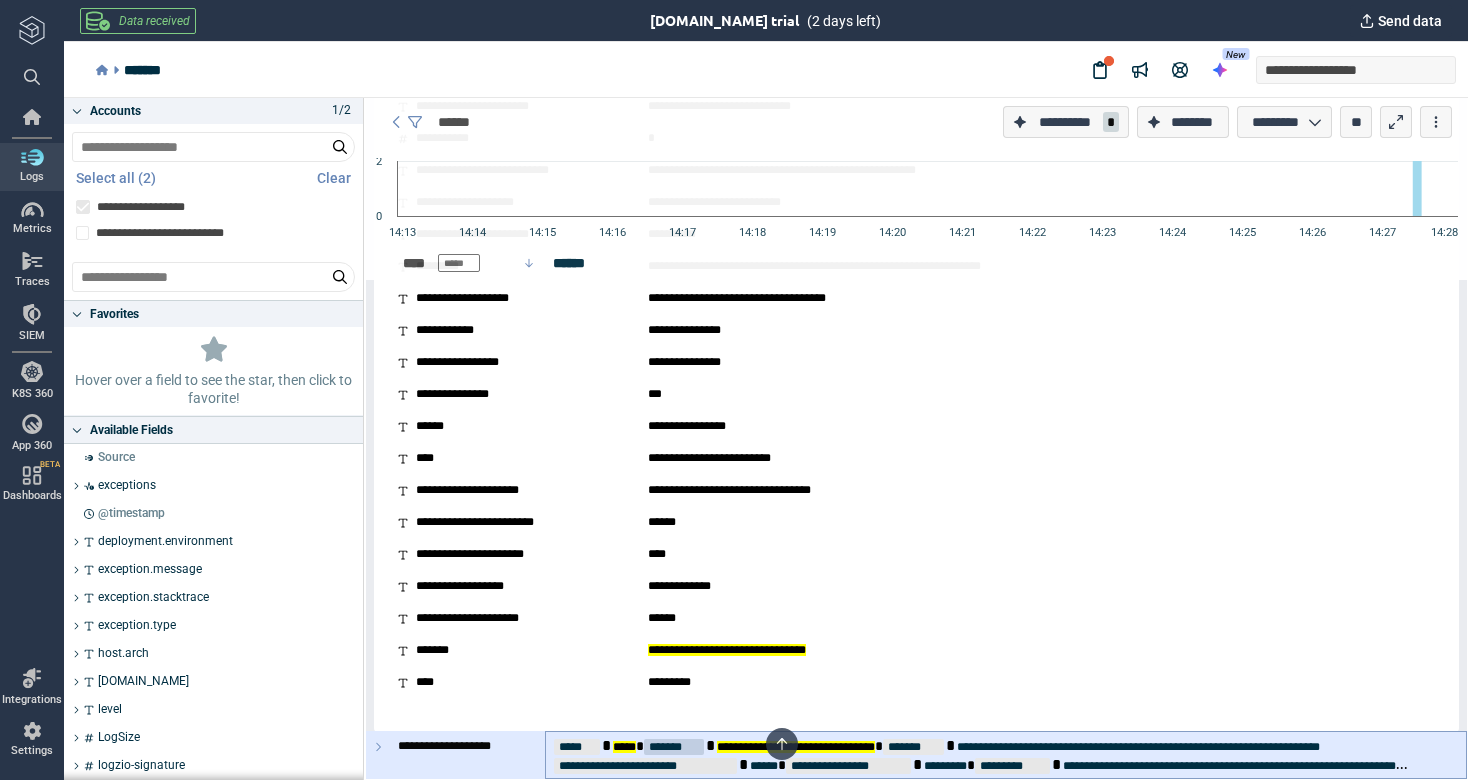 click on "*******" at bounding box center (674, 747) 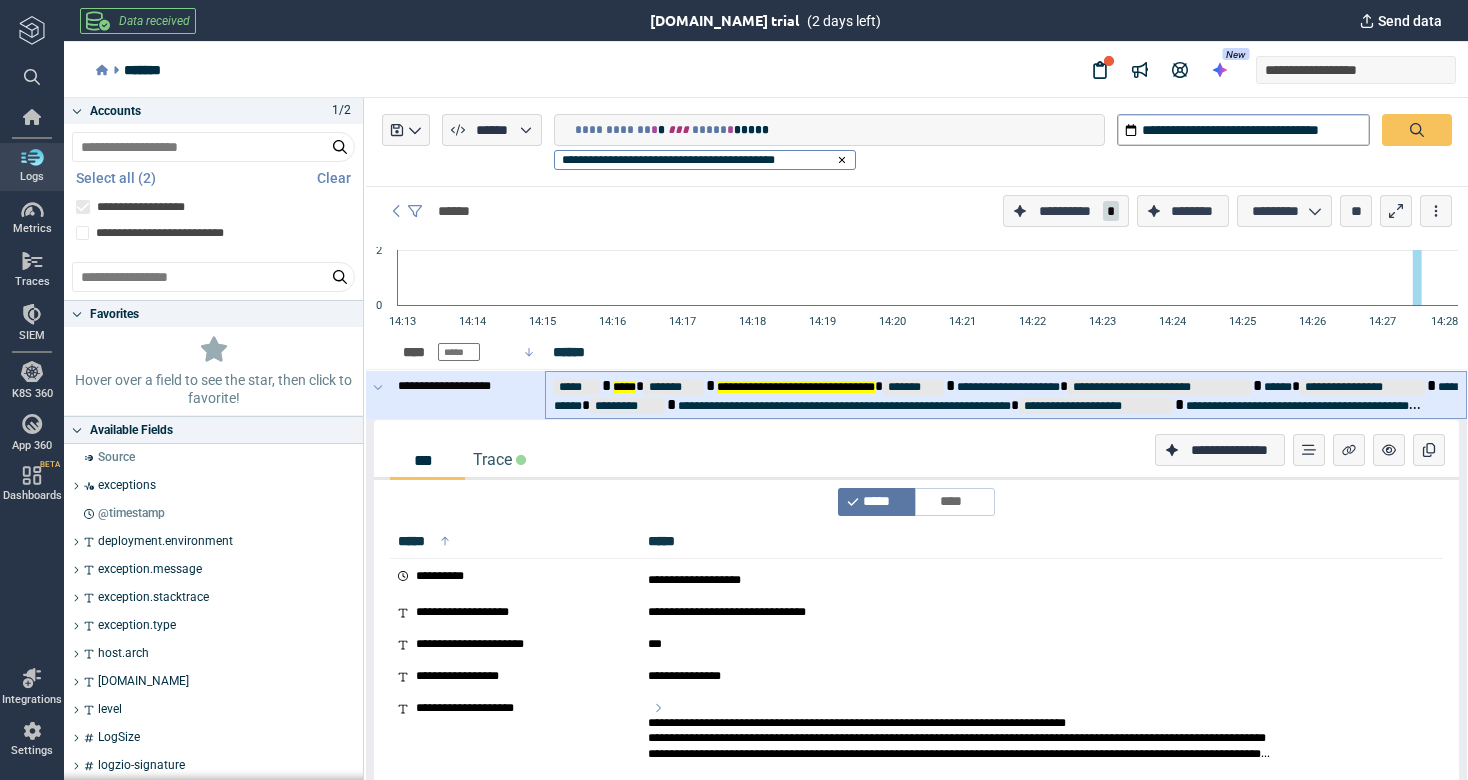 scroll, scrollTop: 0, scrollLeft: 0, axis: both 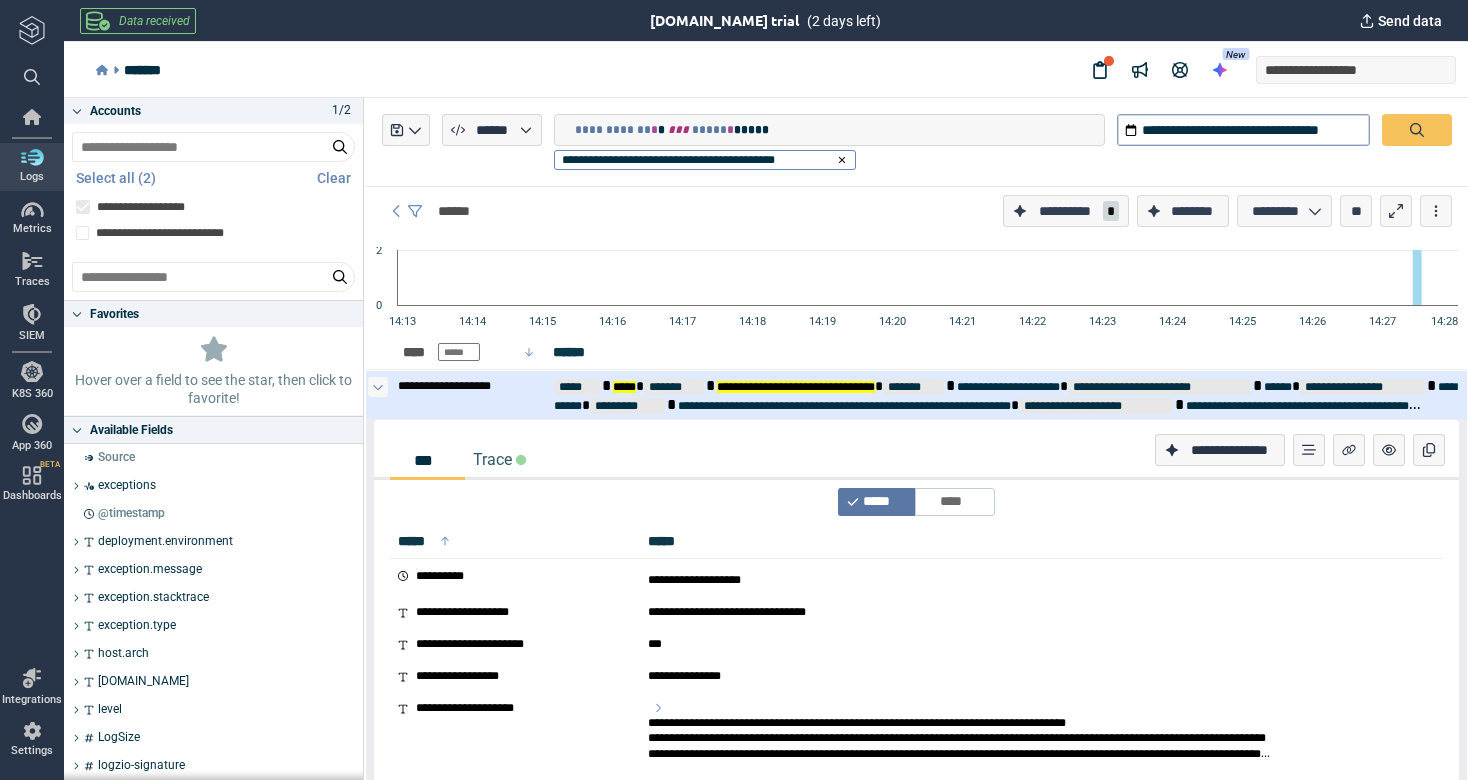 click 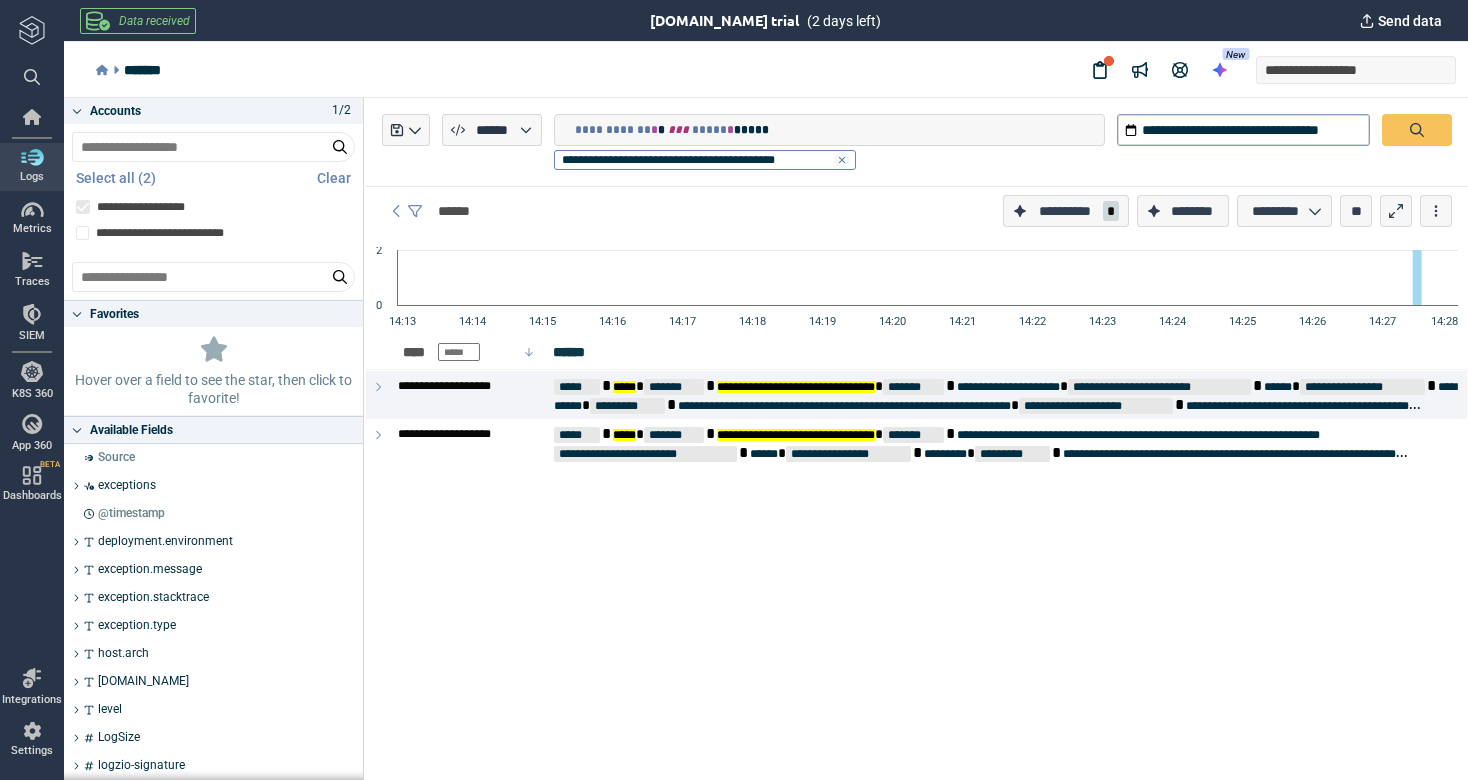 click 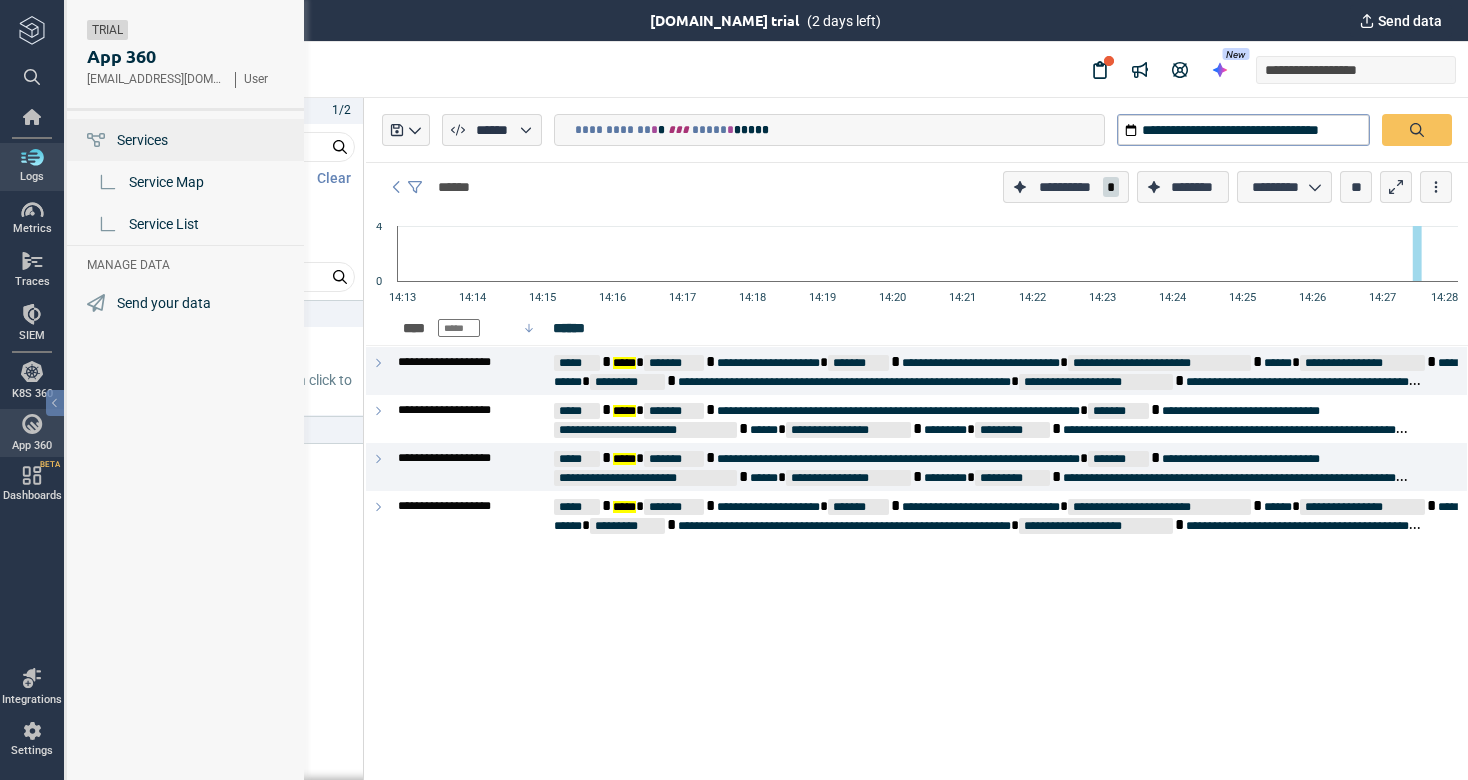 click on "Services" at bounding box center (142, 140) 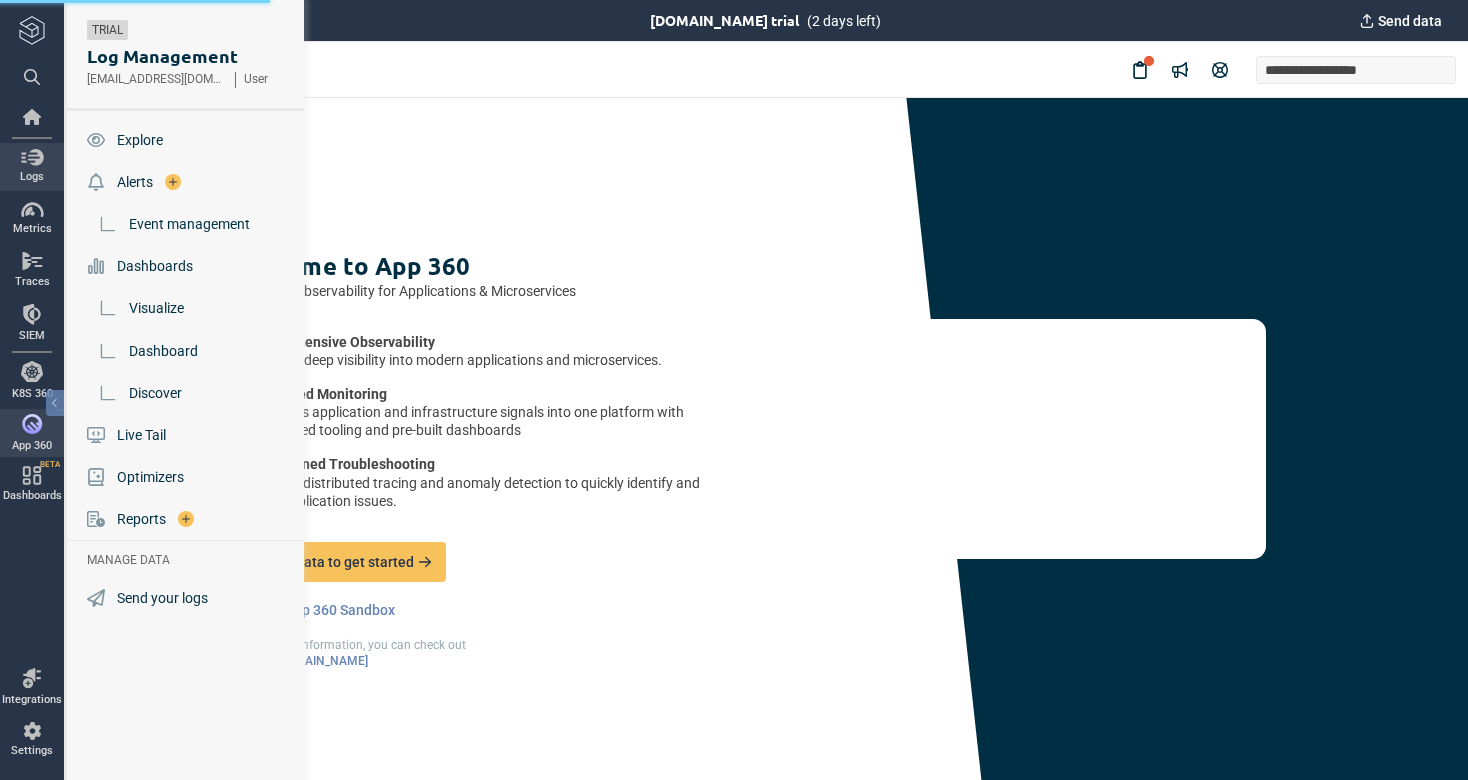 click at bounding box center [32, 157] 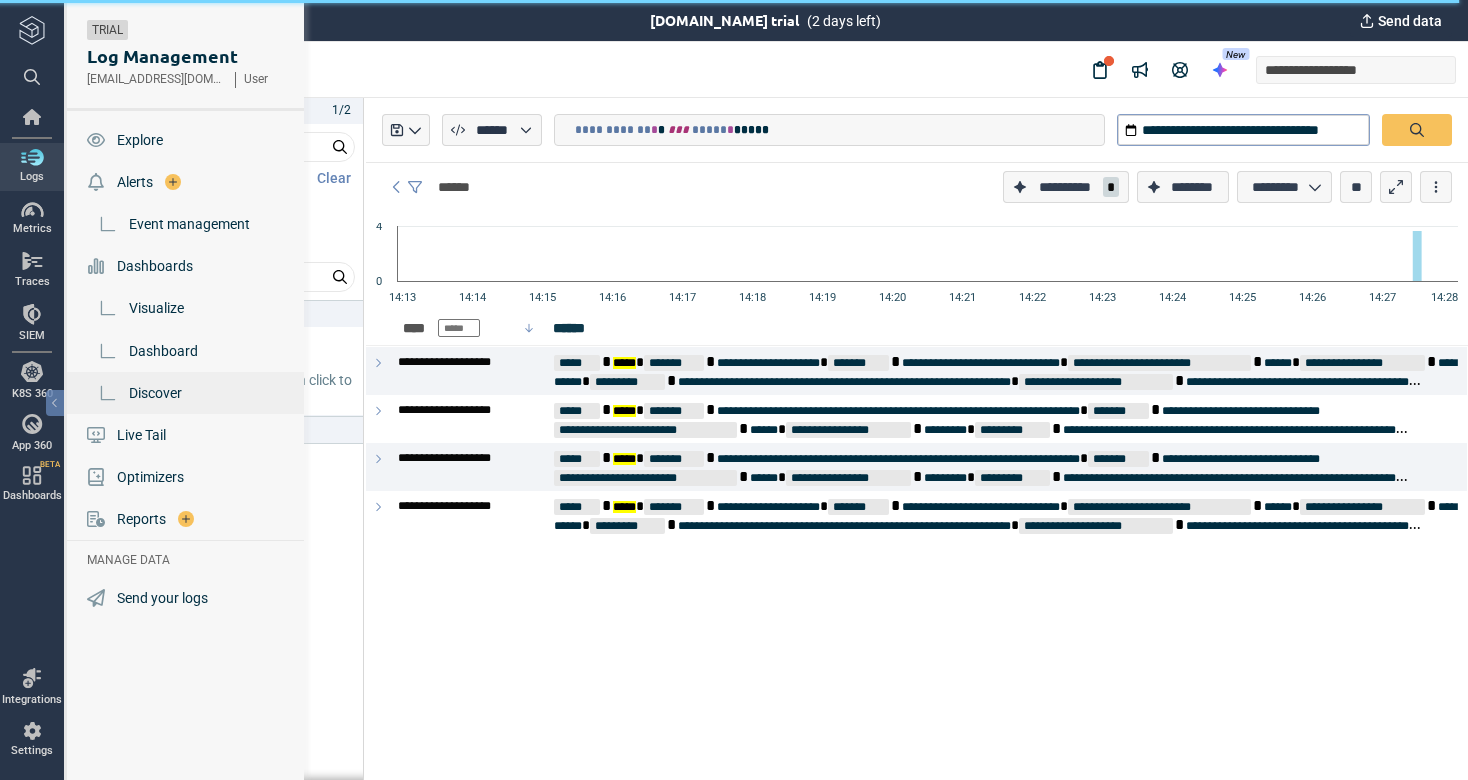 click on "Discover" at bounding box center (155, 393) 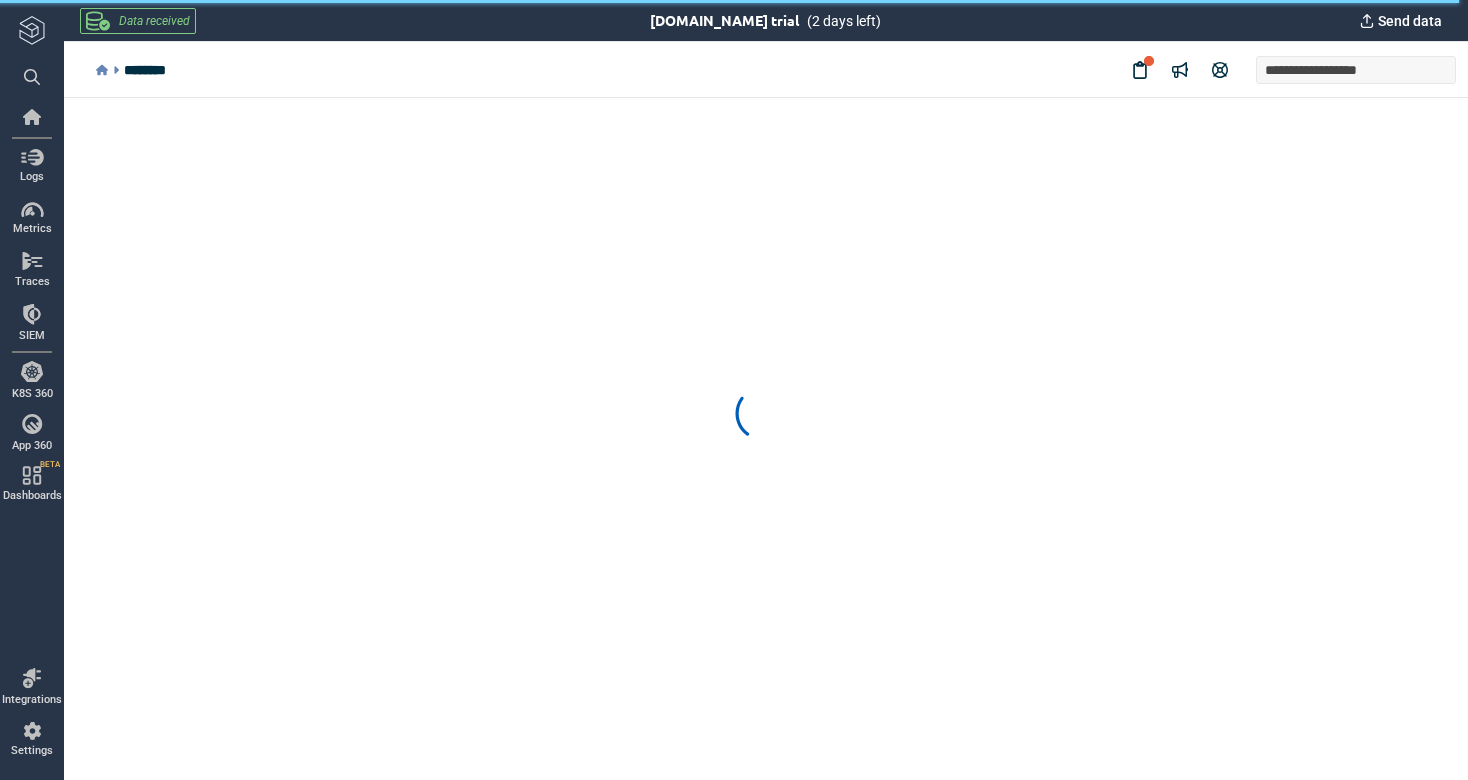 scroll, scrollTop: 0, scrollLeft: 0, axis: both 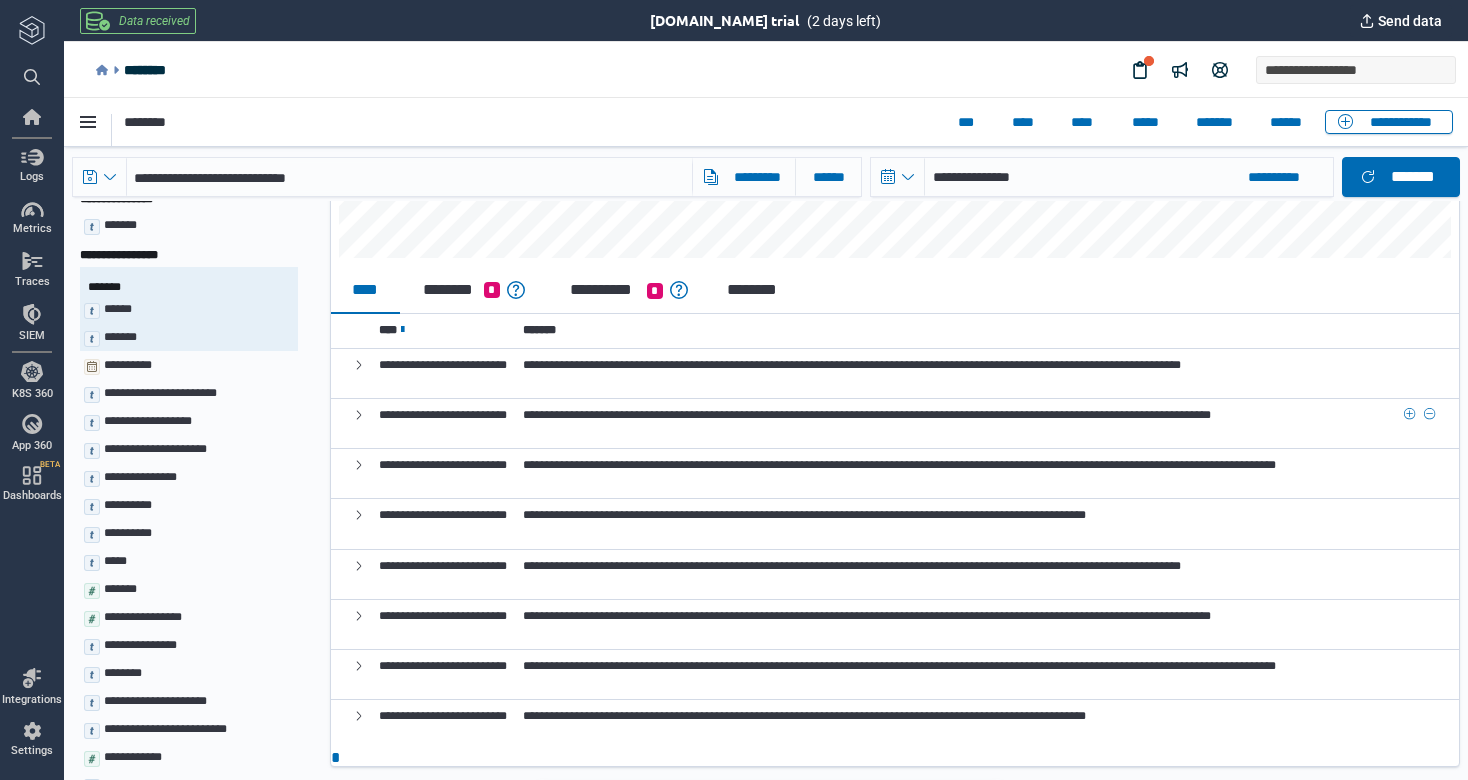 click on "**********" at bounding box center (867, 415) 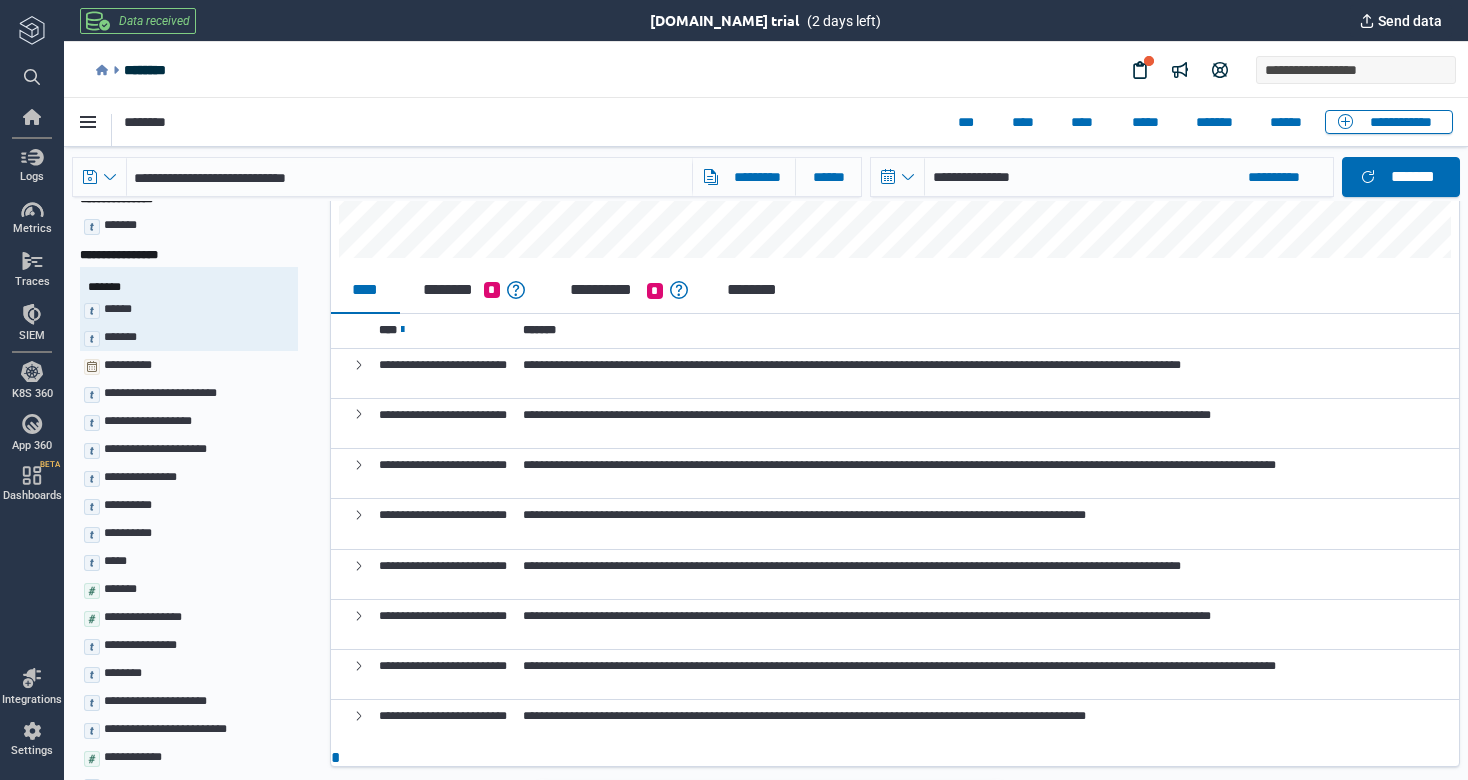 click 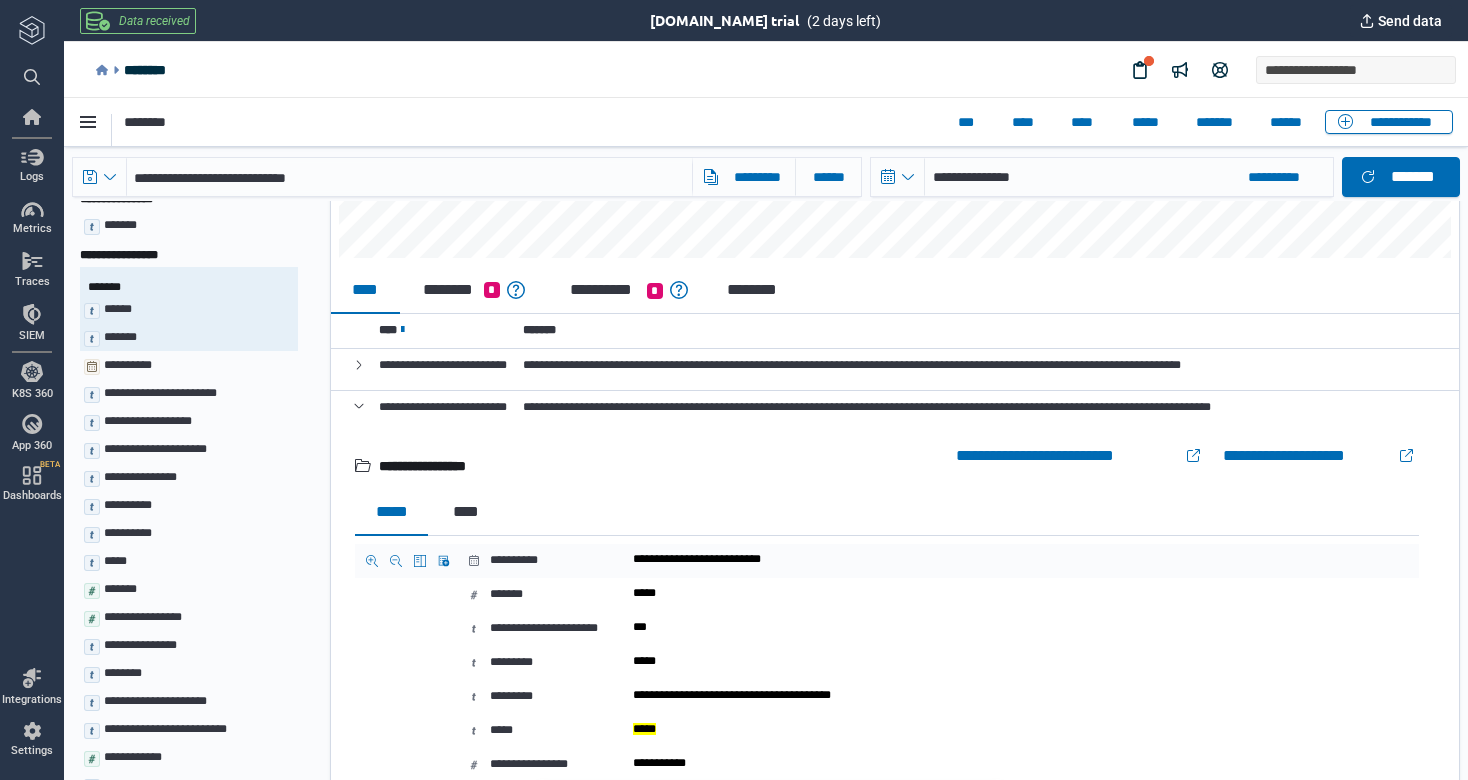 scroll, scrollTop: 1, scrollLeft: 0, axis: vertical 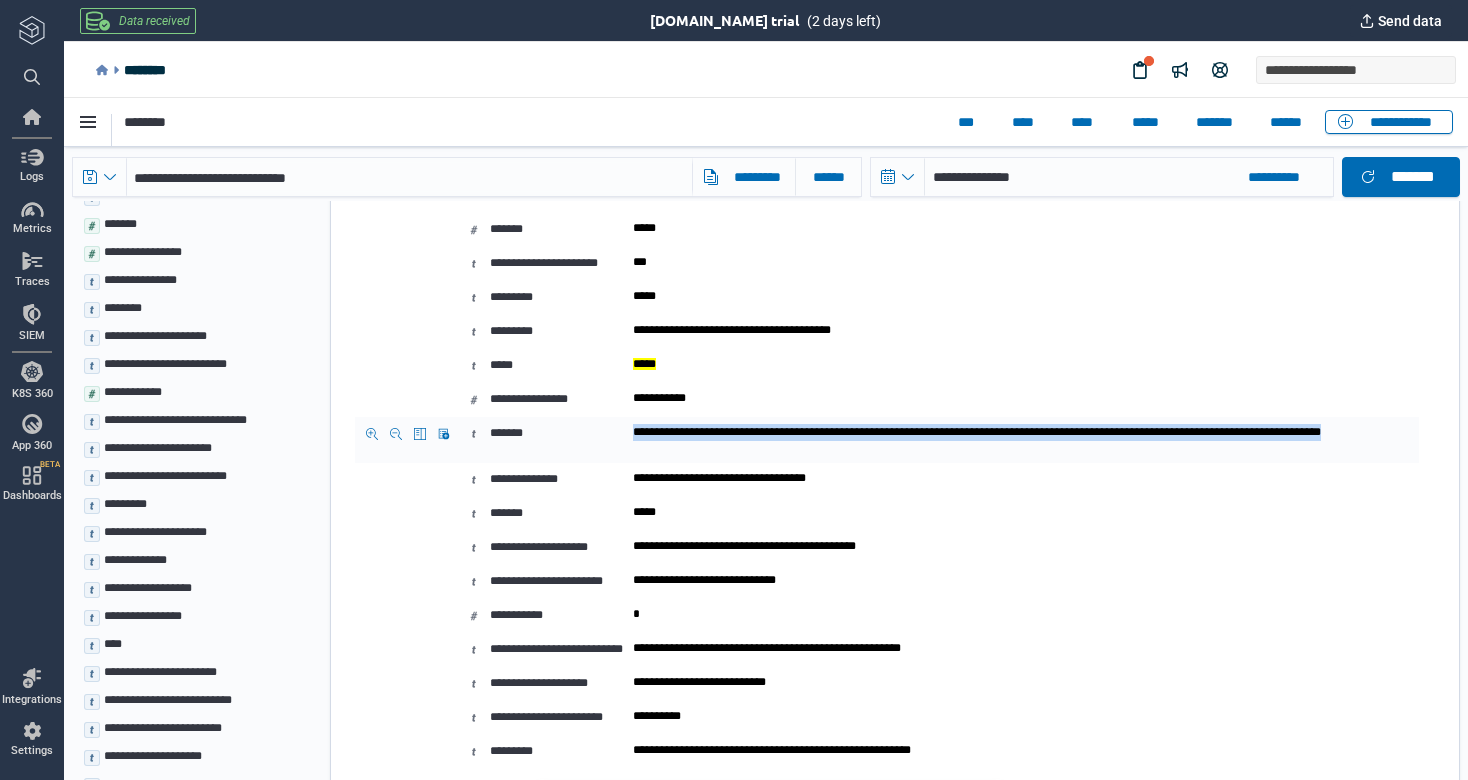 drag, startPoint x: 965, startPoint y: 478, endPoint x: 690, endPoint y: 462, distance: 275.46506 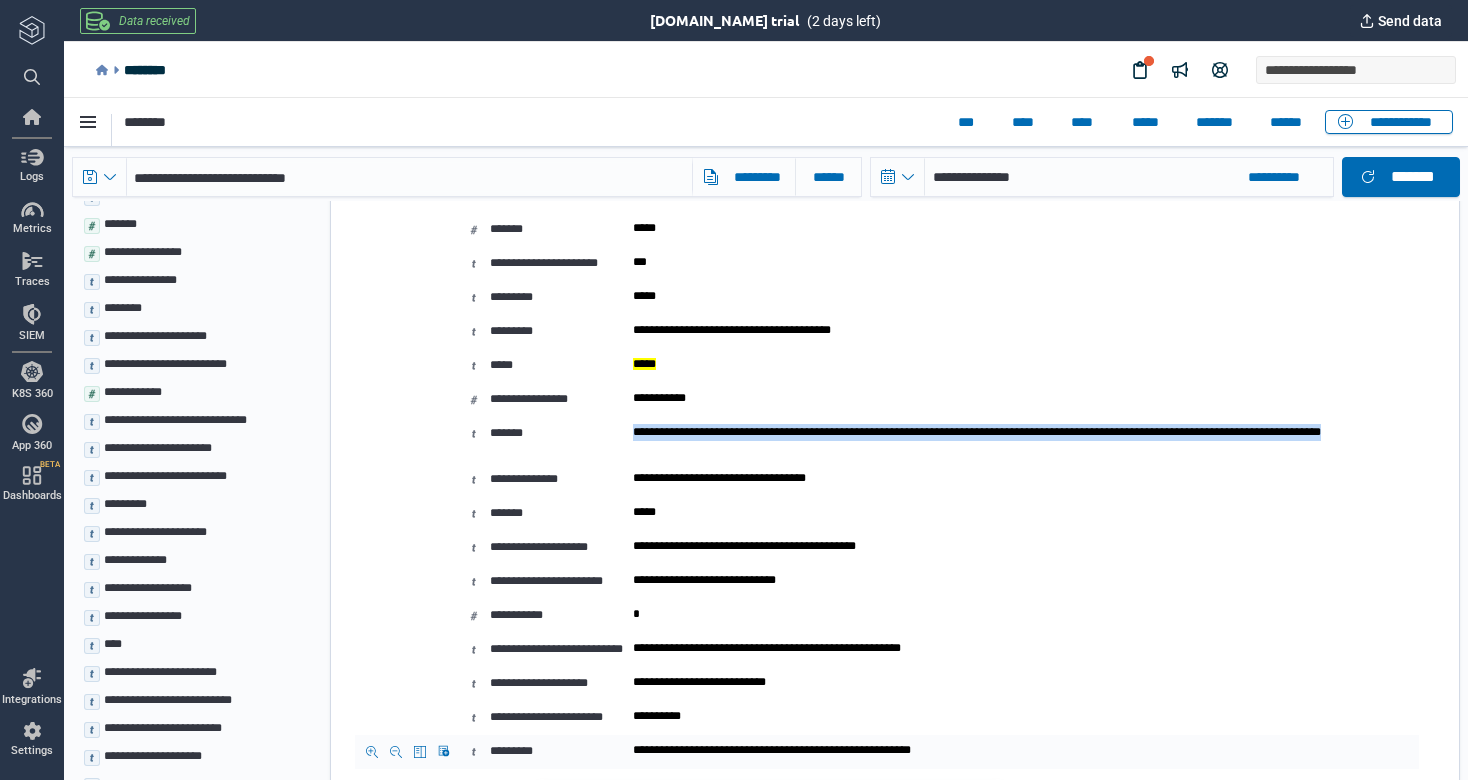 copy on "**********" 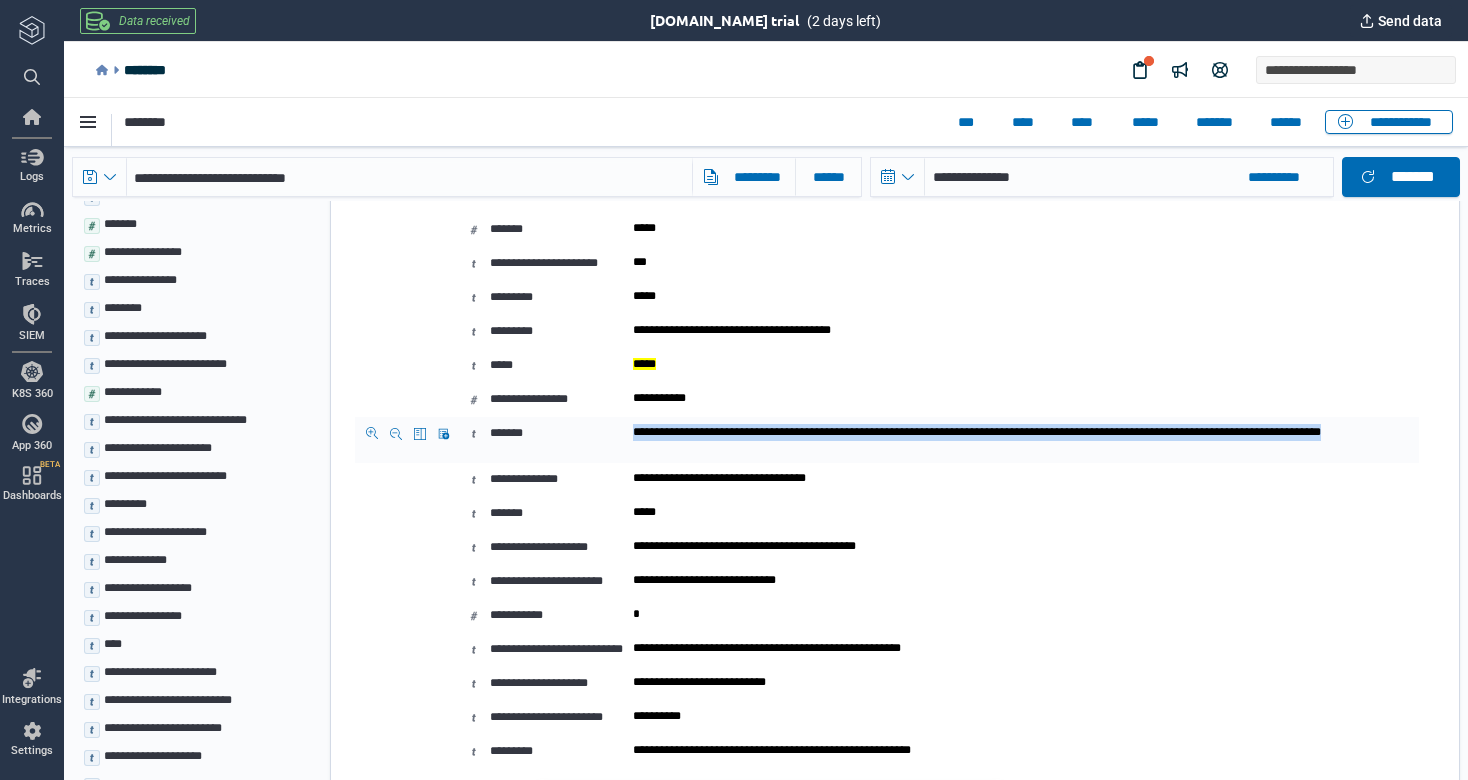 click at bounding box center [372, 433] 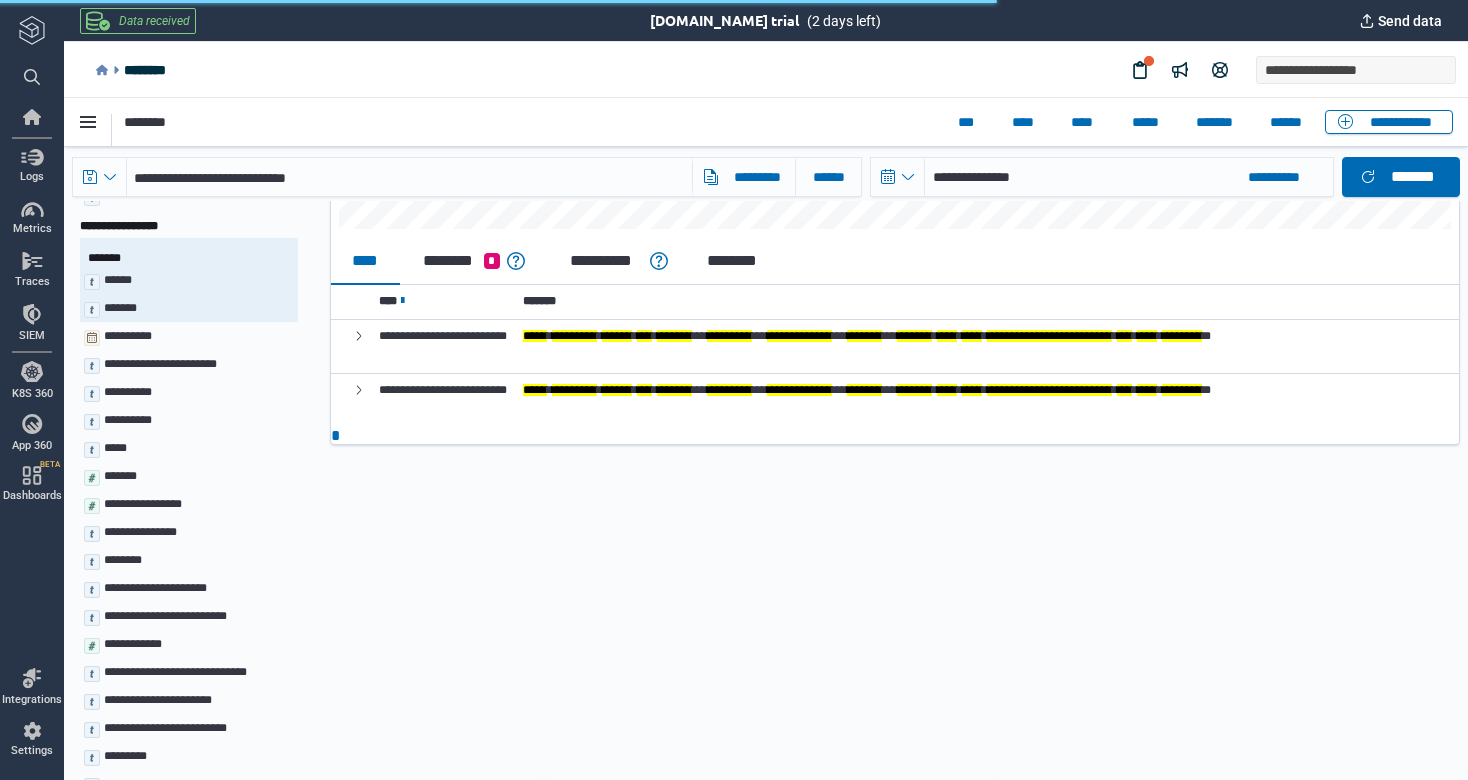 scroll, scrollTop: 274, scrollLeft: 0, axis: vertical 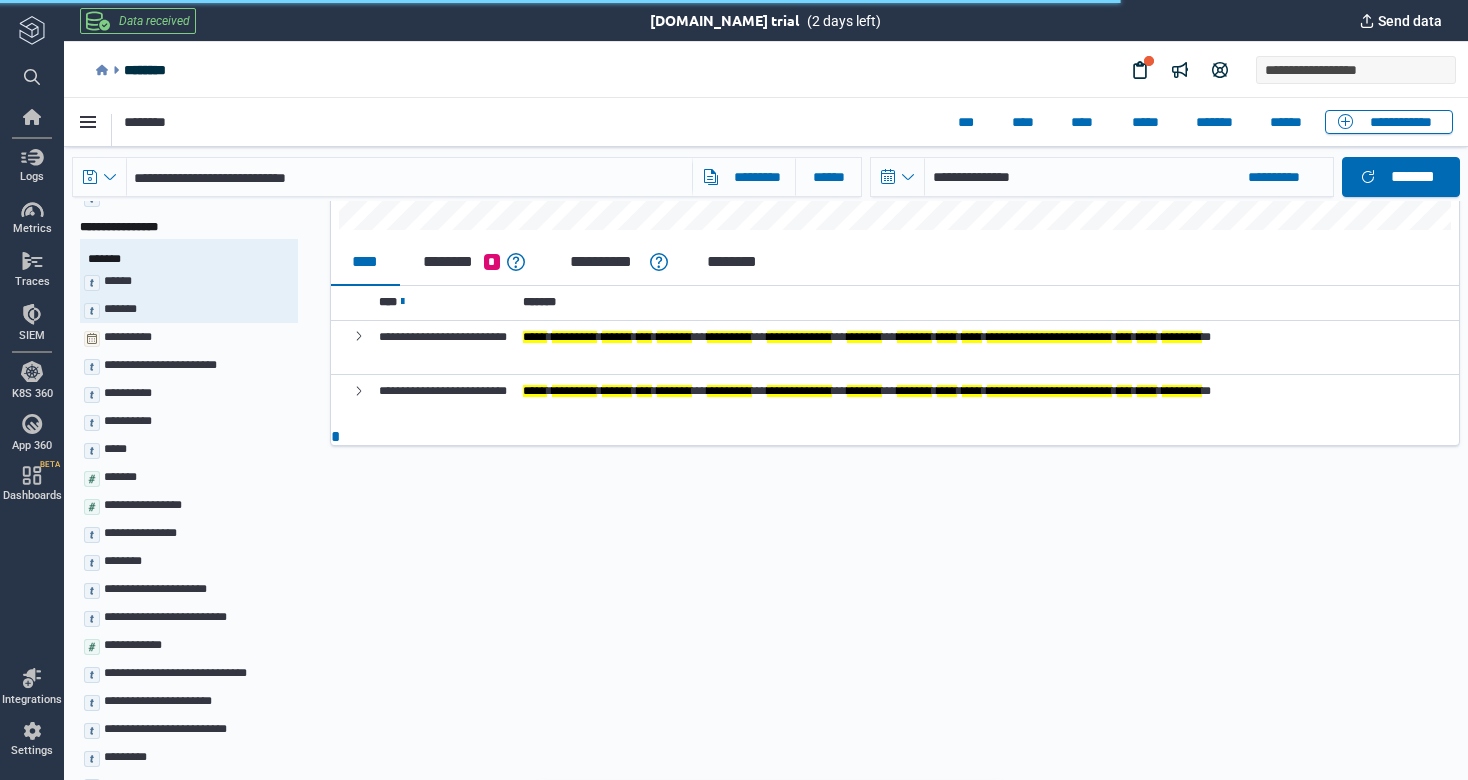click 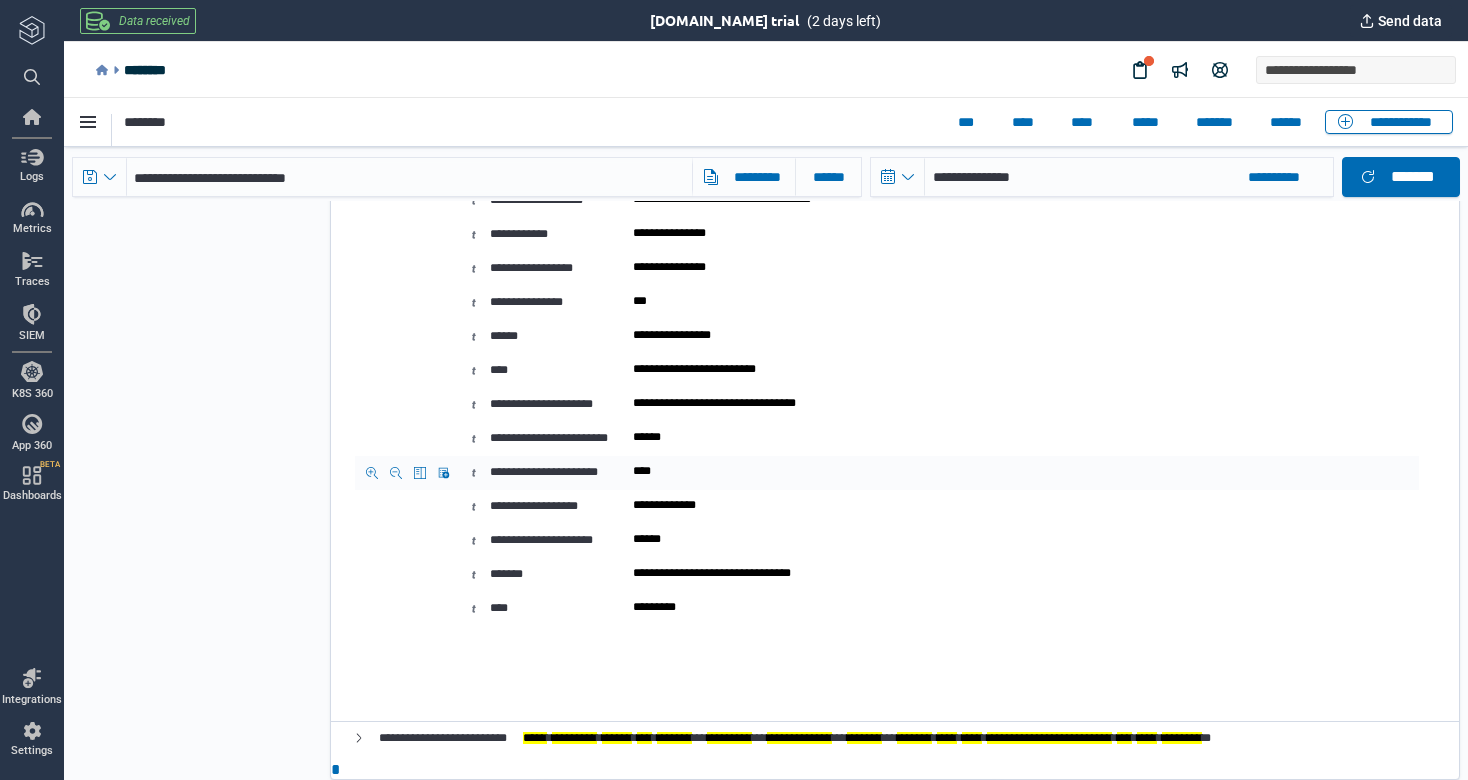 scroll, scrollTop: 1153, scrollLeft: 0, axis: vertical 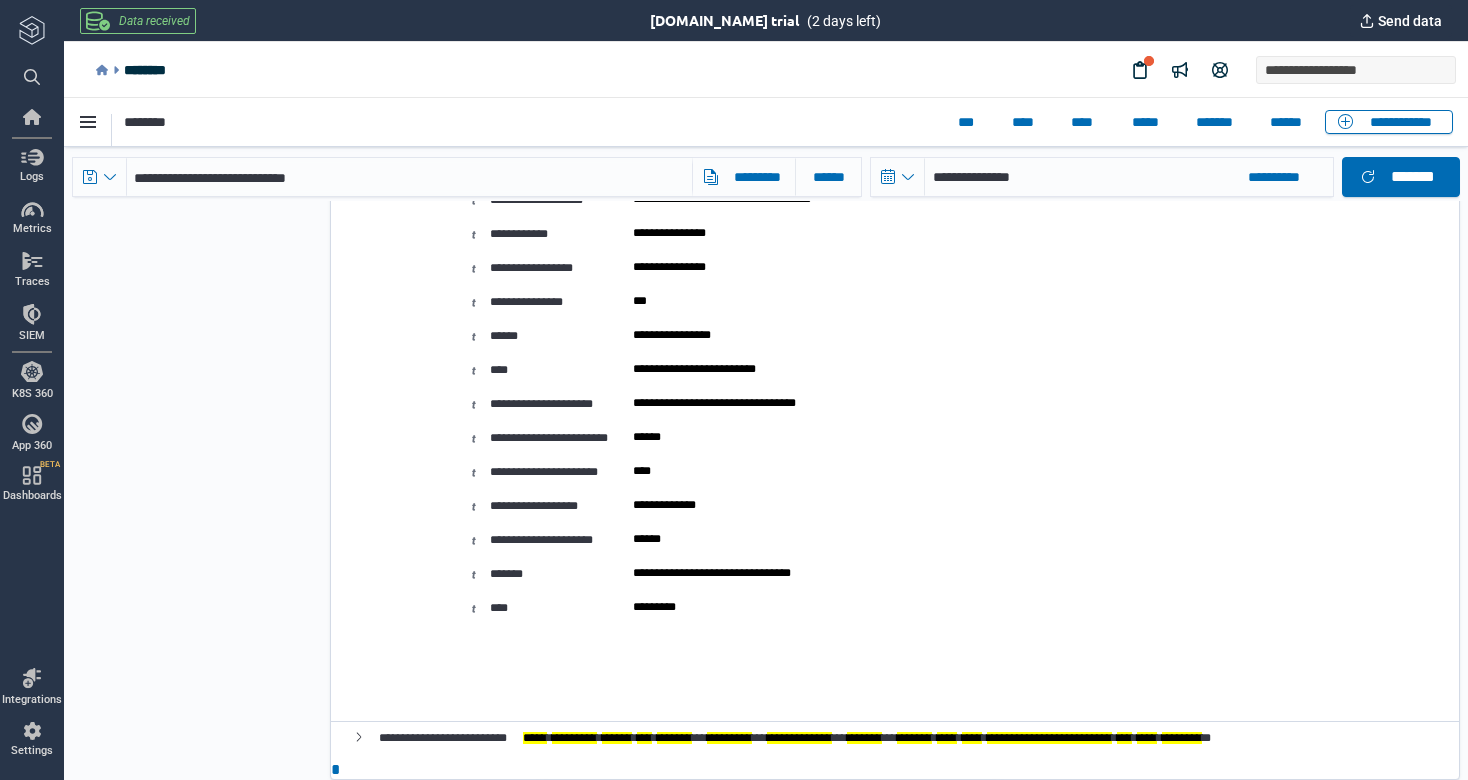 click 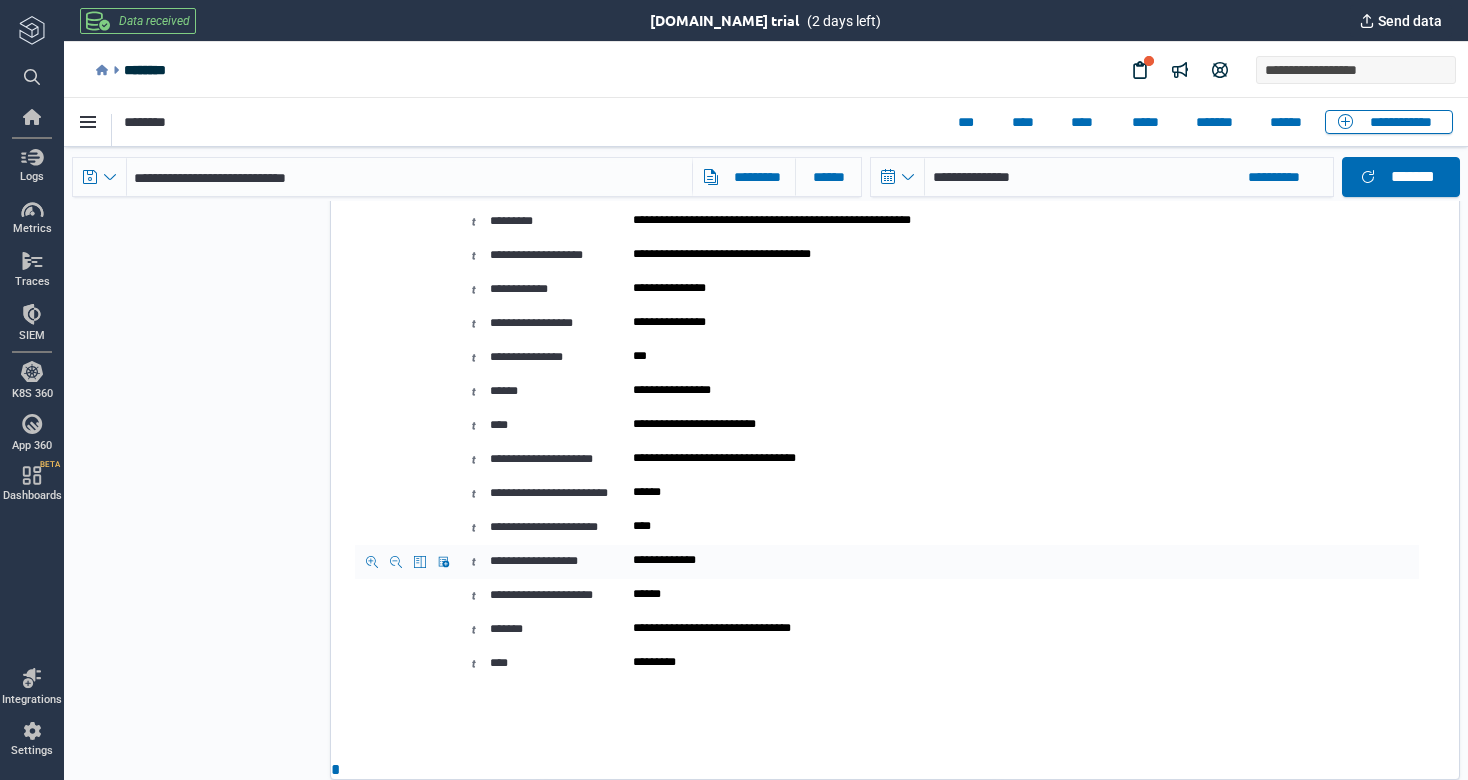 scroll, scrollTop: 2365, scrollLeft: 0, axis: vertical 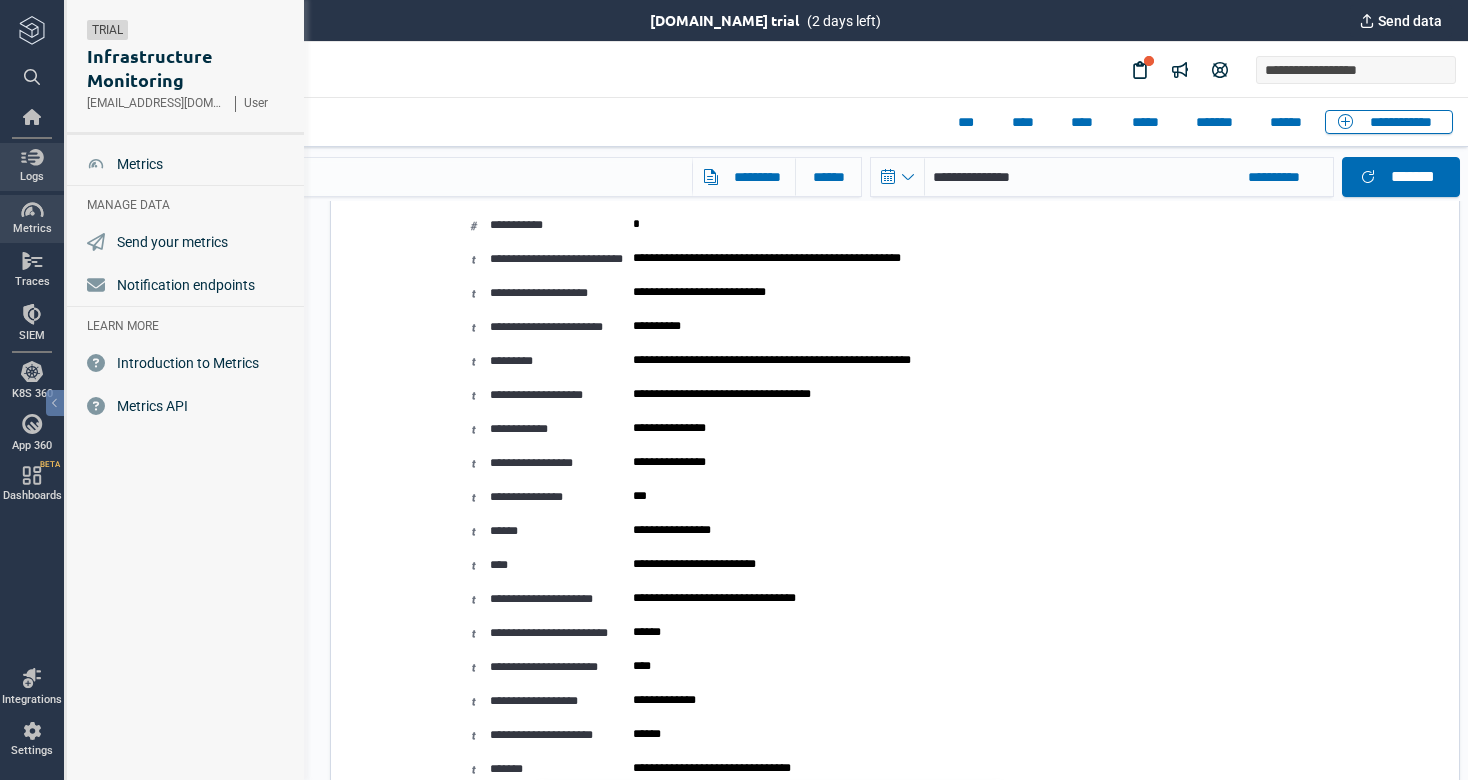 click at bounding box center (32, 157) 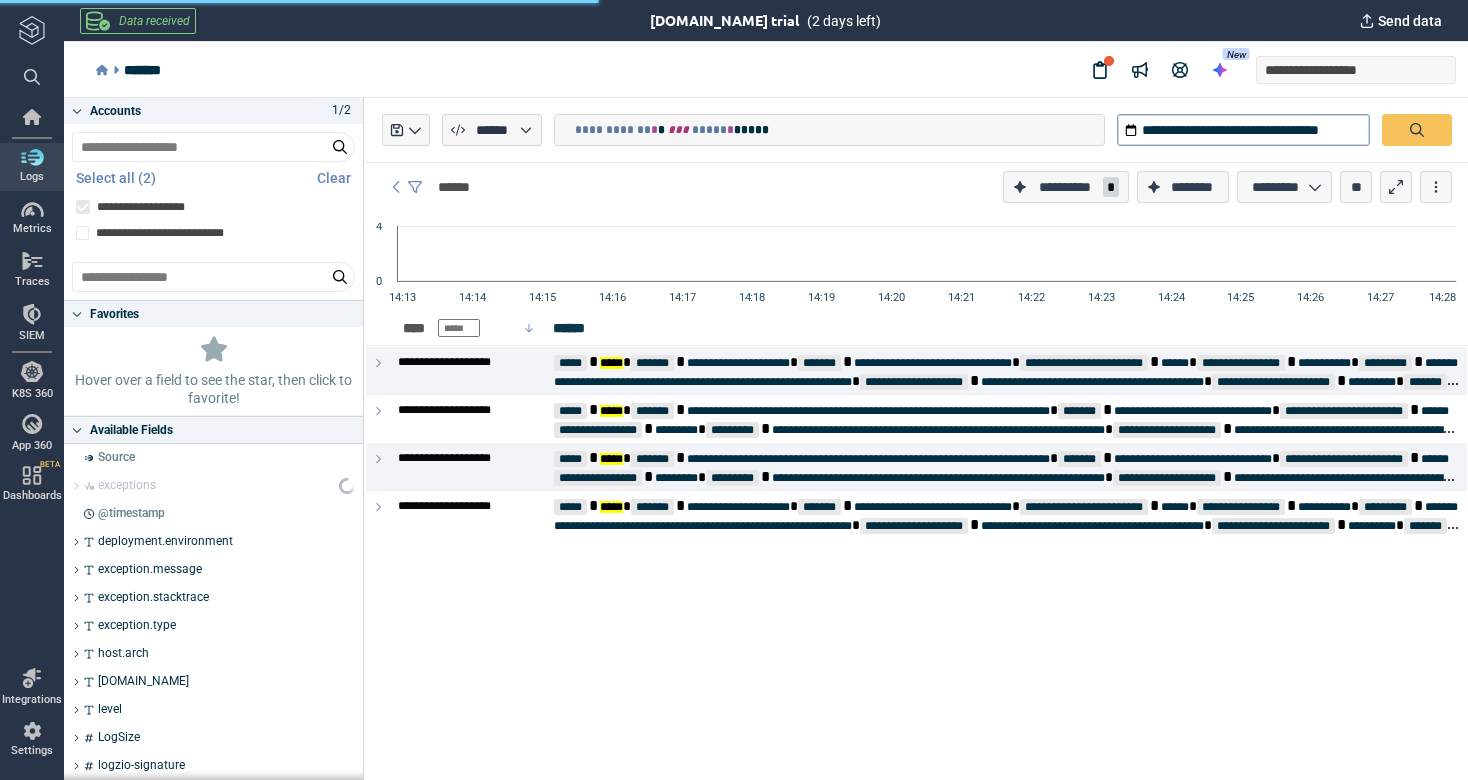 type on "*" 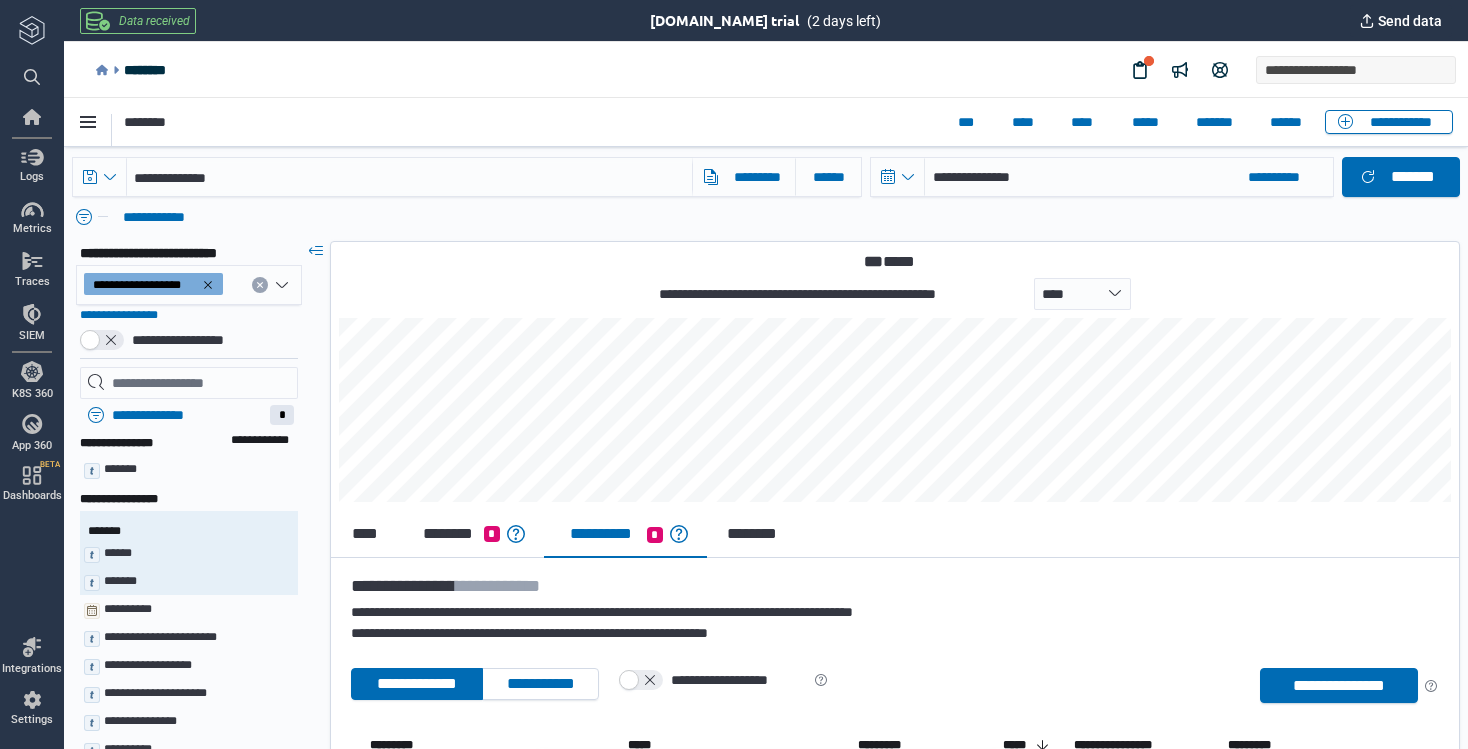scroll, scrollTop: 449, scrollLeft: 0, axis: vertical 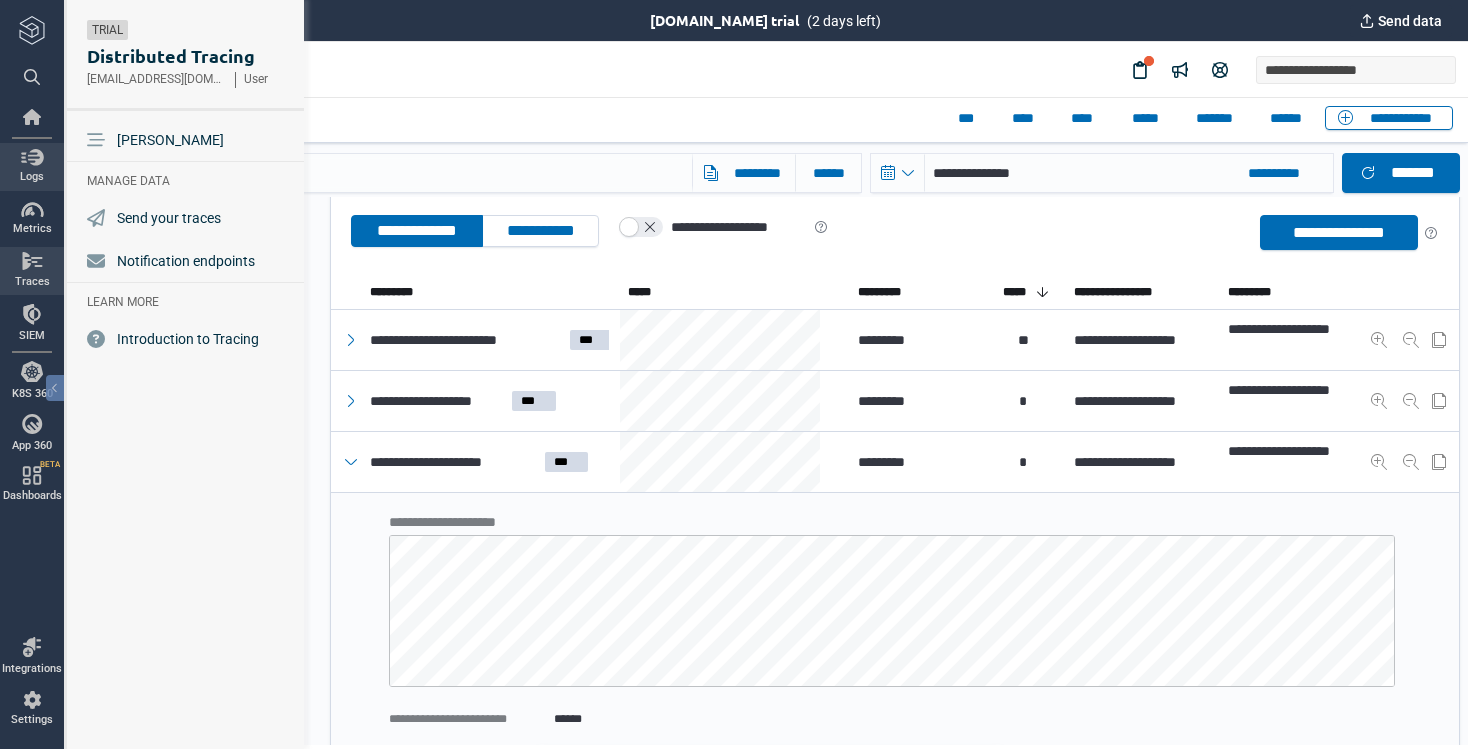 click on "Logs" at bounding box center (32, 166) 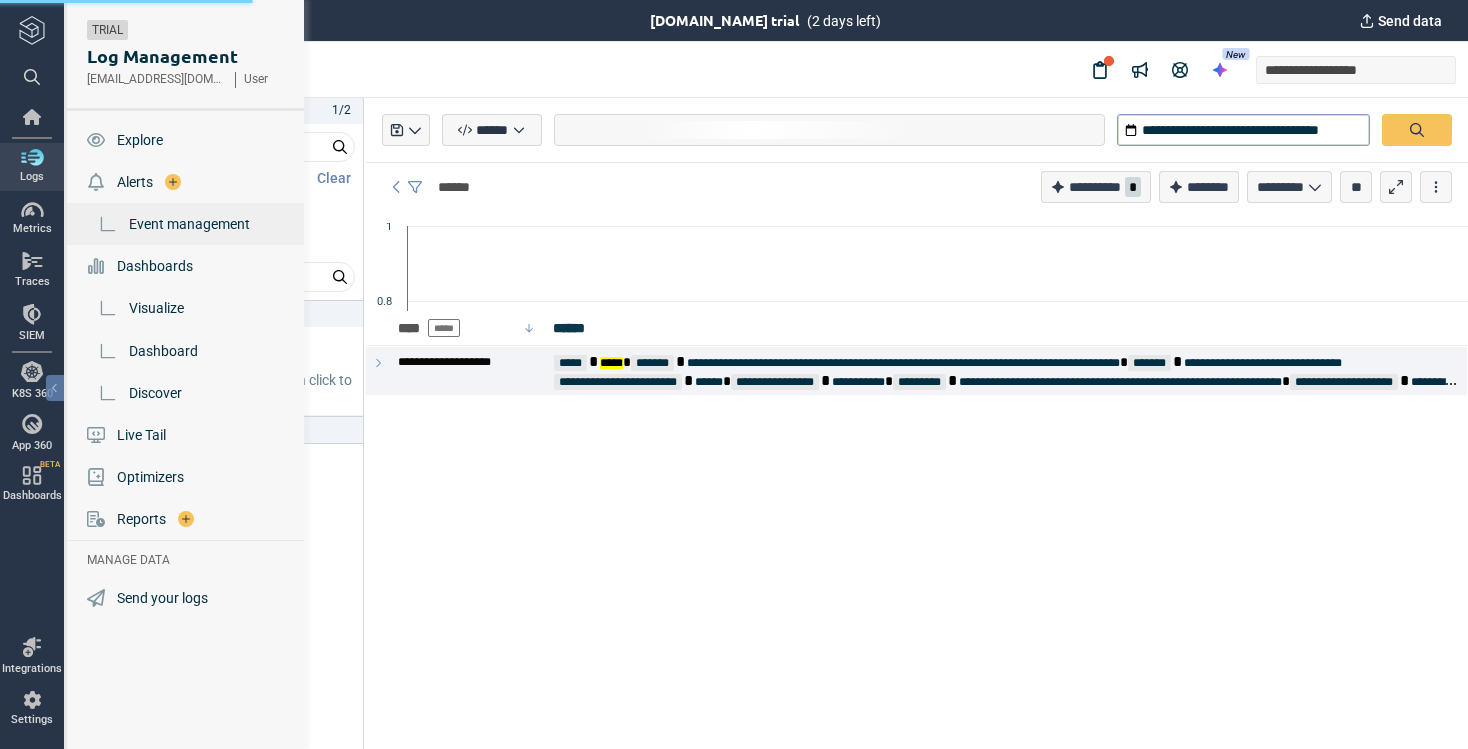 scroll, scrollTop: 0, scrollLeft: 0, axis: both 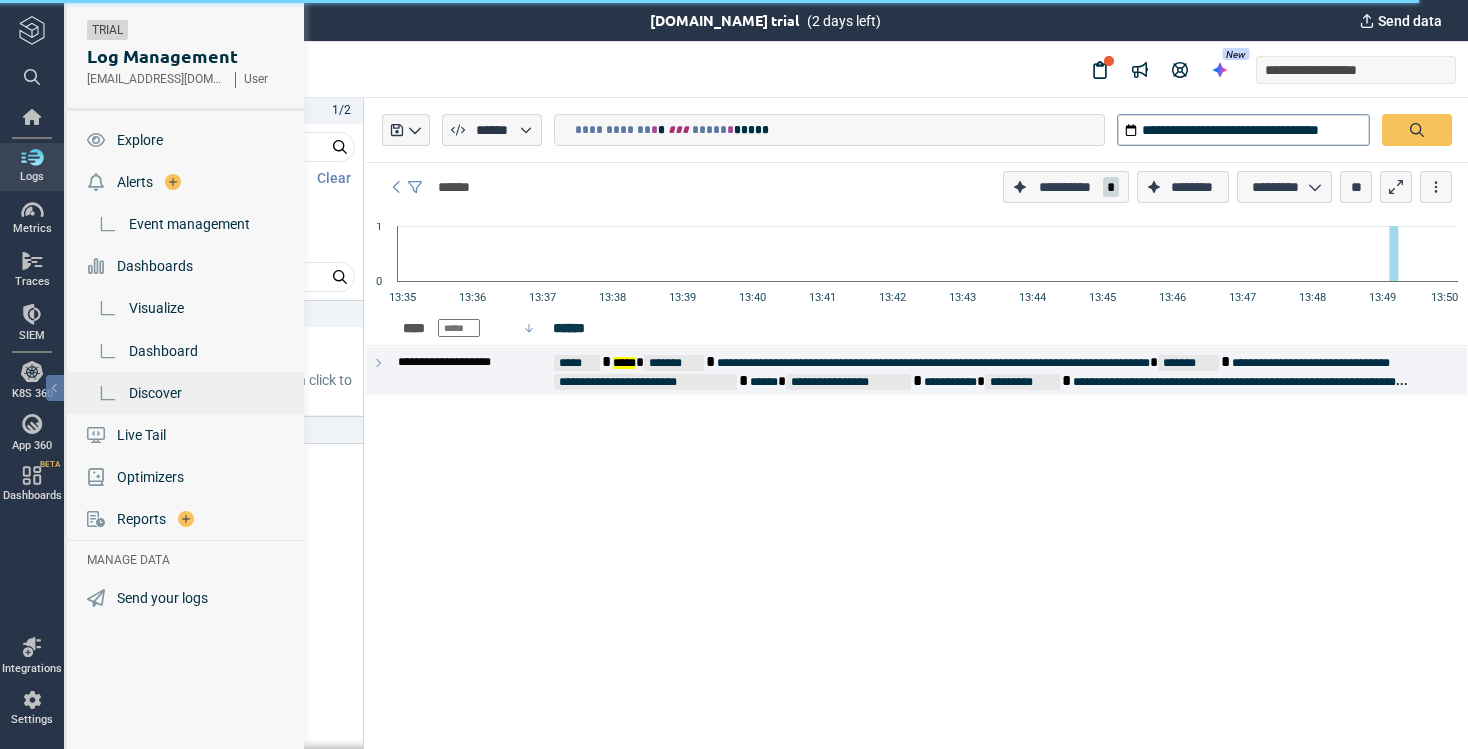 click on "Discover" at bounding box center [155, 393] 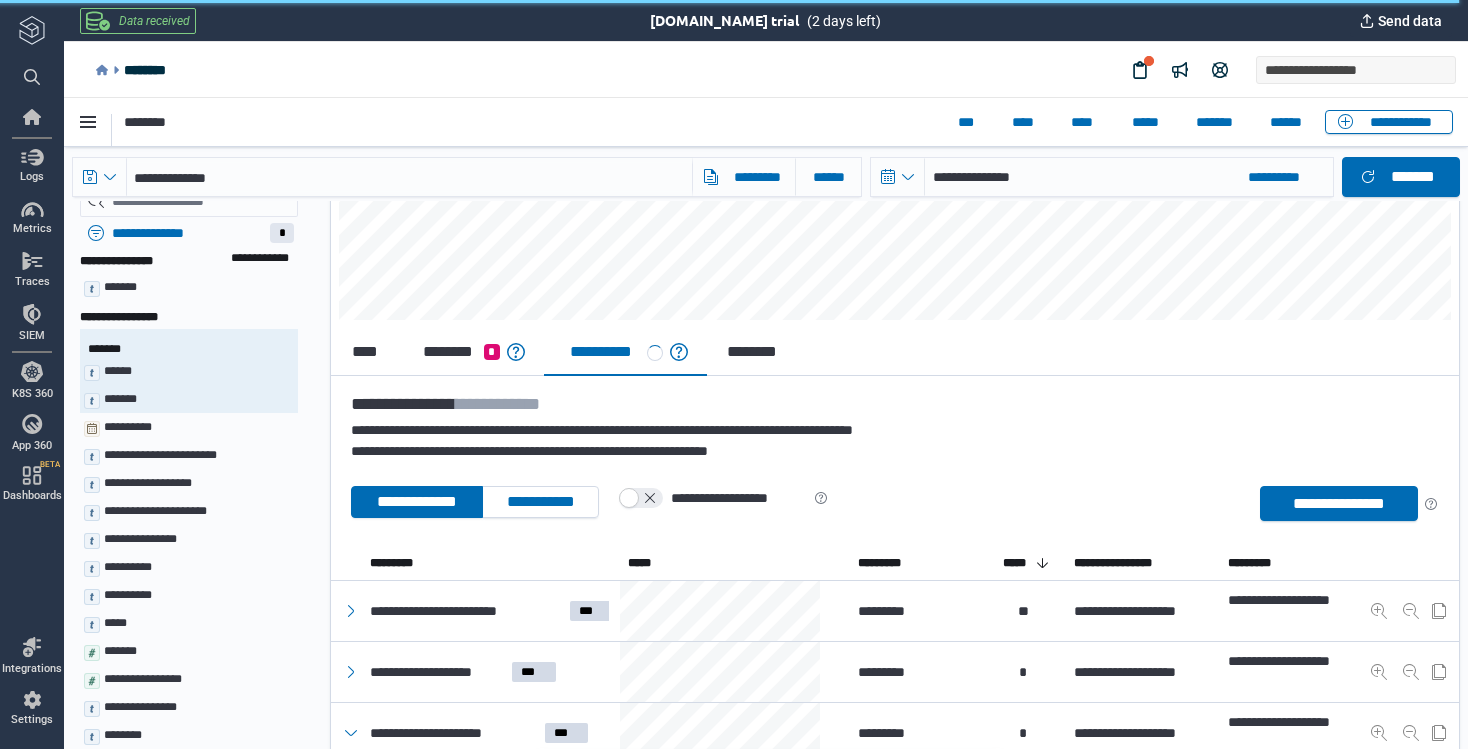 scroll, scrollTop: 235, scrollLeft: 0, axis: vertical 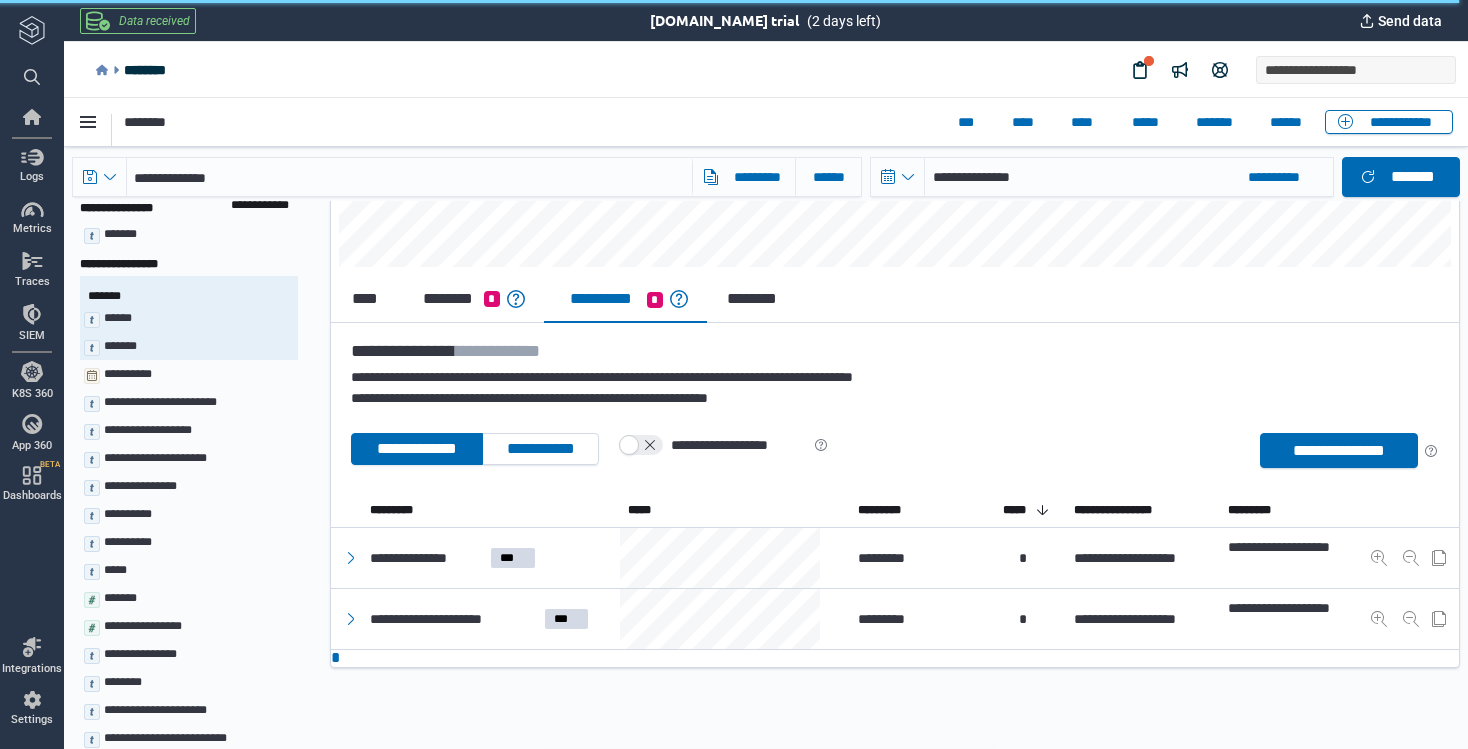 click on "**********" at bounding box center [601, 299] 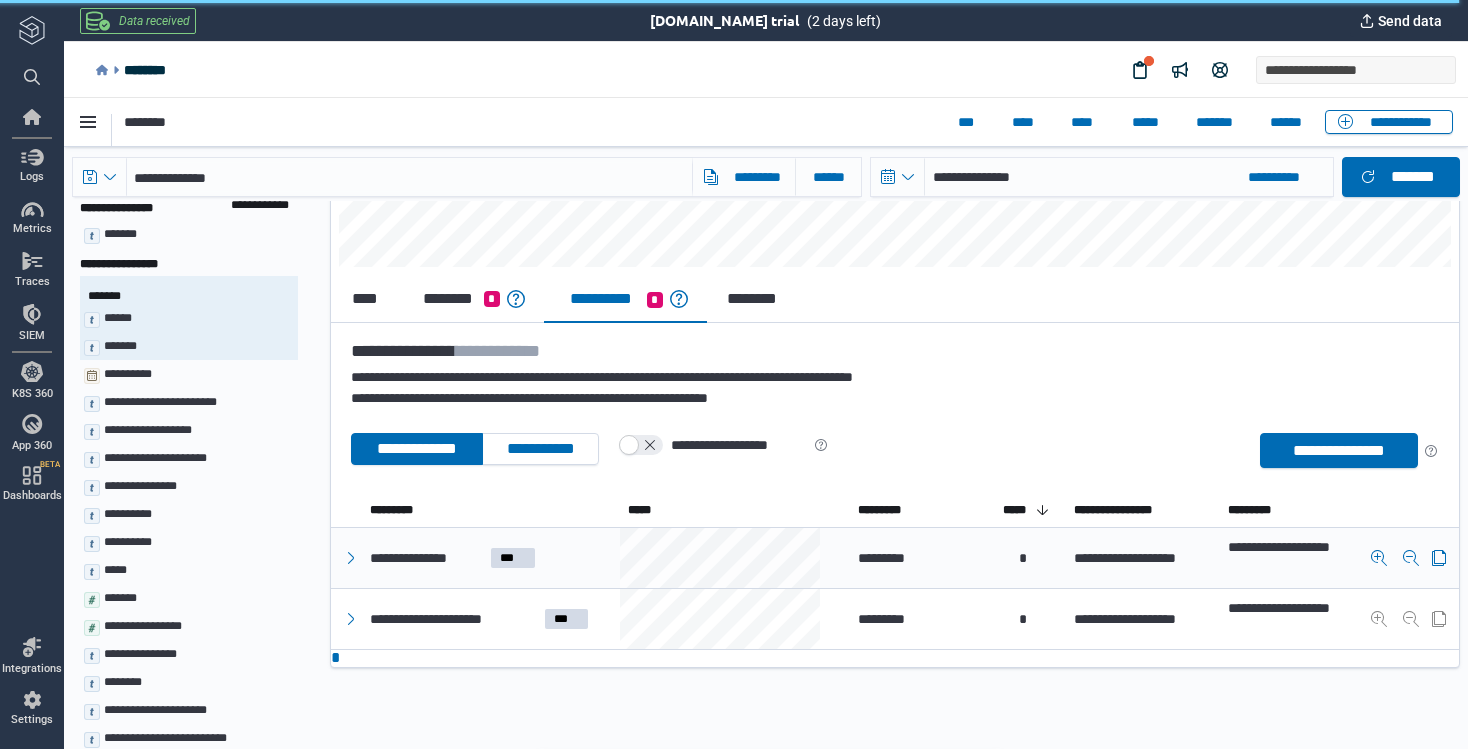 scroll, scrollTop: 1, scrollLeft: 0, axis: vertical 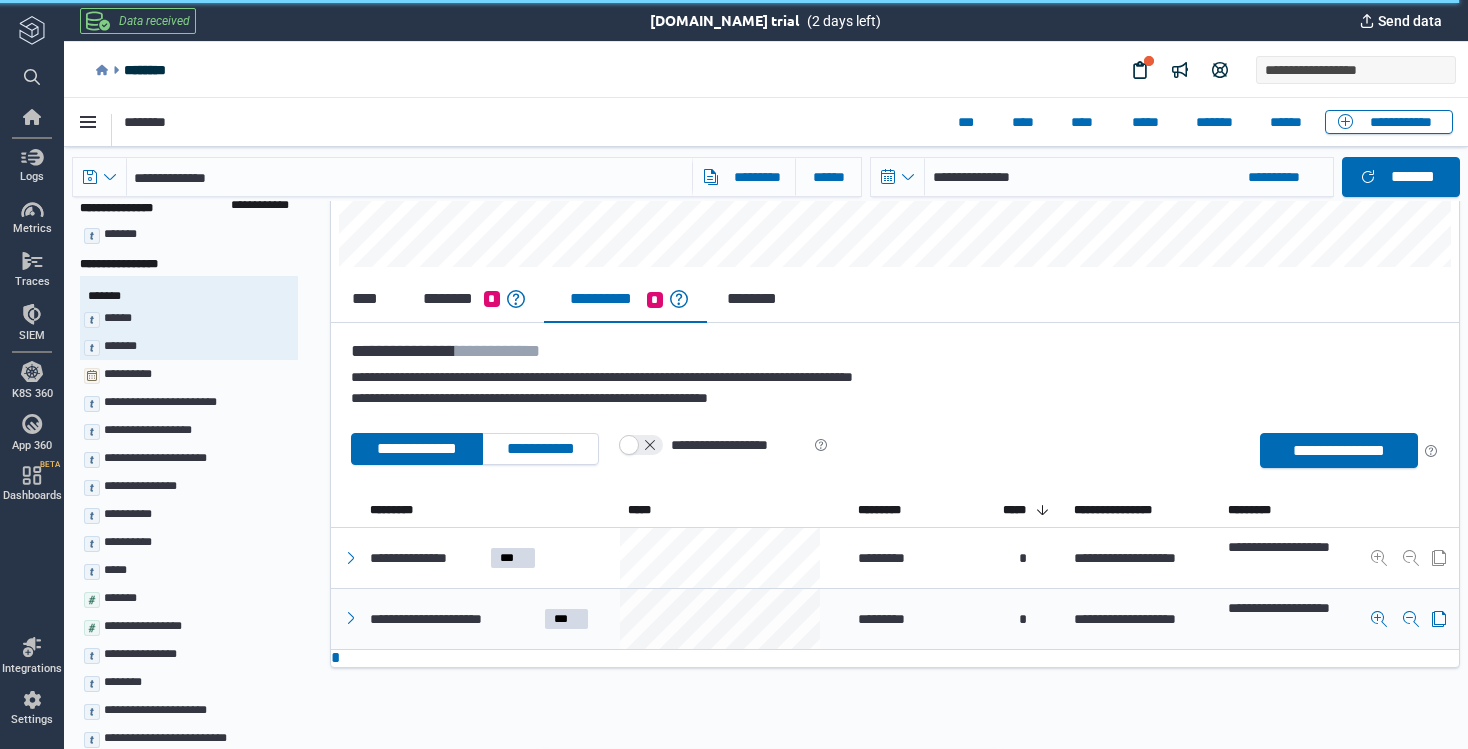click at bounding box center [351, 618] 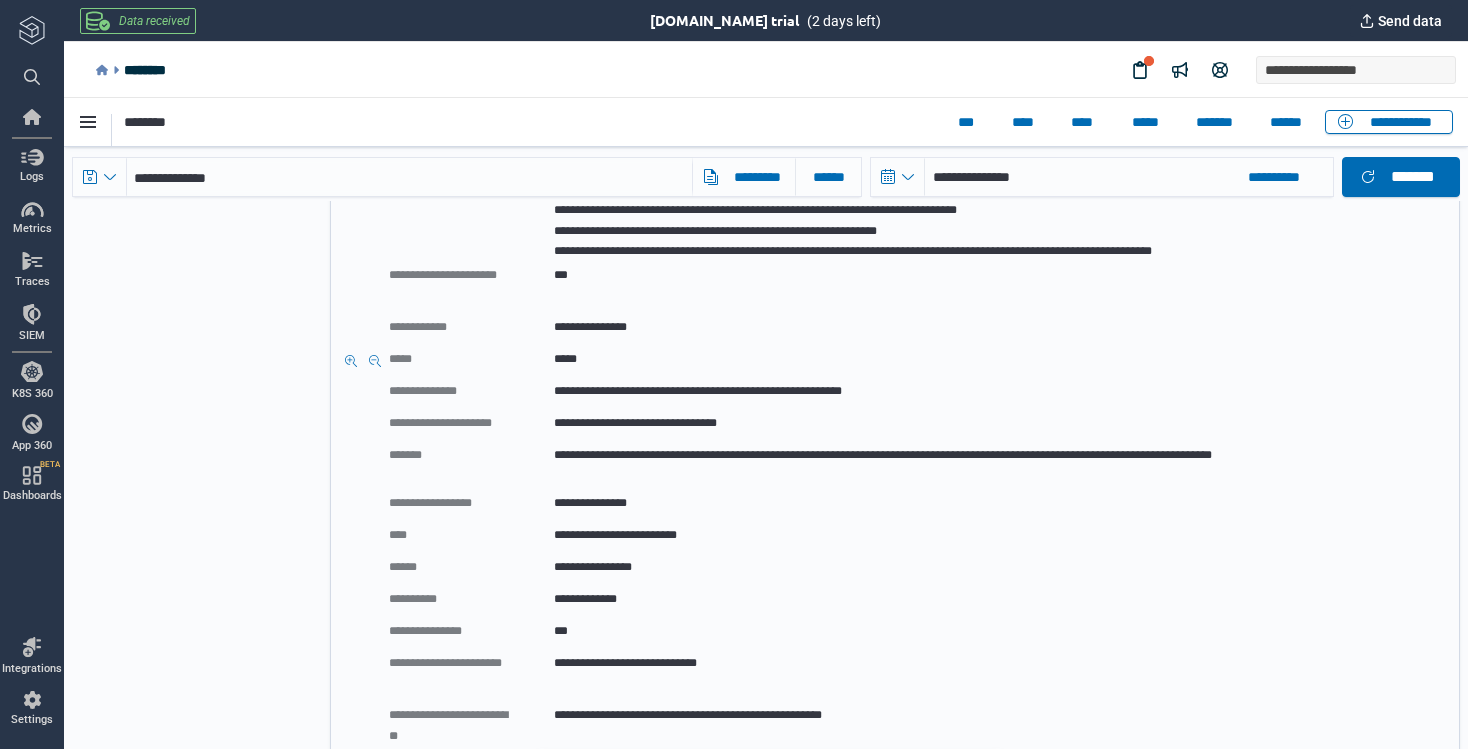 scroll, scrollTop: 1790, scrollLeft: 0, axis: vertical 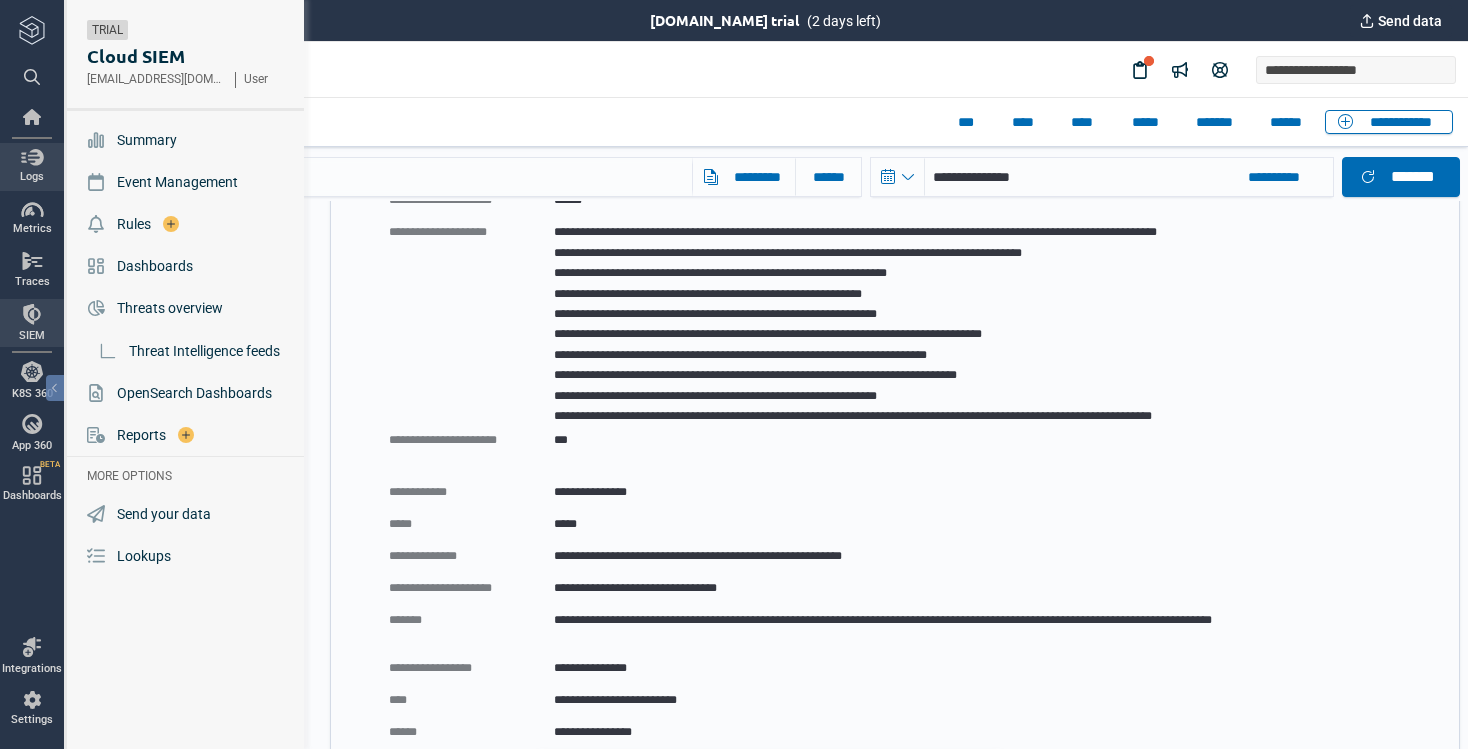 click on "Logs" at bounding box center (32, 166) 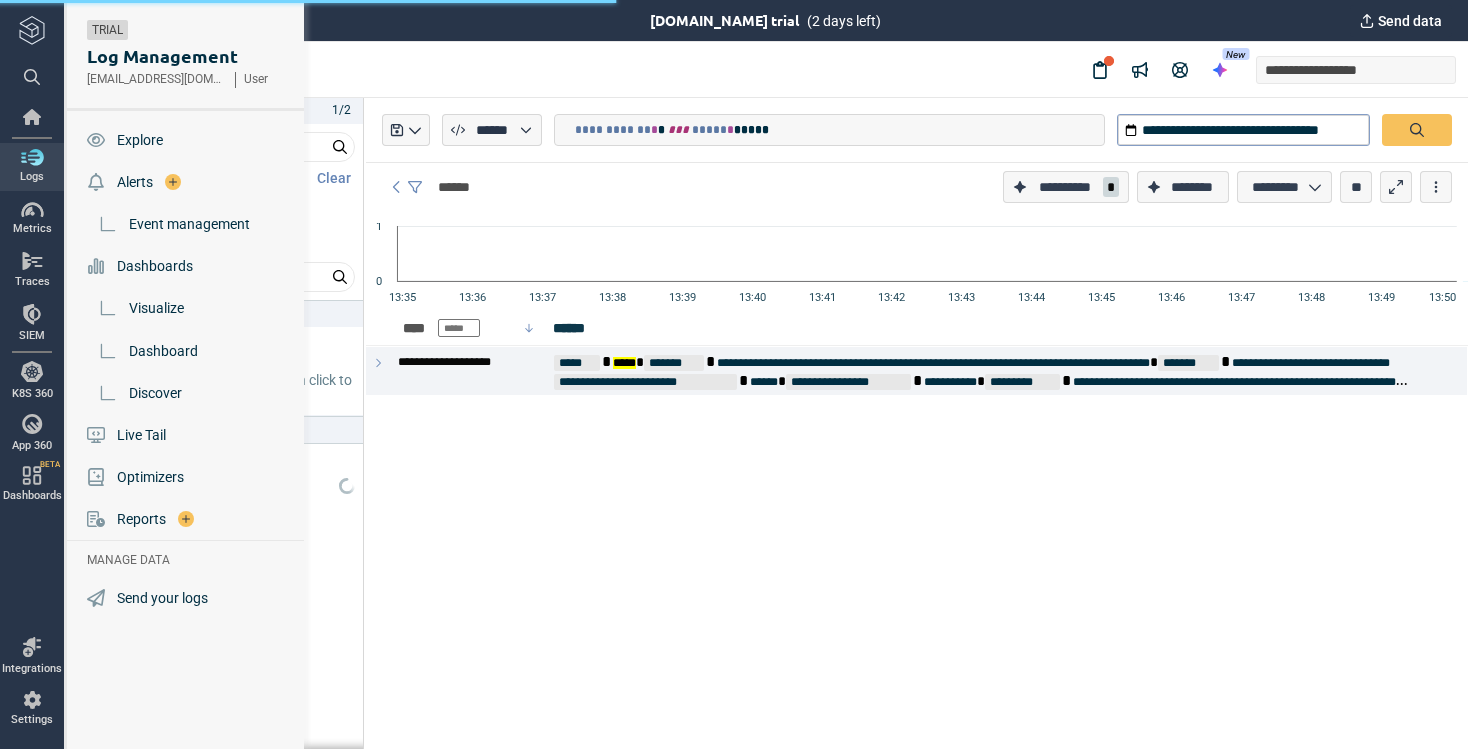 type on "*" 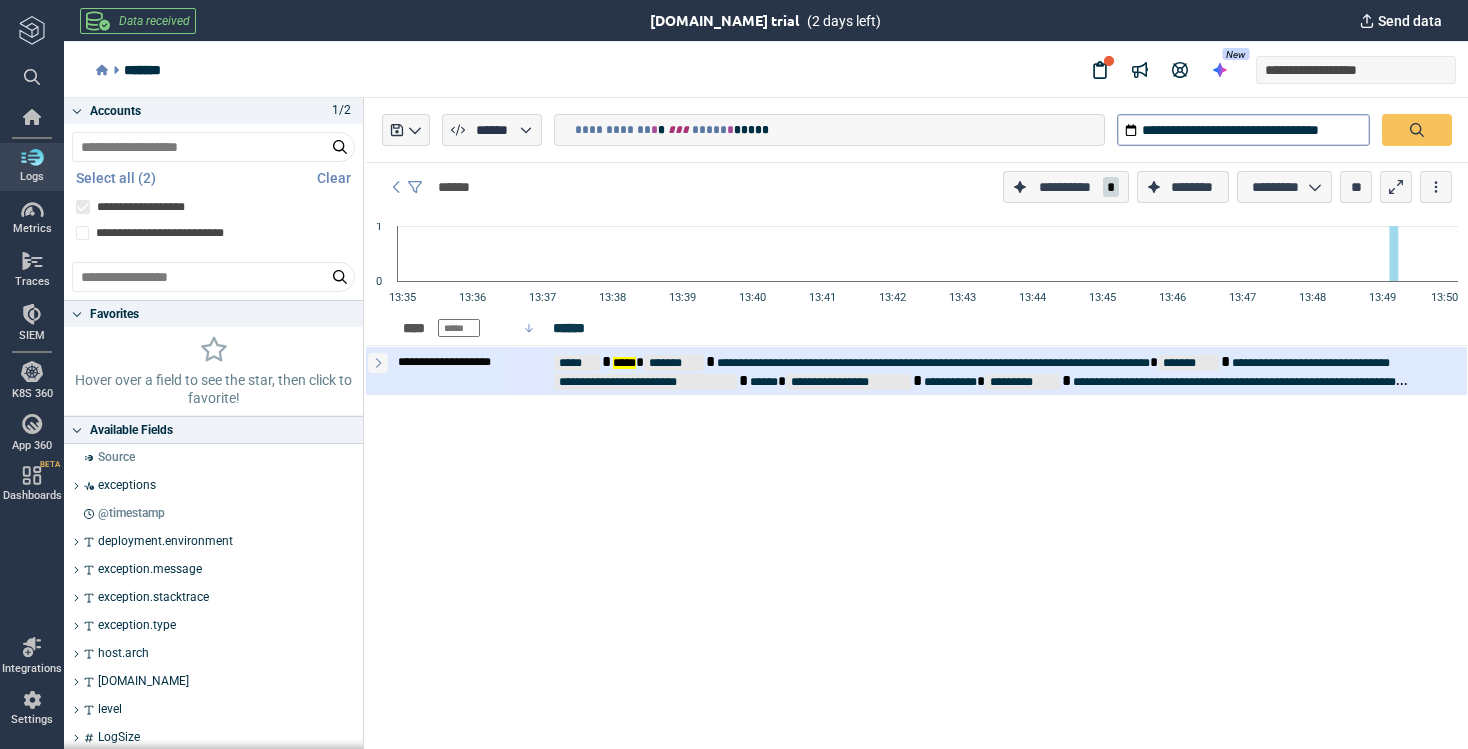 click 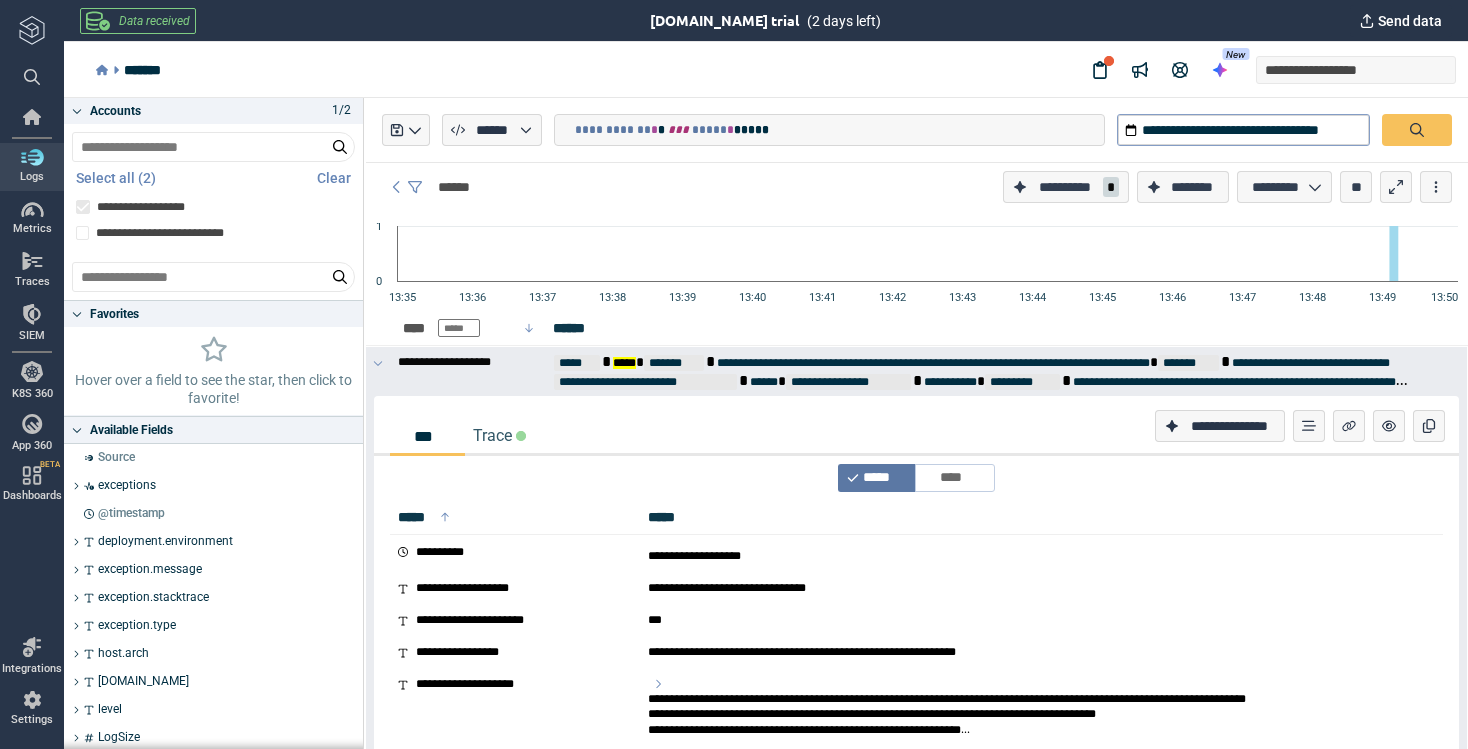 scroll, scrollTop: 0, scrollLeft: 0, axis: both 